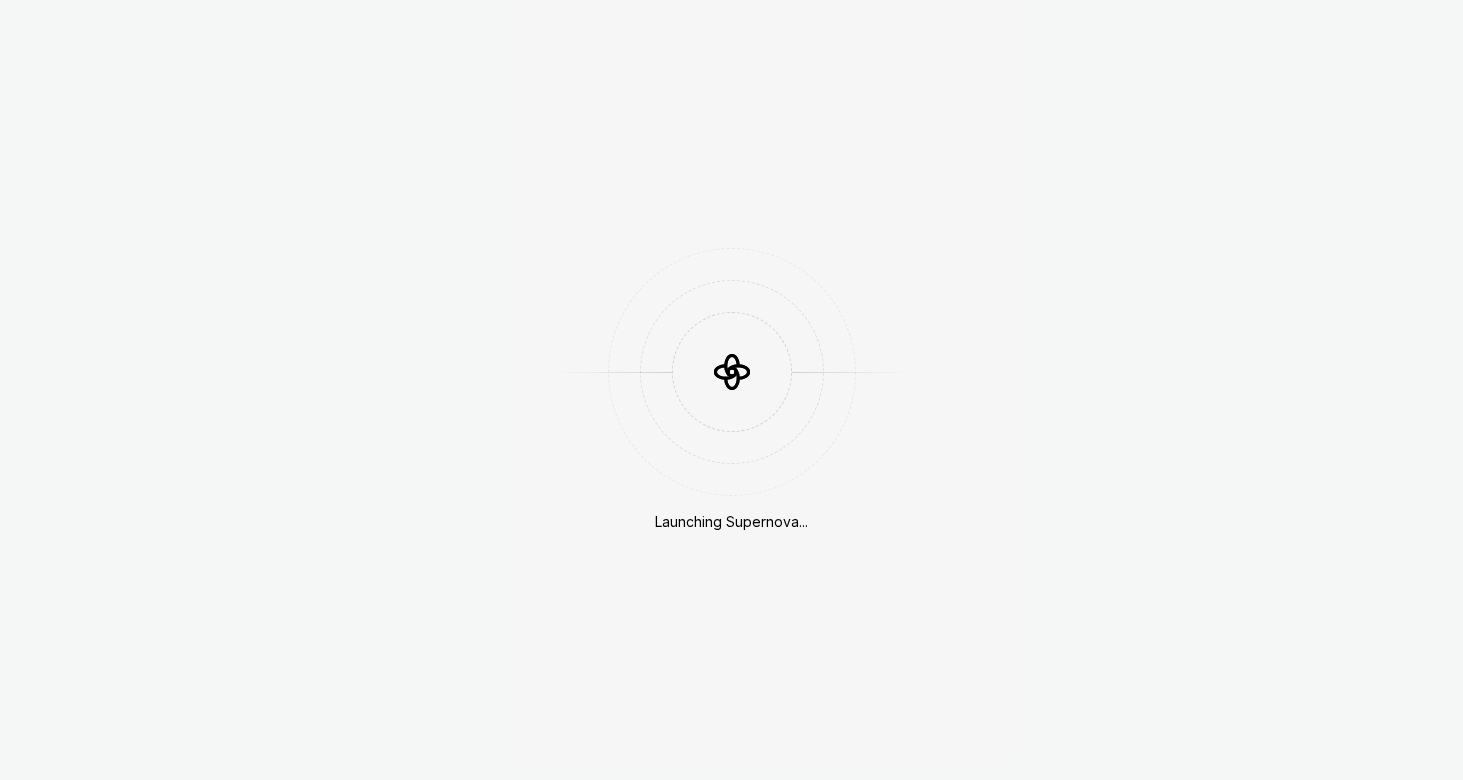 scroll, scrollTop: 0, scrollLeft: 0, axis: both 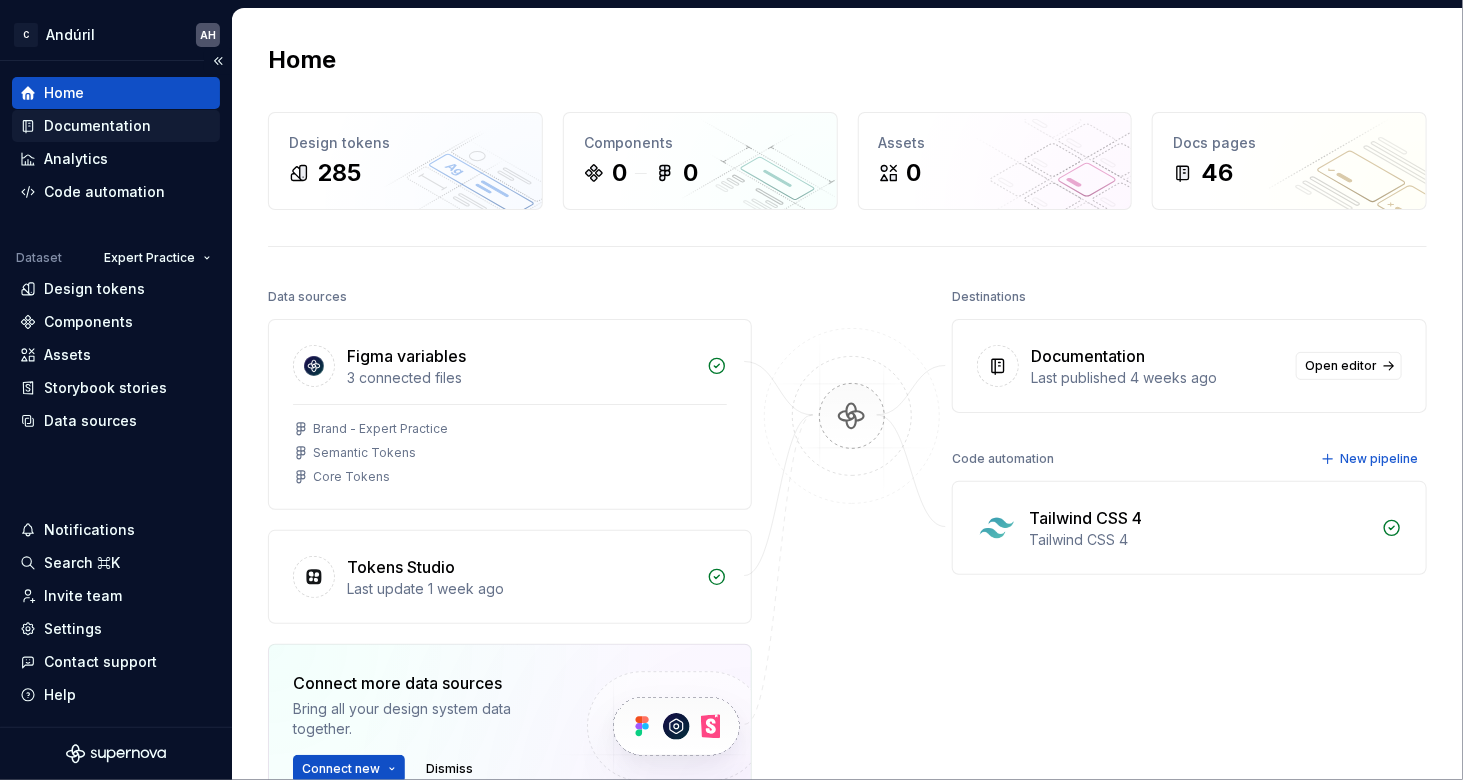 click on "Documentation" at bounding box center [97, 126] 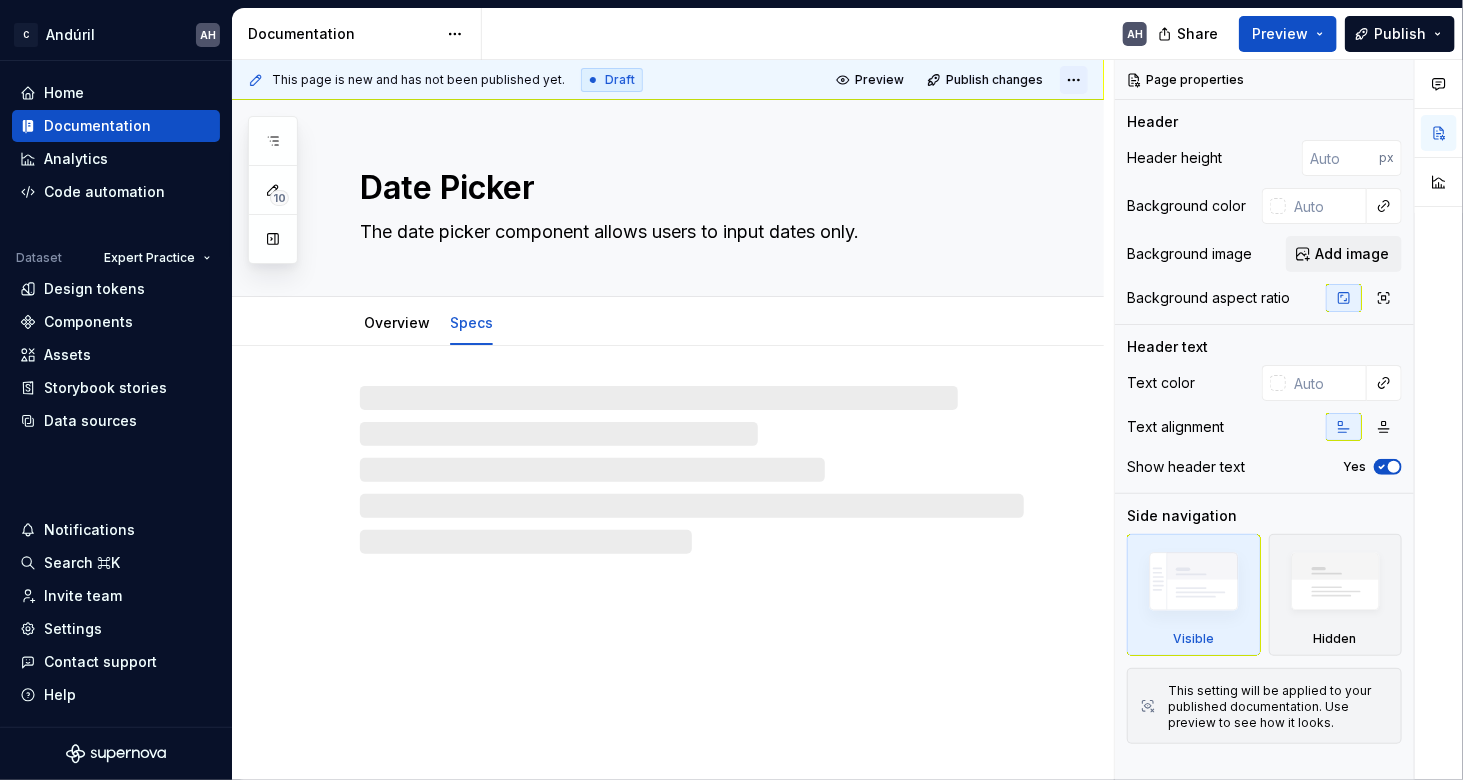 click on "C Andúril AH Home Documentation Analytics Code automation Dataset Expert Practice Design tokens Components Assets Storybook stories Data sources Notifications Search ⌘K Invite team Settings Contact support Help Documentation AH Share Preview Publish 10 Pages Add
Accessibility guide for tree Page tree.
Navigate the tree with the arrow keys. Common tree hotkeys apply. Further keybindings are available:
enter to execute primary action on focused item
f2 to start renaming the focused item
escape to abort renaming an item
control+d to start dragging selected items
Welcome Foundations Component Library Component detail template Component overview Buttons Breadcrumb Data Grids Due Dates: Task Data Grids Tax Returns Data Grid Form Blocks Form Container Input Fields & Controls Checkbox Date Picker Overview Specs AH  Dropdown Field Numeric Field Radio Button Group Text Box Input Table Tax Rows Tax Row test page Guidelines & Patterns Intro Tokens" at bounding box center [731, 390] 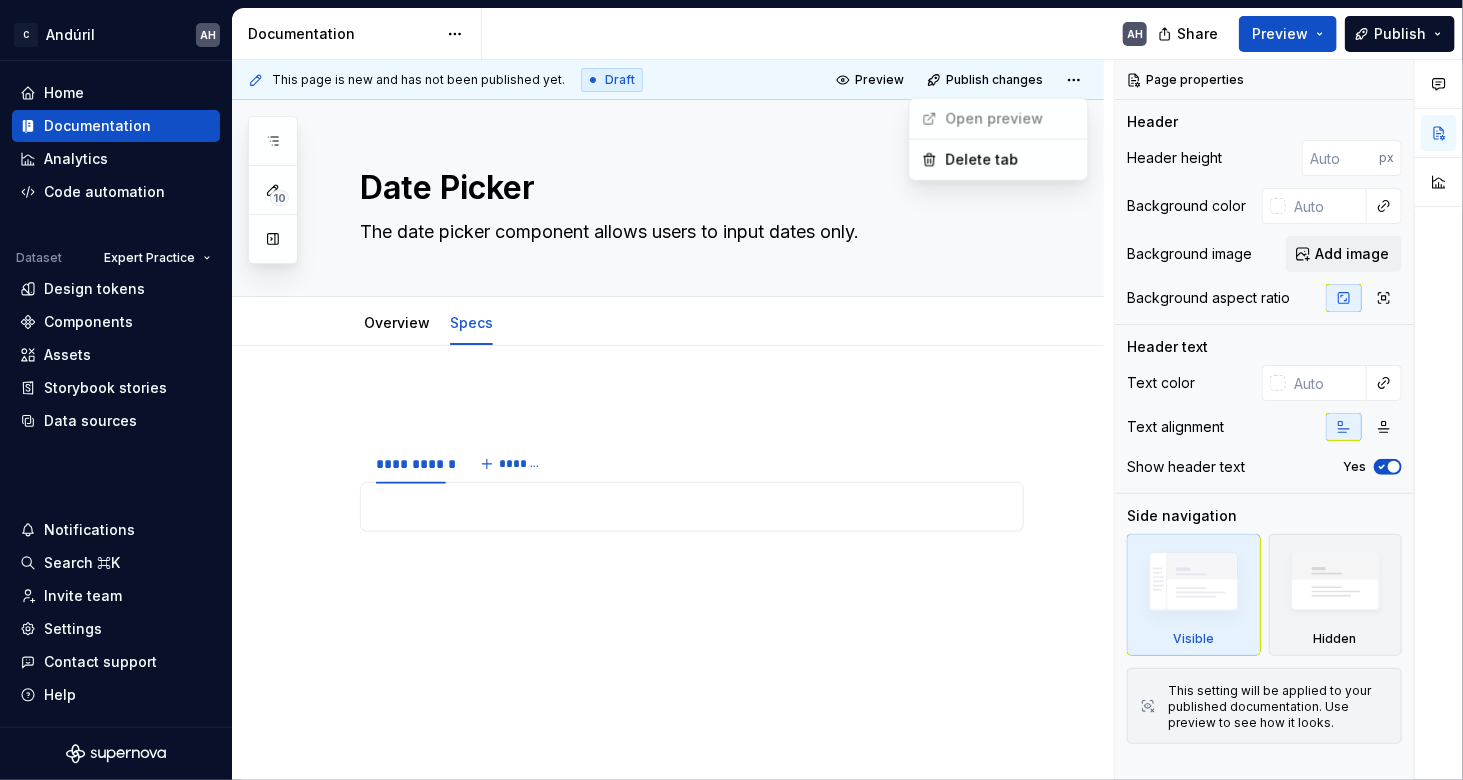 click on "C Andúril AH Home Documentation Analytics Code automation Dataset Expert Practice Design tokens Components Assets Storybook stories Data sources Notifications Search ⌘K Invite team Settings Contact support Help Documentation AH Share Preview Publish 10 Pages Add
Accessibility guide for tree Page tree.
Navigate the tree with the arrow keys. Common tree hotkeys apply. Further keybindings are available:
enter to execute primary action on focused item
f2 to start renaming the focused item
escape to abort renaming an item
control+d to start dragging selected items
Welcome Foundations Component Library Component detail template Component overview Buttons Breadcrumb Data Grids Due Dates: Task Data Grids Tax Returns Data Grid Form Blocks Form Container Input Fields & Controls Checkbox Date Picker Overview Specs AH  Dropdown Field Numeric Field Radio Button Group Text Box Input Table Tax Rows Tax Row test page Guidelines & Patterns Intro Tokens" at bounding box center (731, 390) 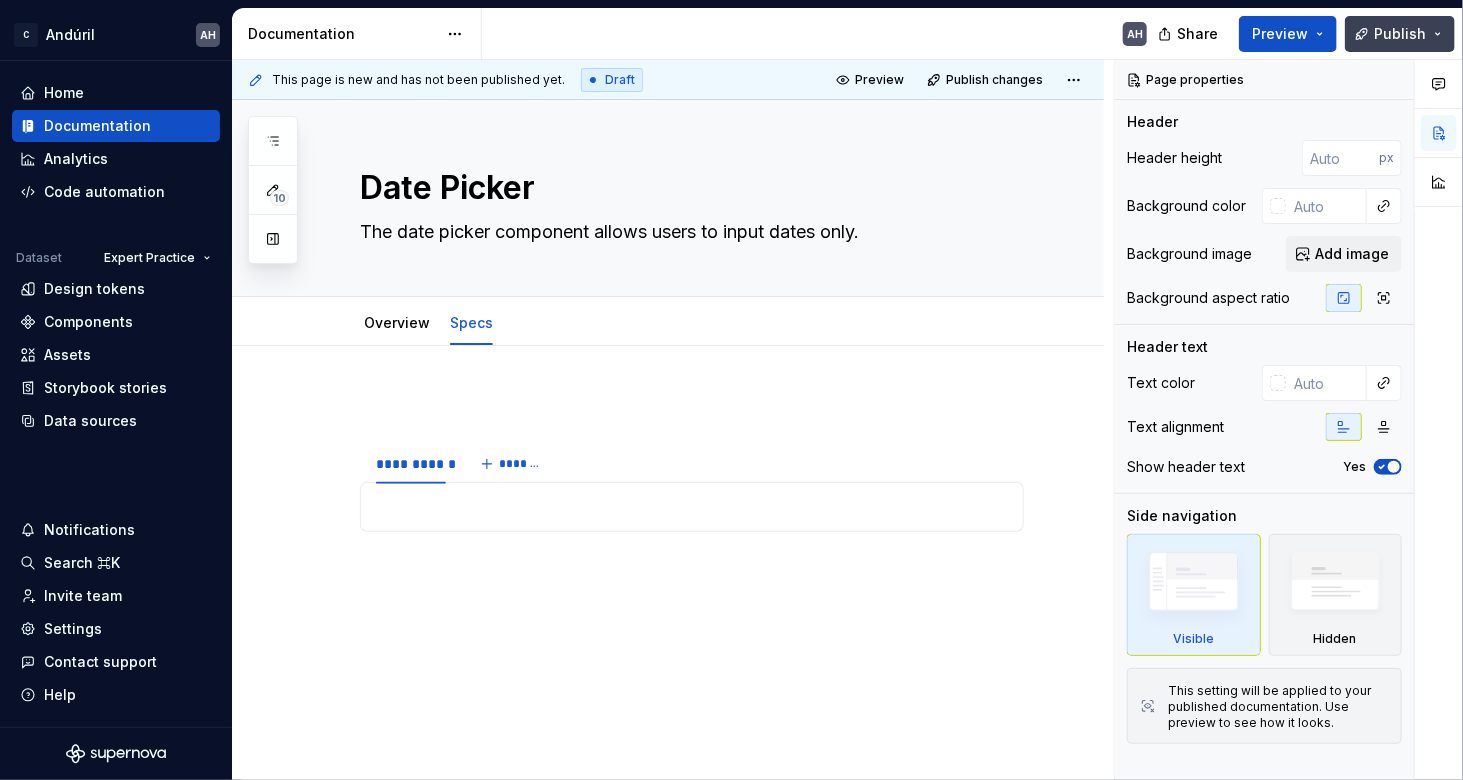 click on "Publish" at bounding box center [1400, 34] 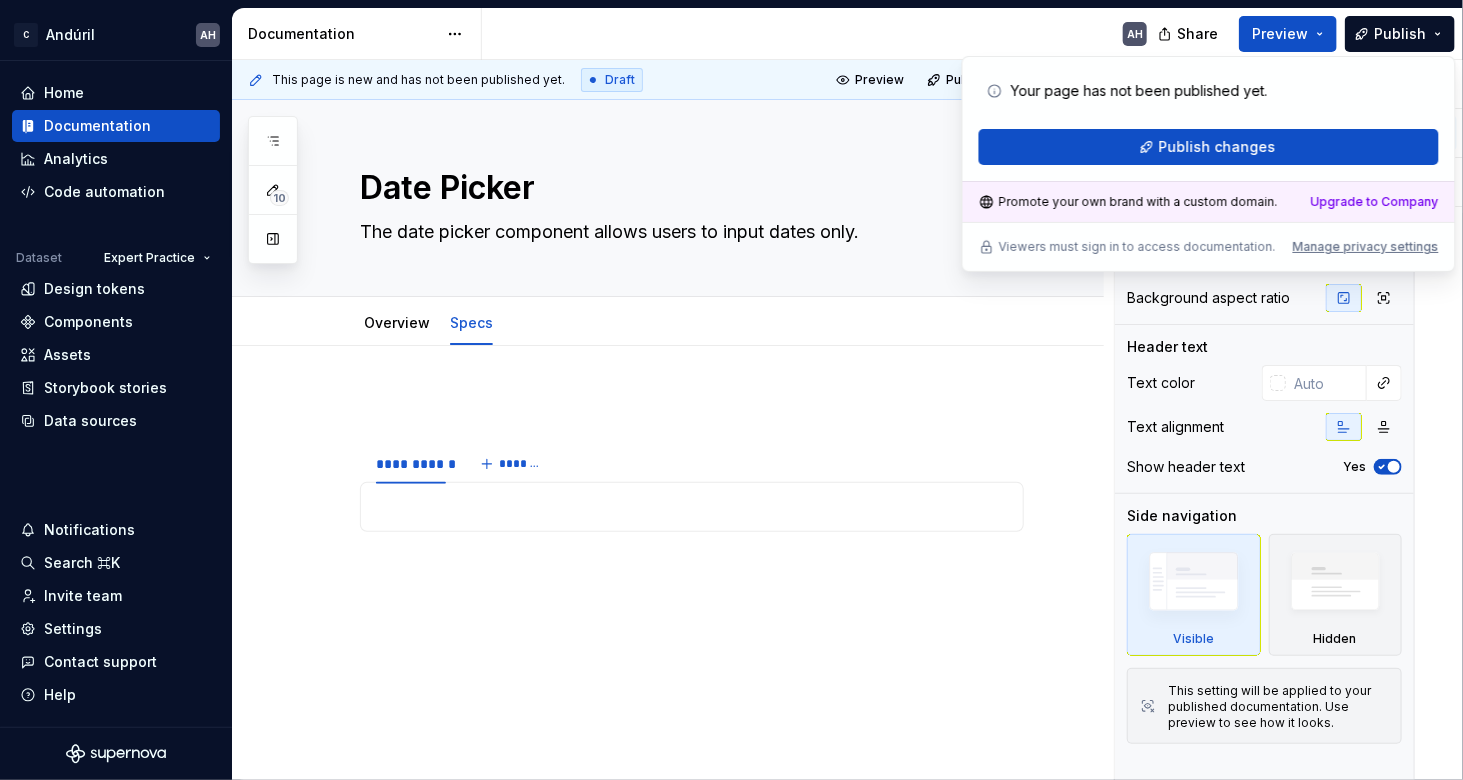 click on "Your page has not been published yet." at bounding box center [1139, 91] 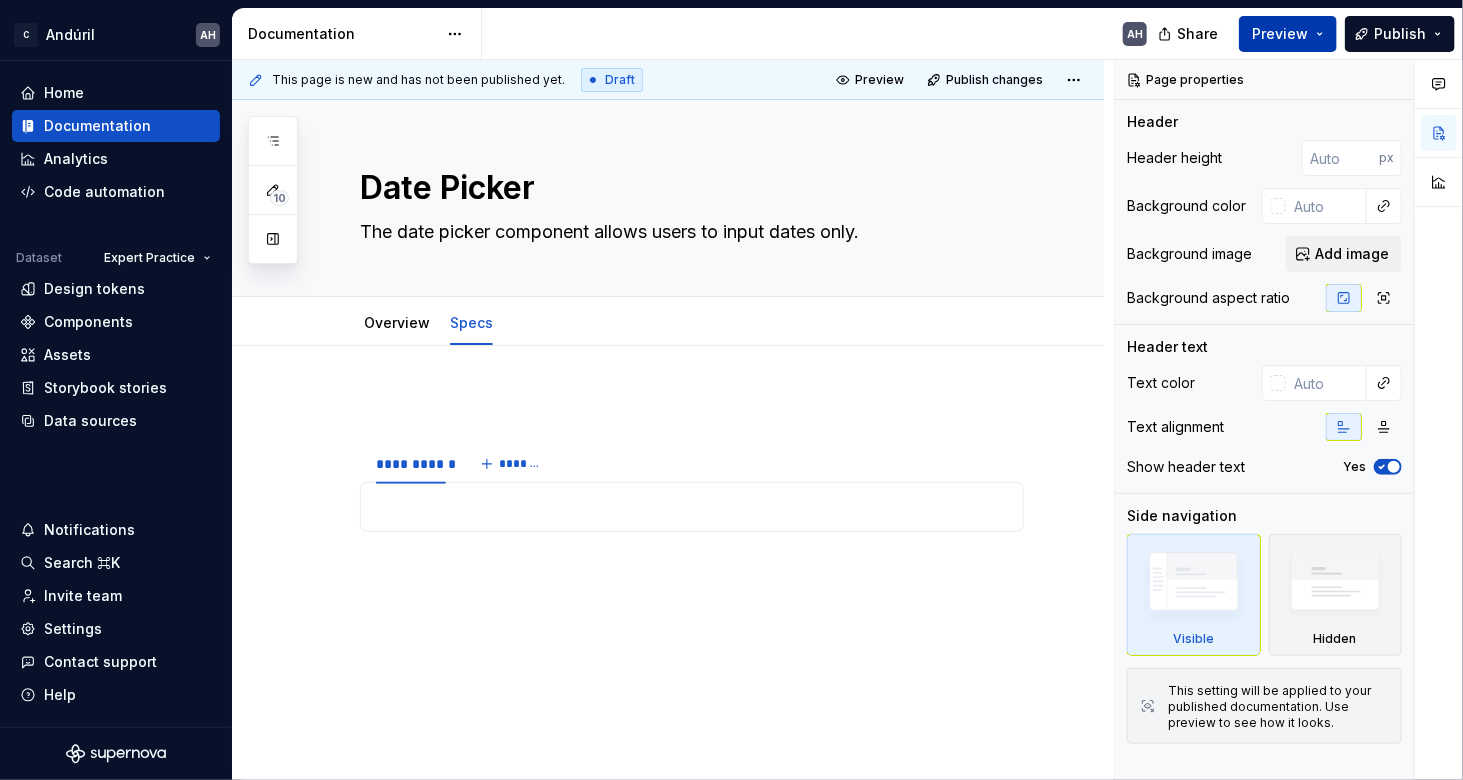 click on "Preview" at bounding box center [1288, 34] 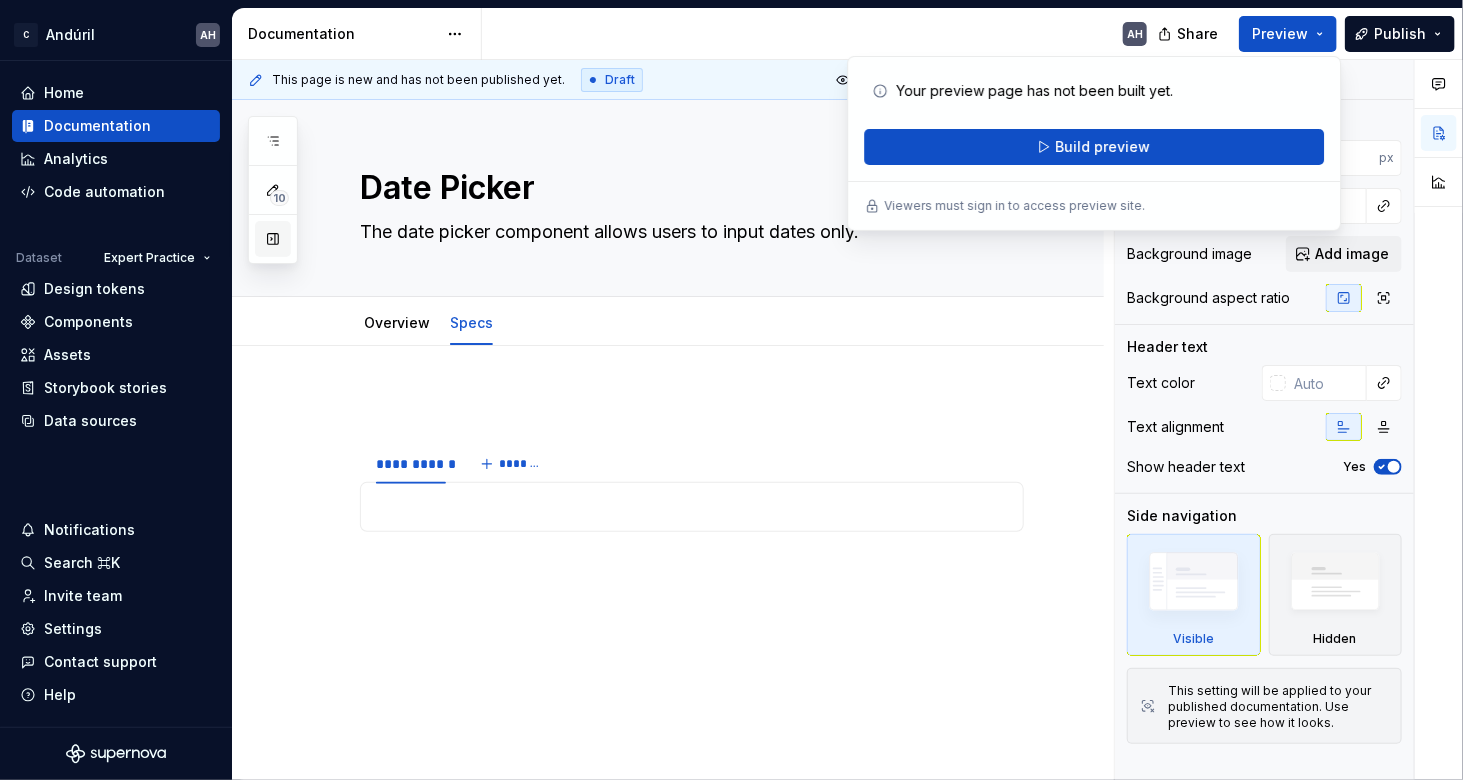 click at bounding box center [273, 239] 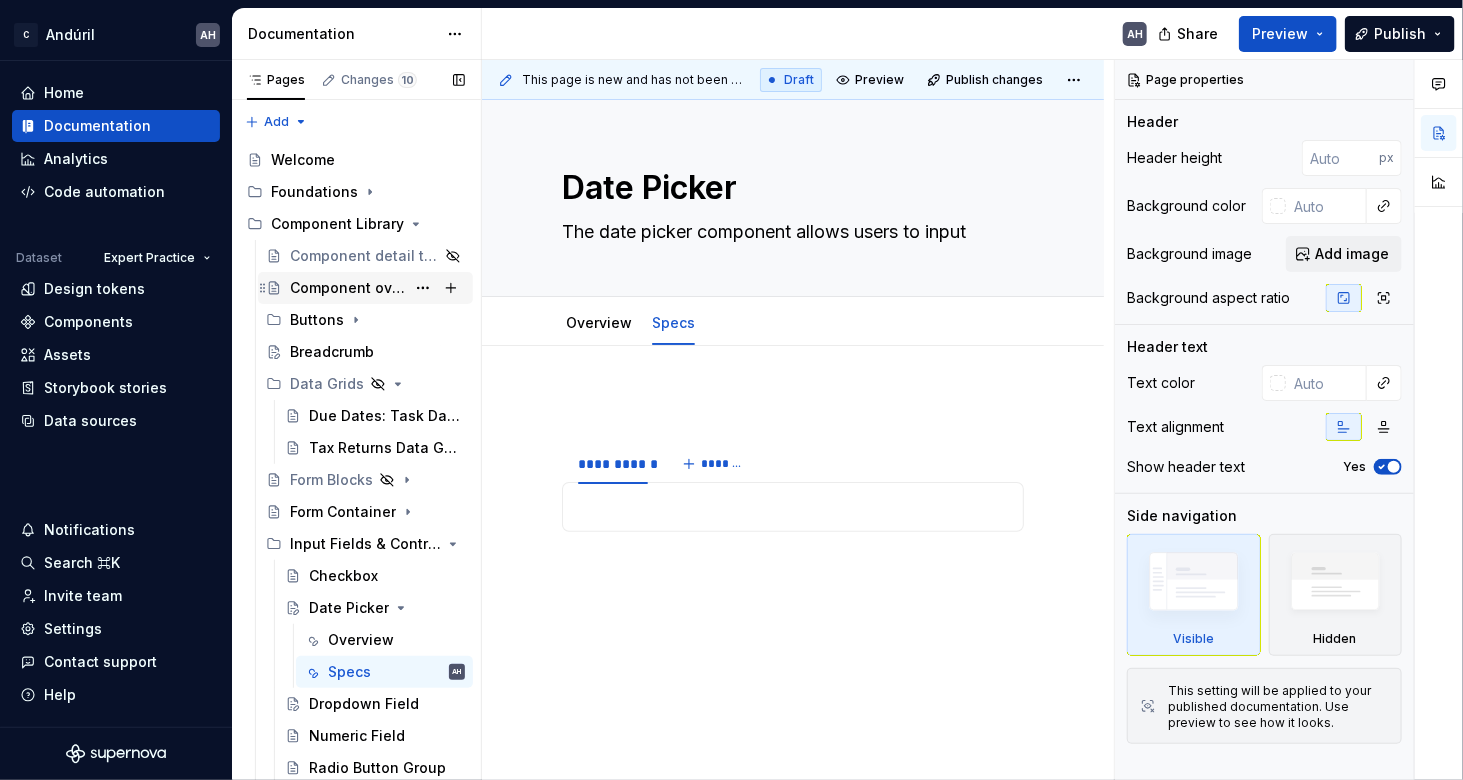 click on "Component overview" at bounding box center [347, 288] 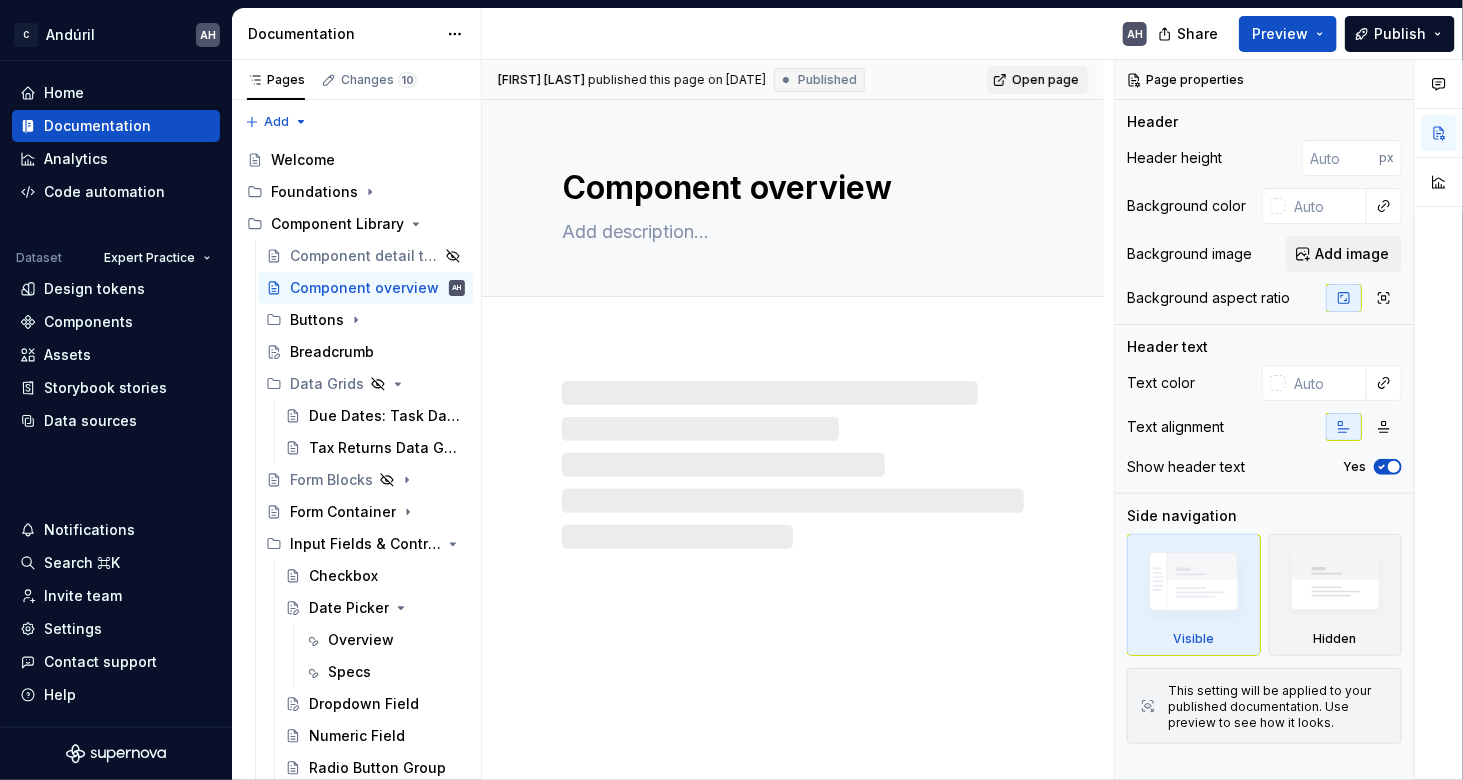 click on "Open page" at bounding box center [1045, 80] 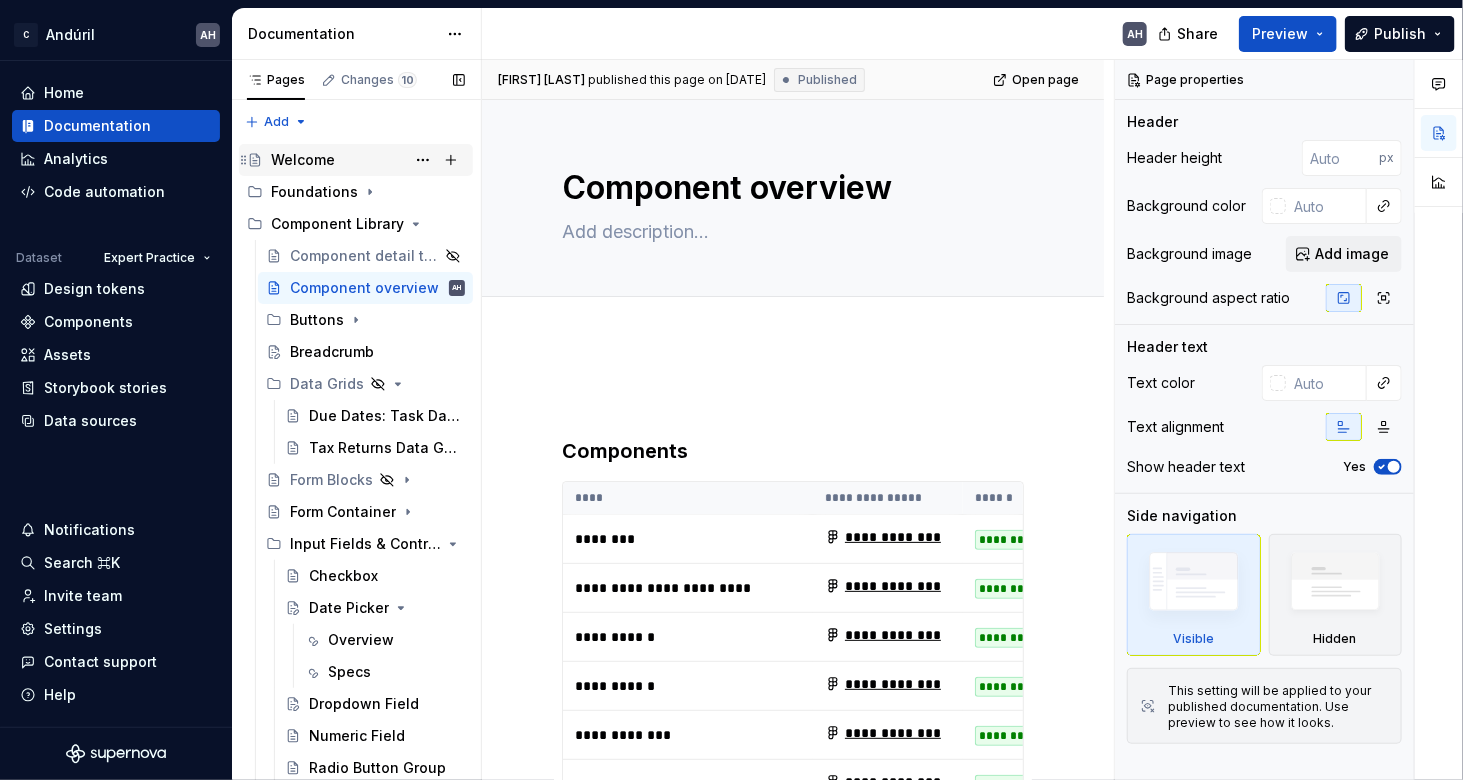 click on "Welcome" at bounding box center [368, 160] 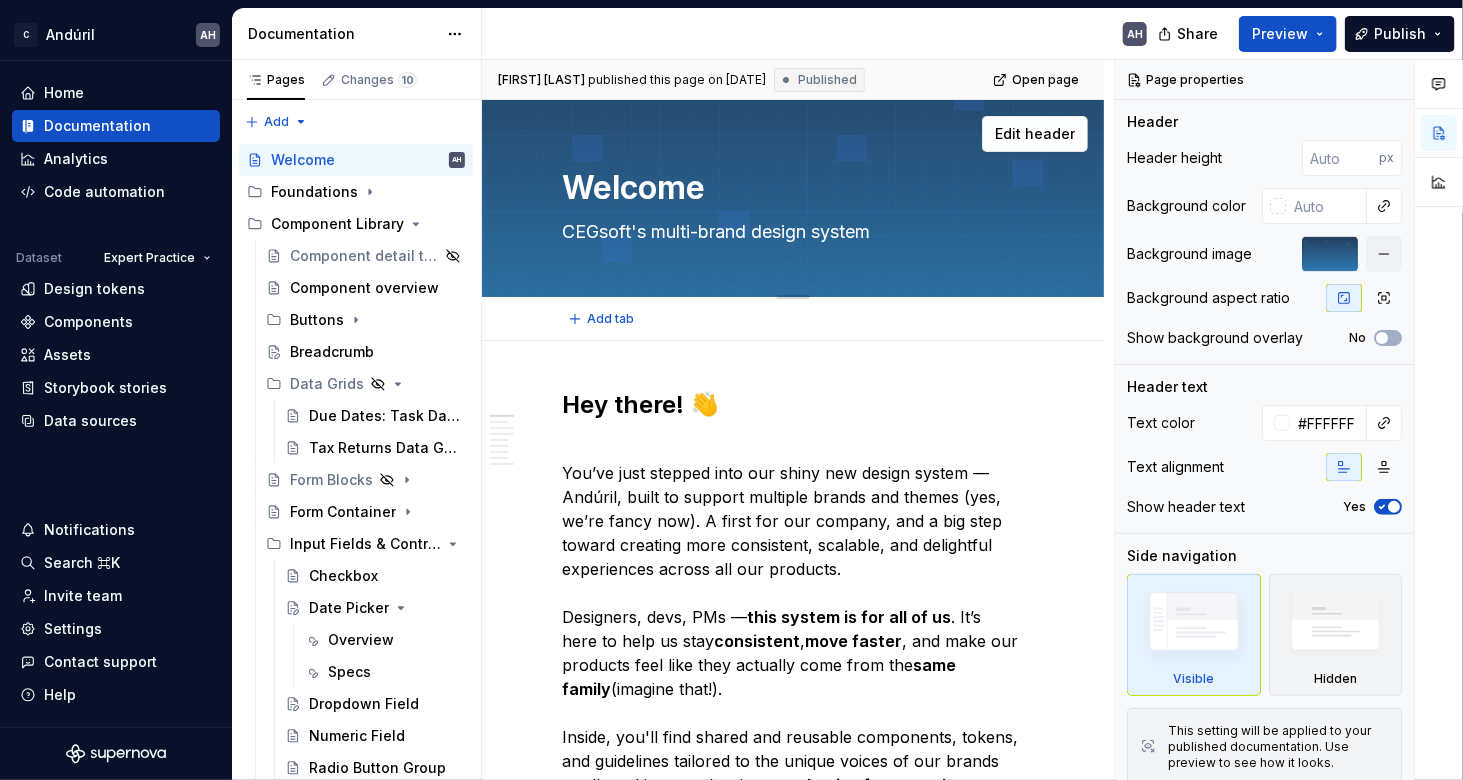 click on "CEGsoft's multi-brand design system" at bounding box center (789, 232) 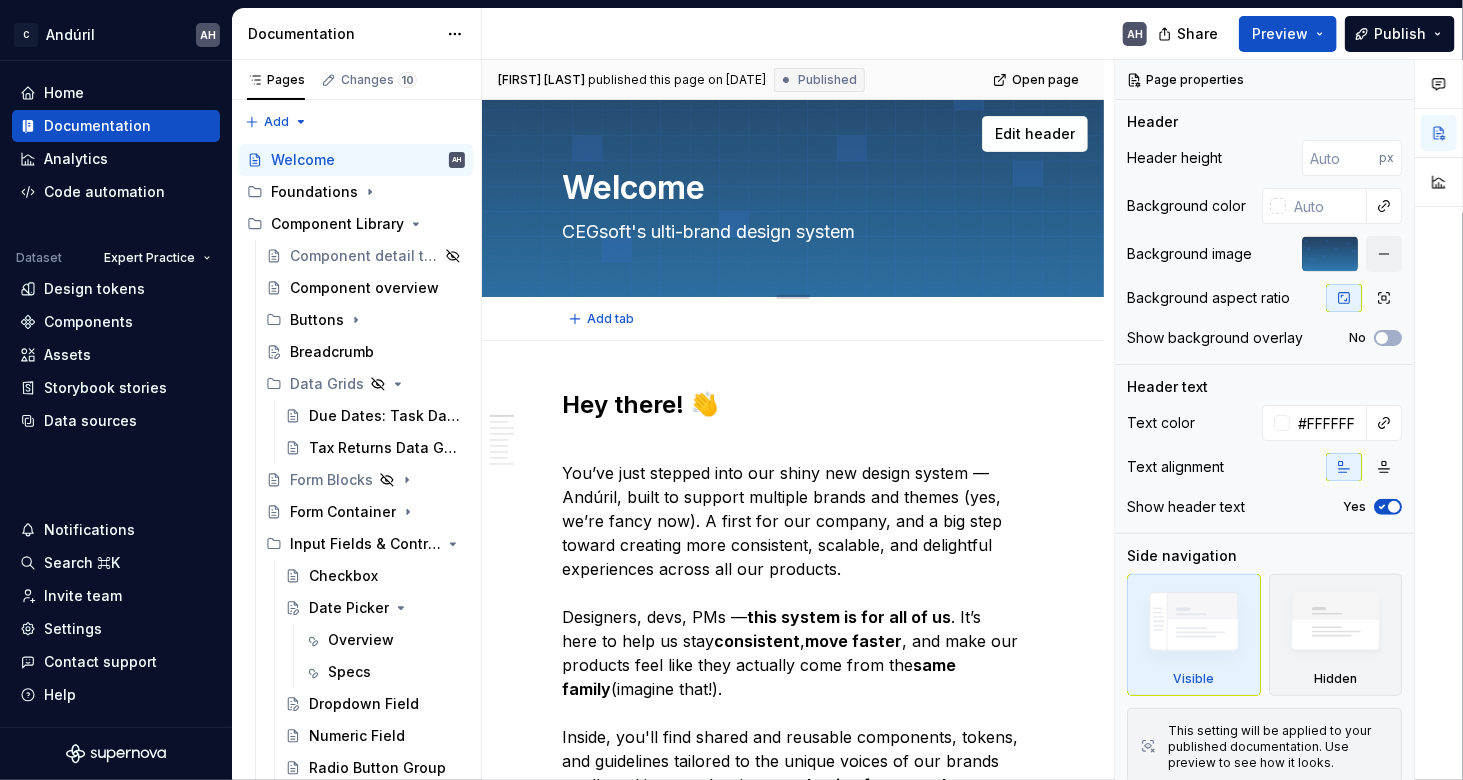 type on "*" 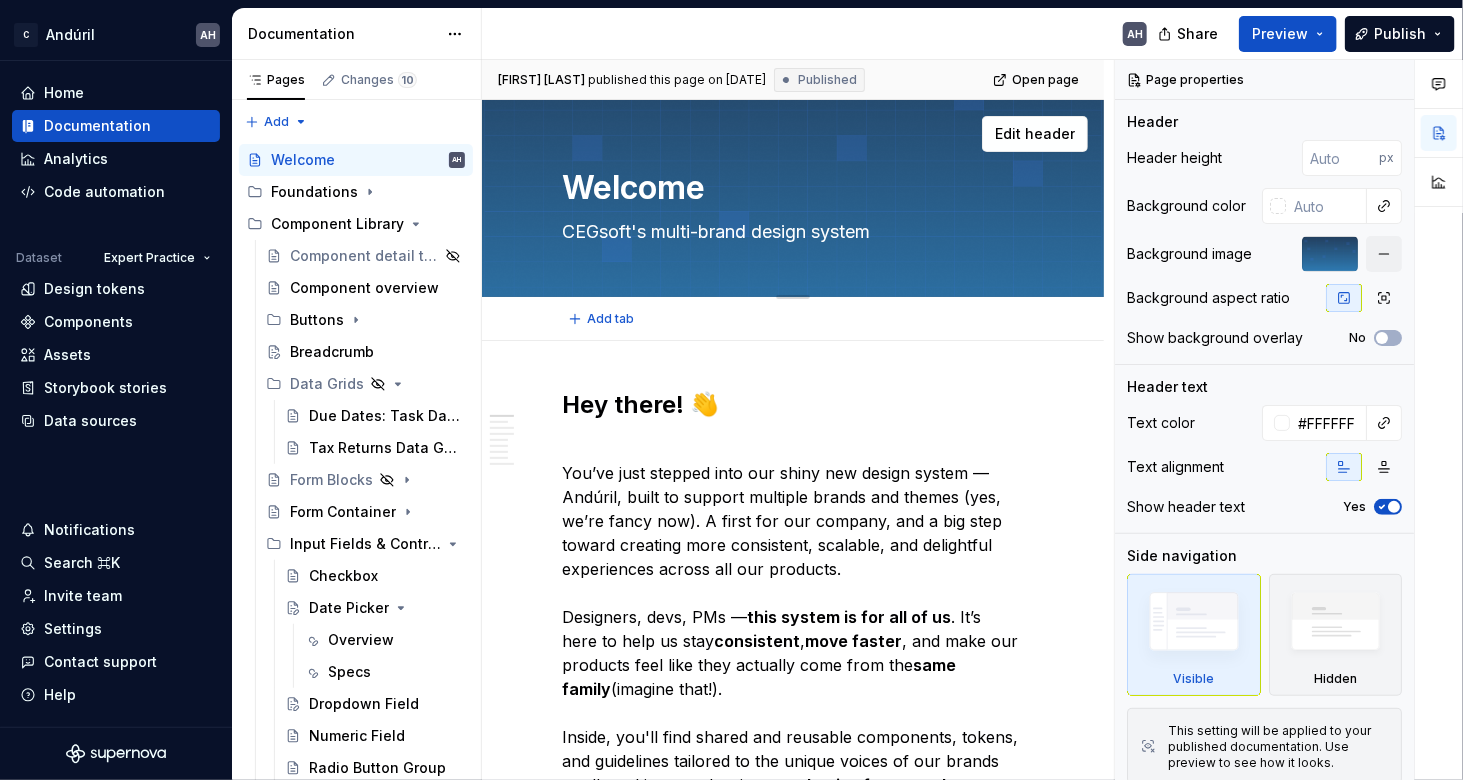 type on "*" 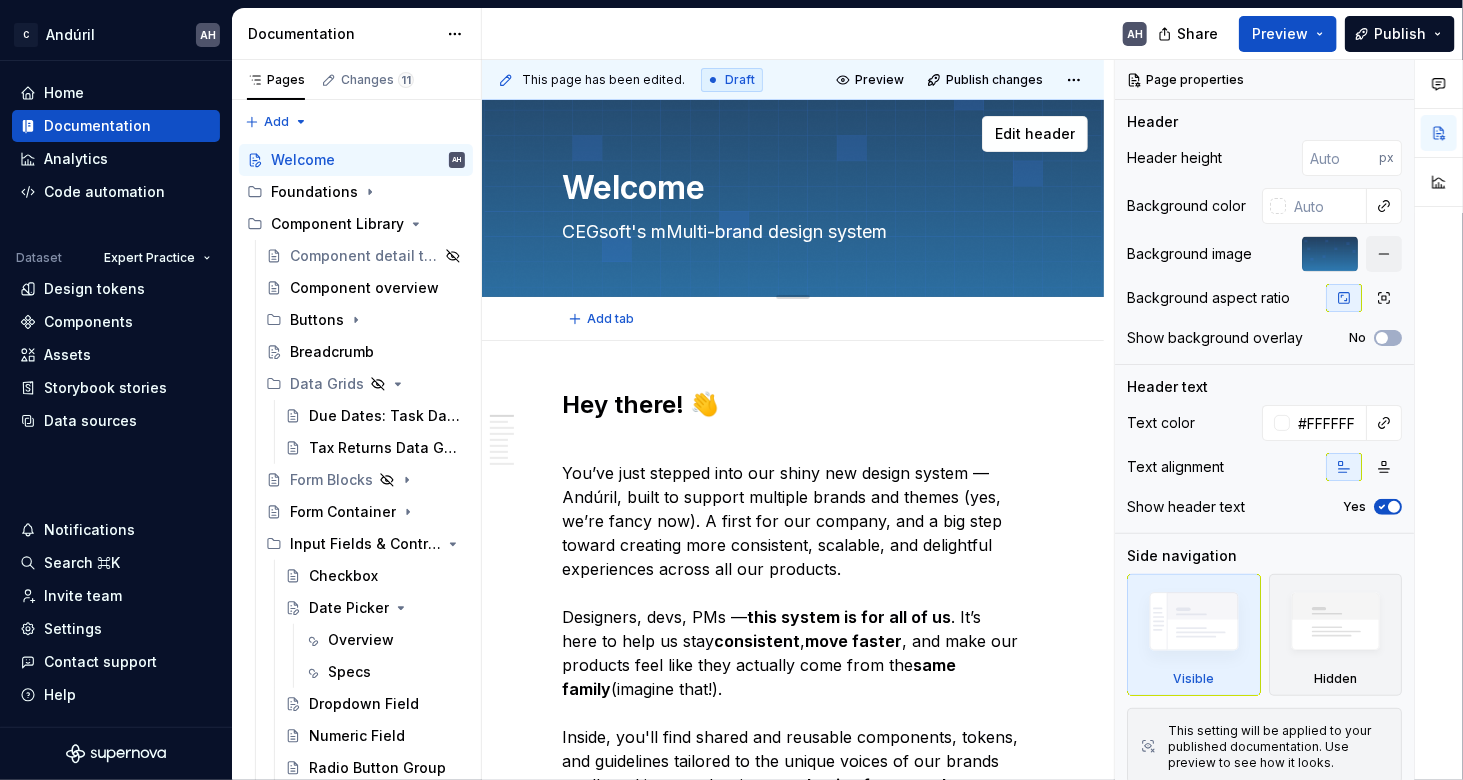 type on "*" 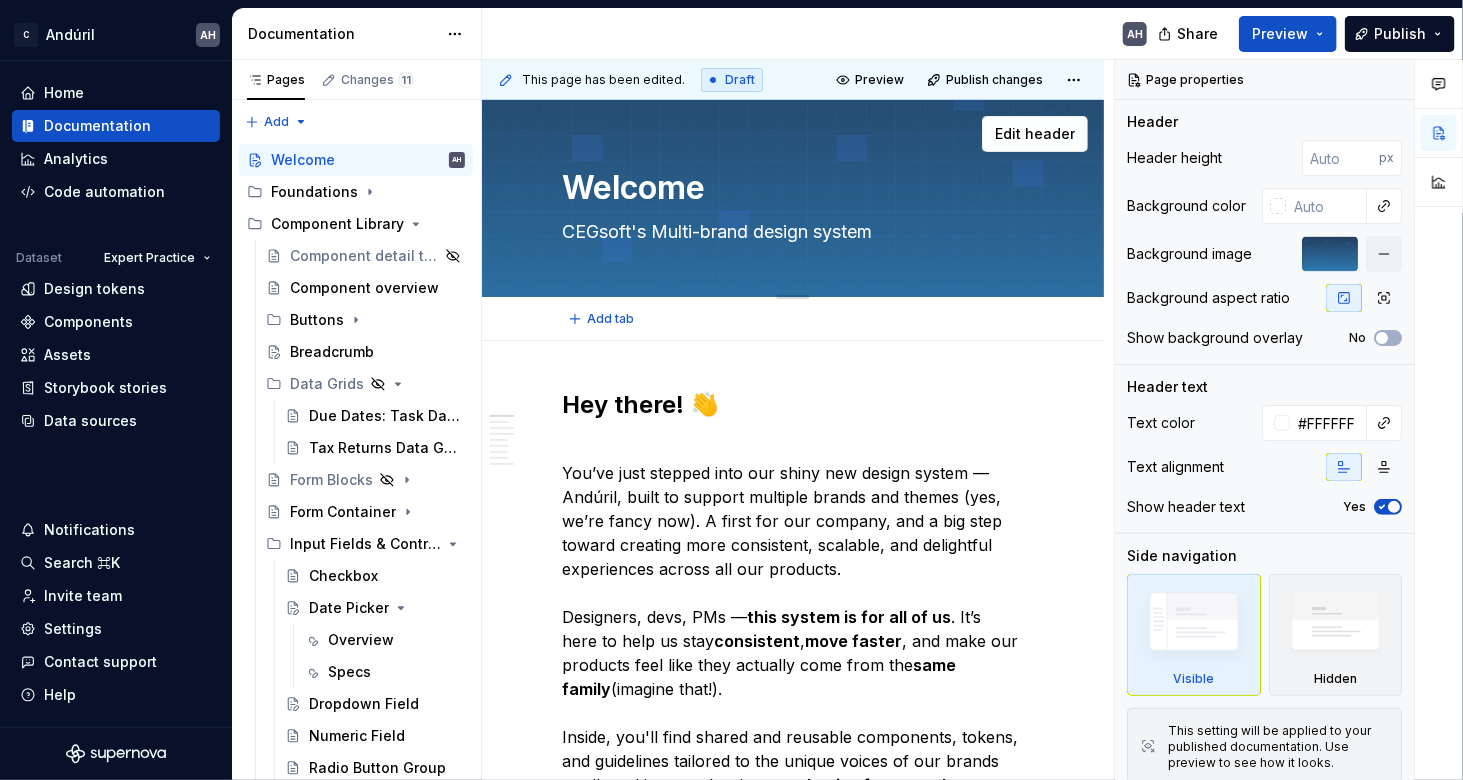 click on "CEGsoft's Multi-brand design system" at bounding box center (789, 232) 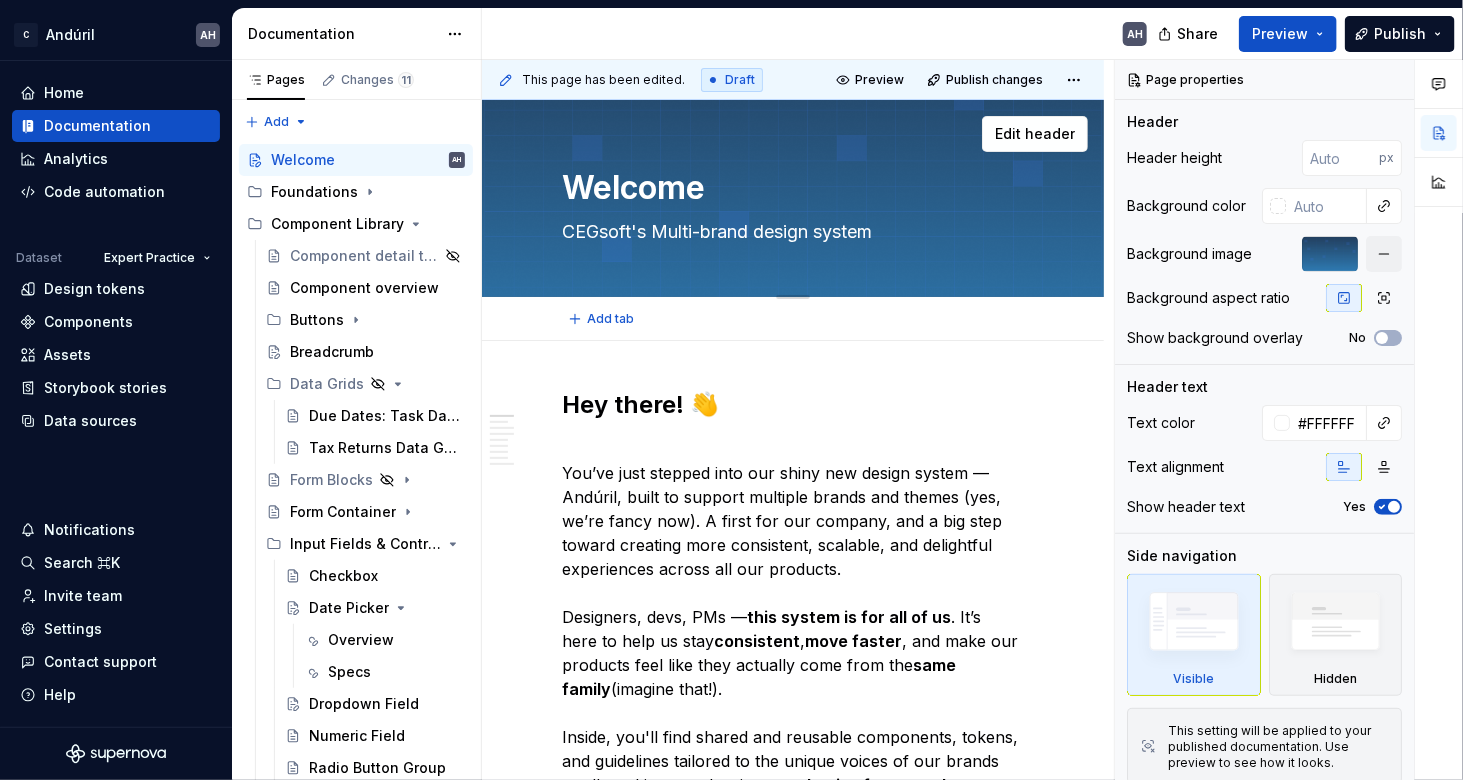 type on "*" 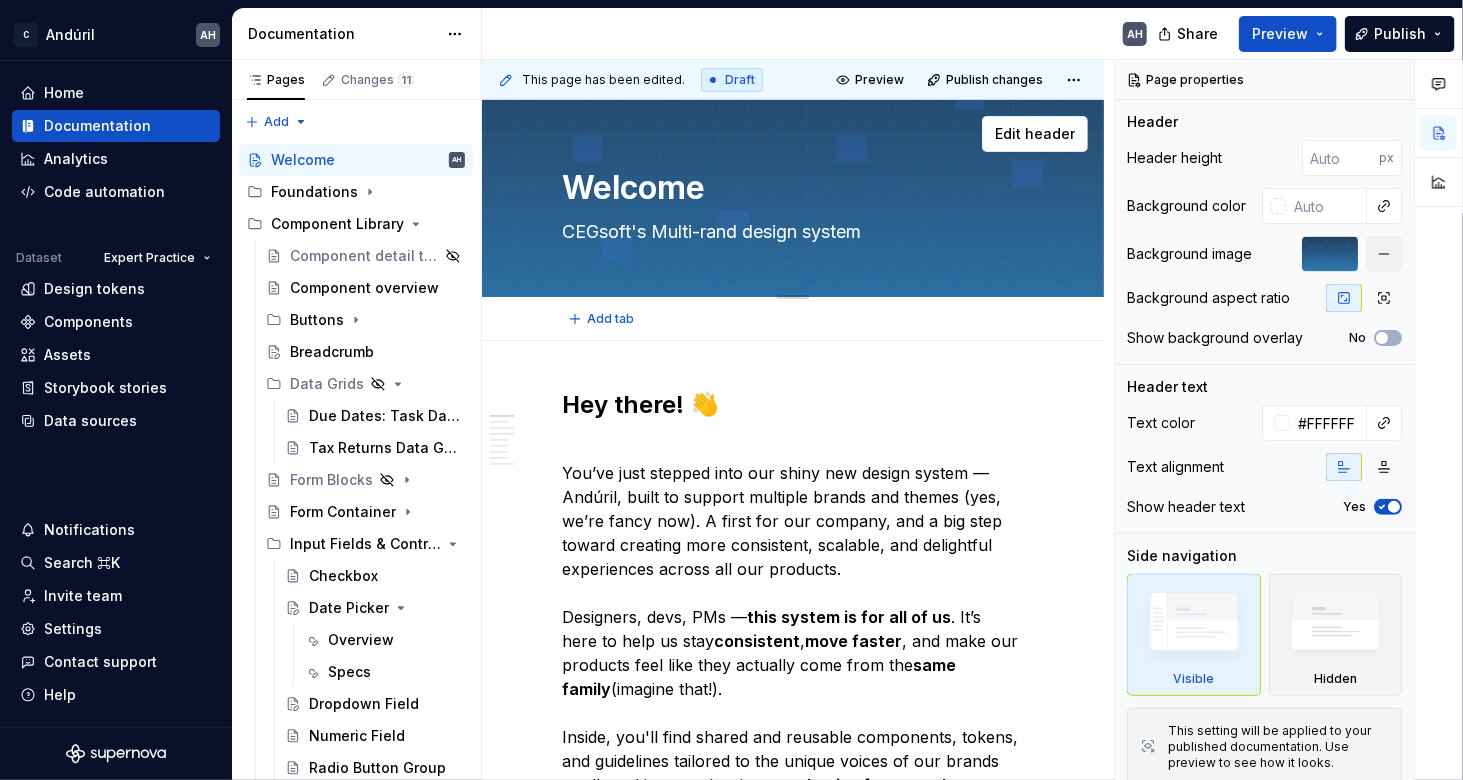 type on "*" 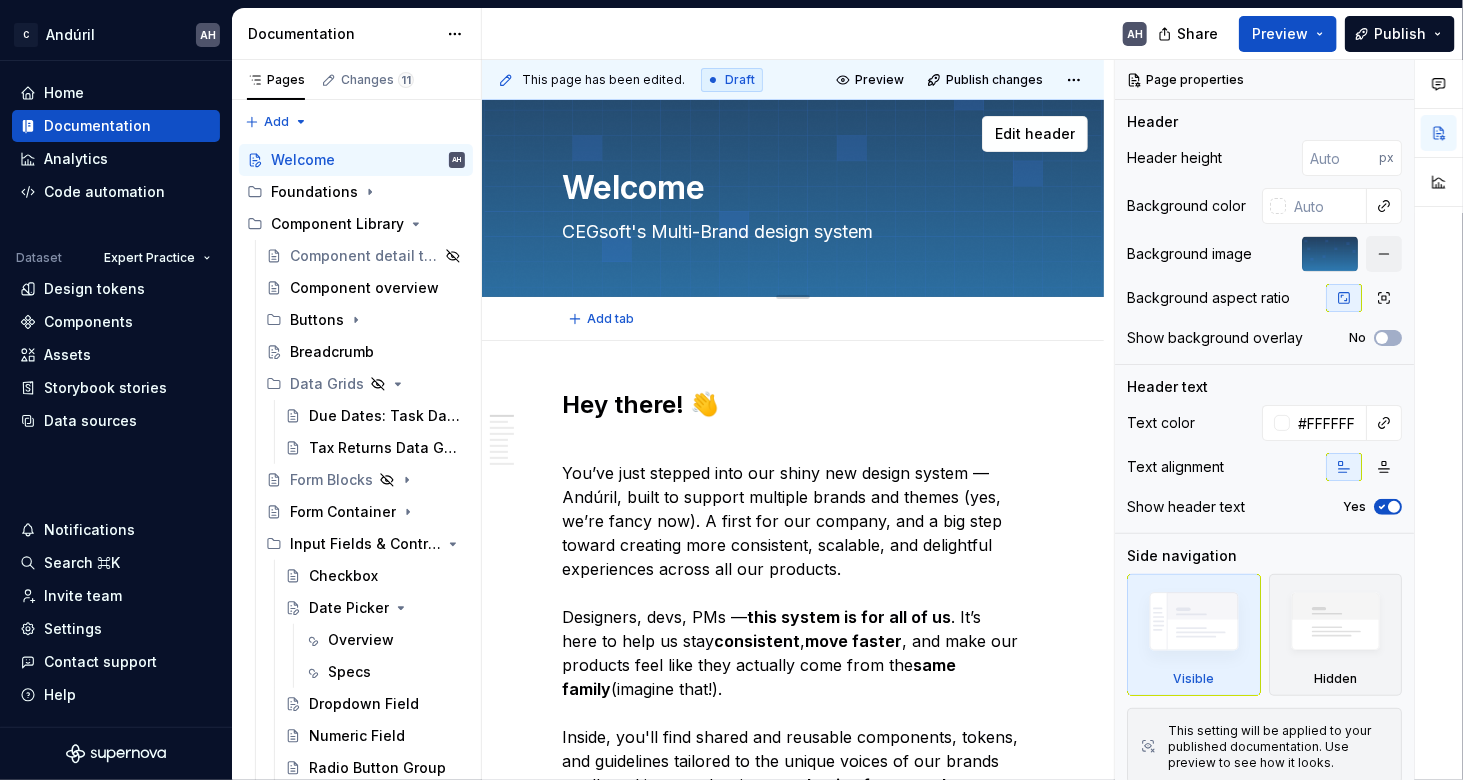 click on "CEGsoft's Multi-Brand design system" at bounding box center [789, 232] 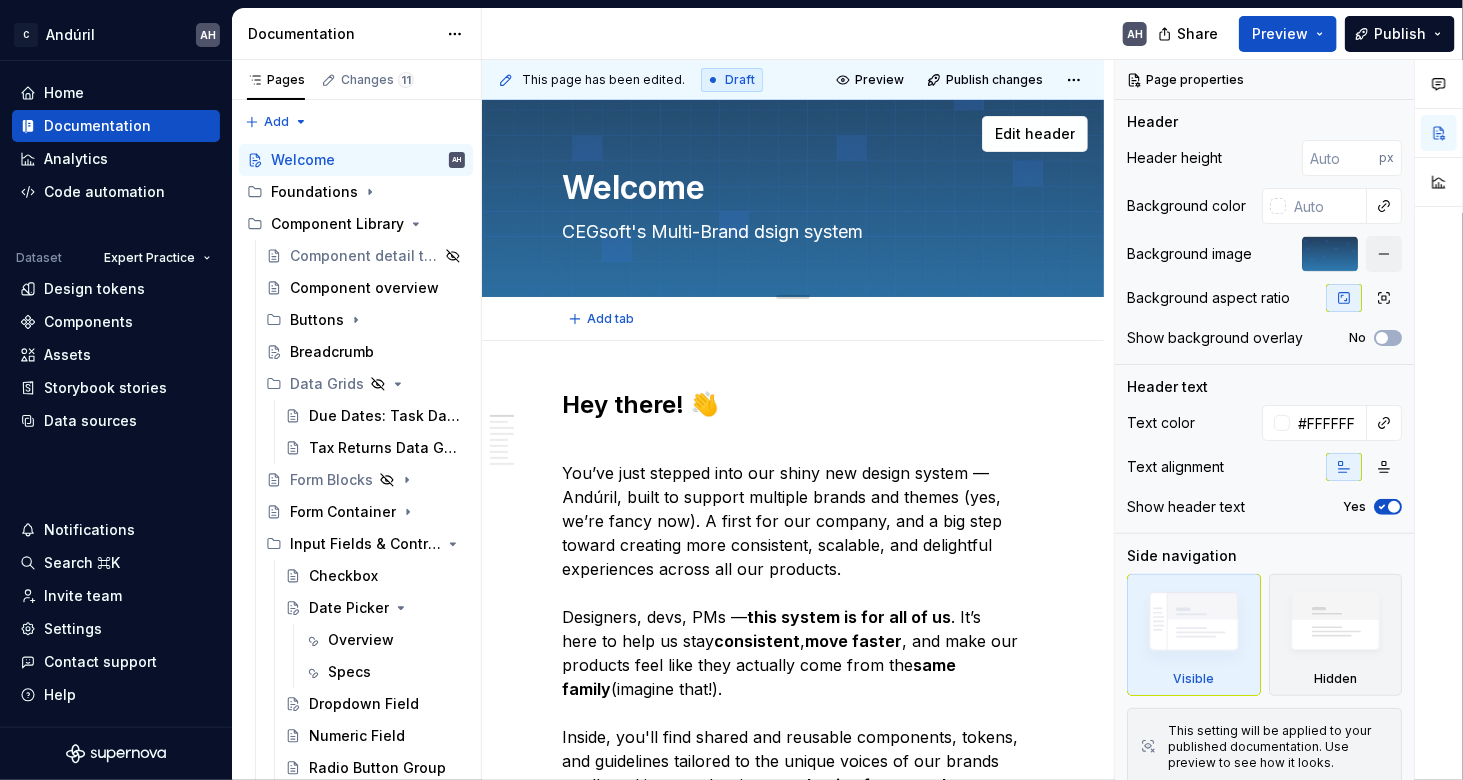 type on "*" 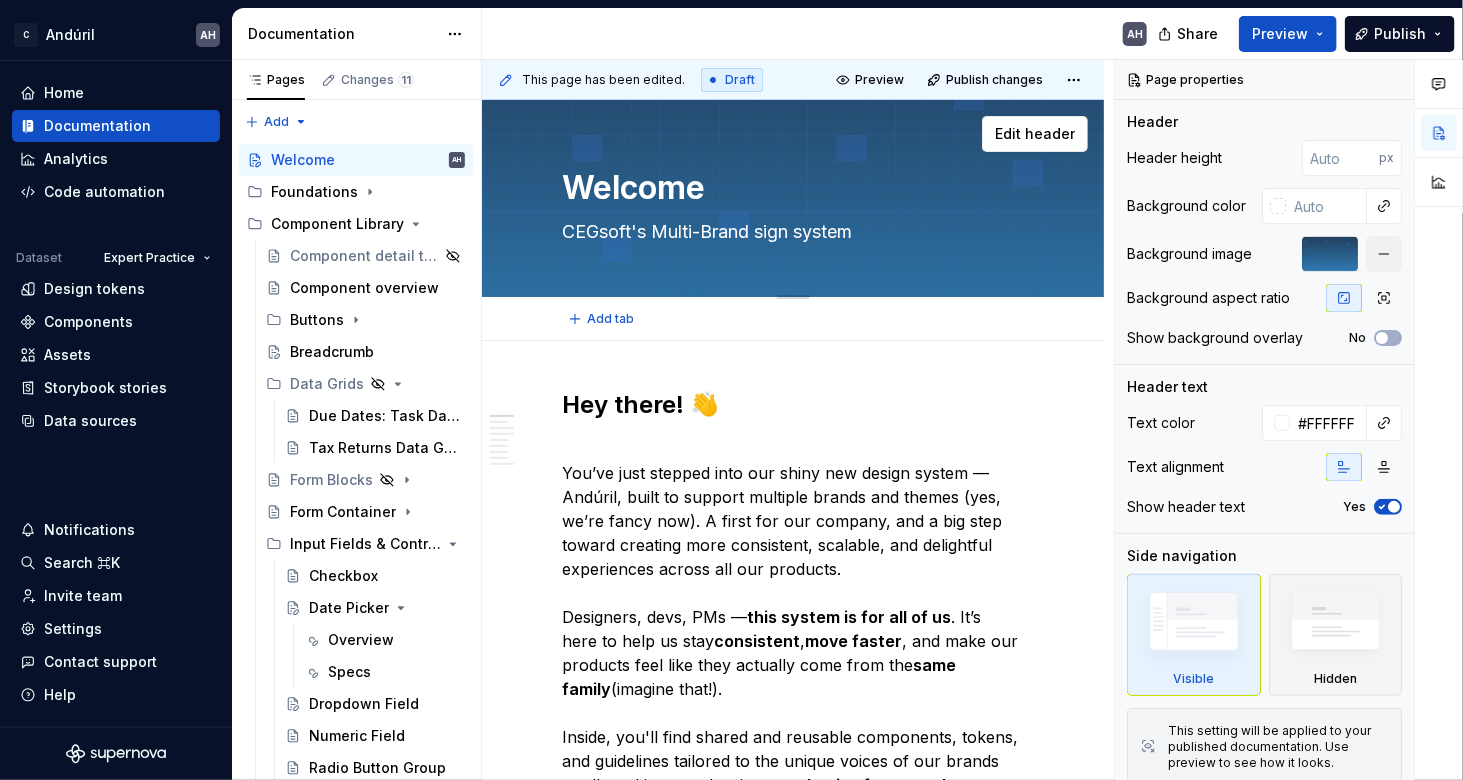 type on "*" 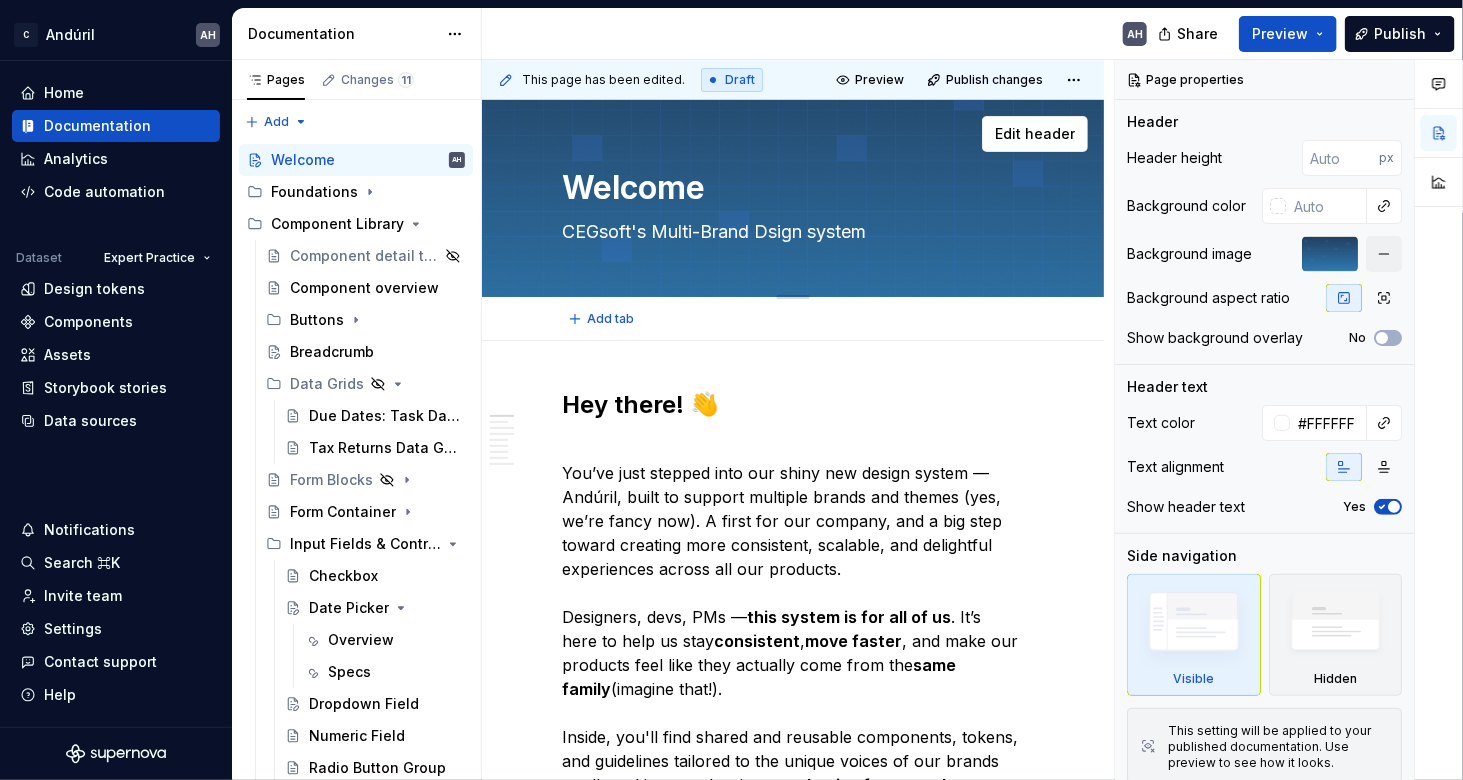 type on "*" 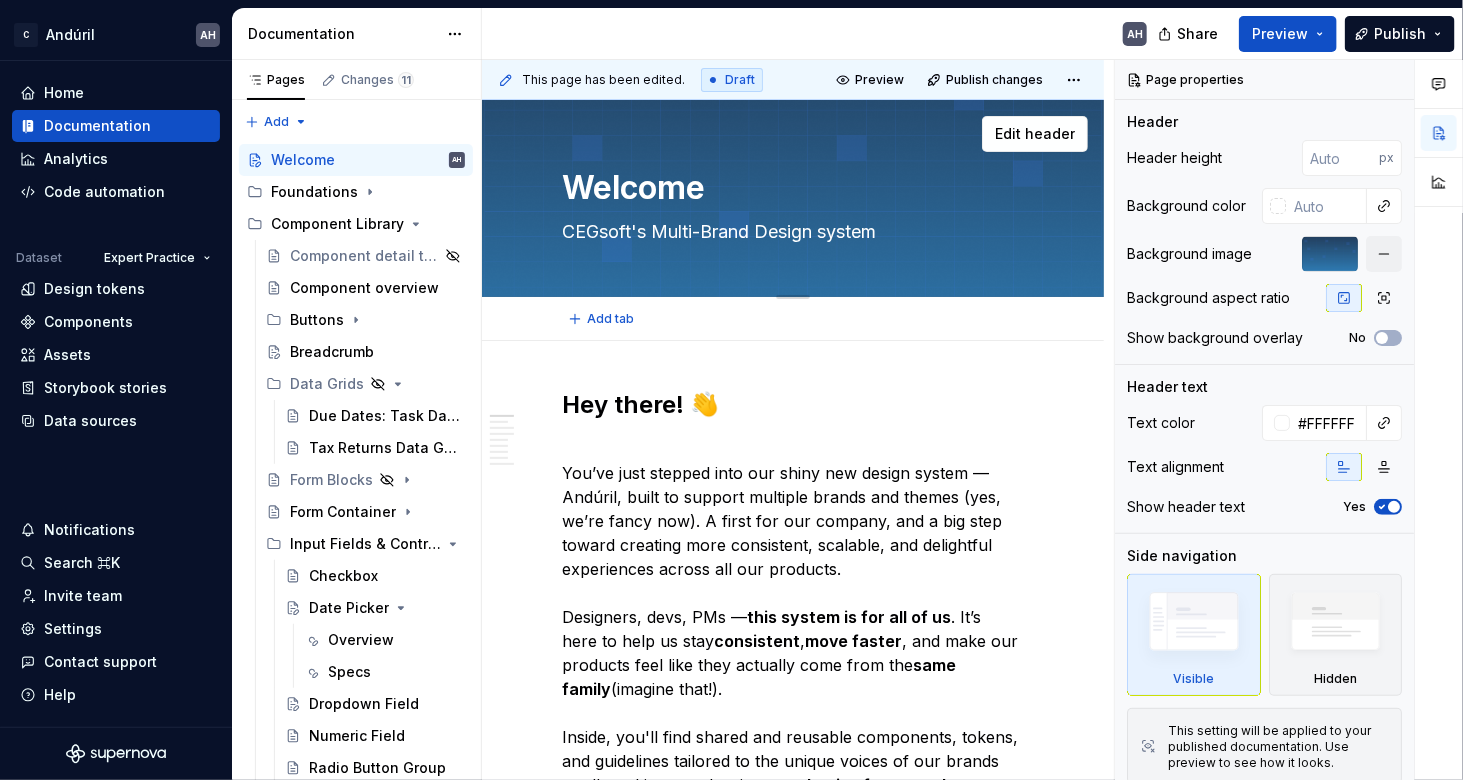 click on "CEGsoft's Multi-Brand Design system" at bounding box center (789, 232) 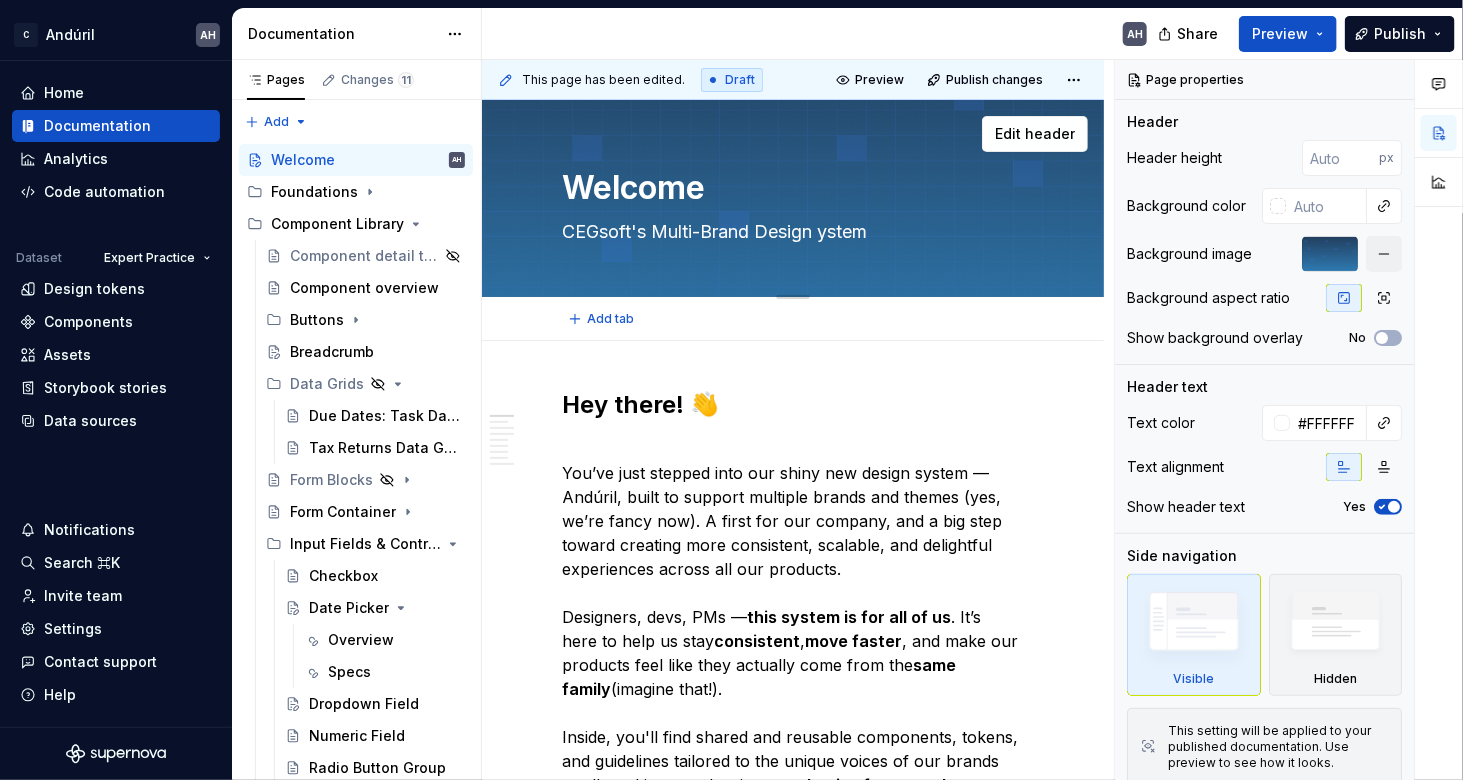 type on "*" 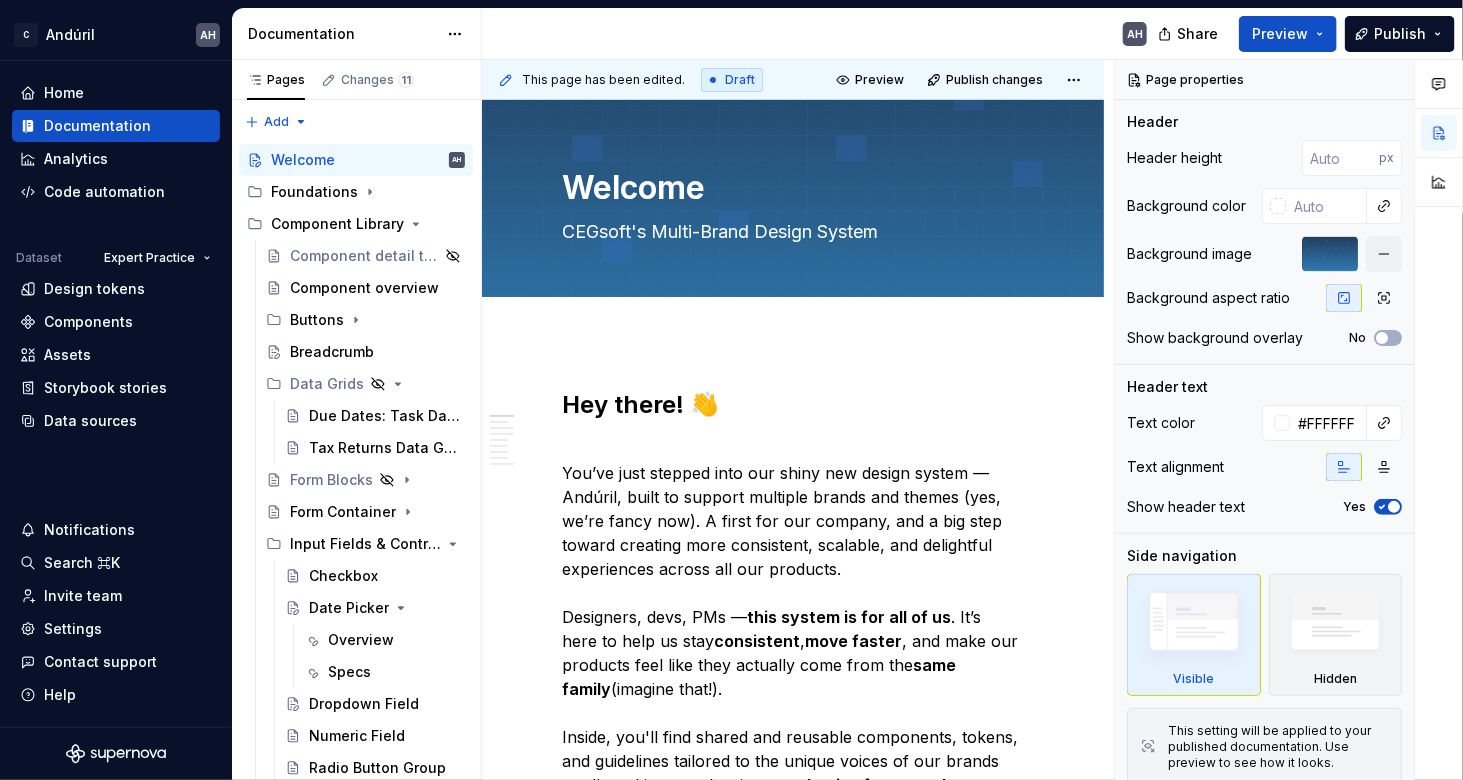 type on "*" 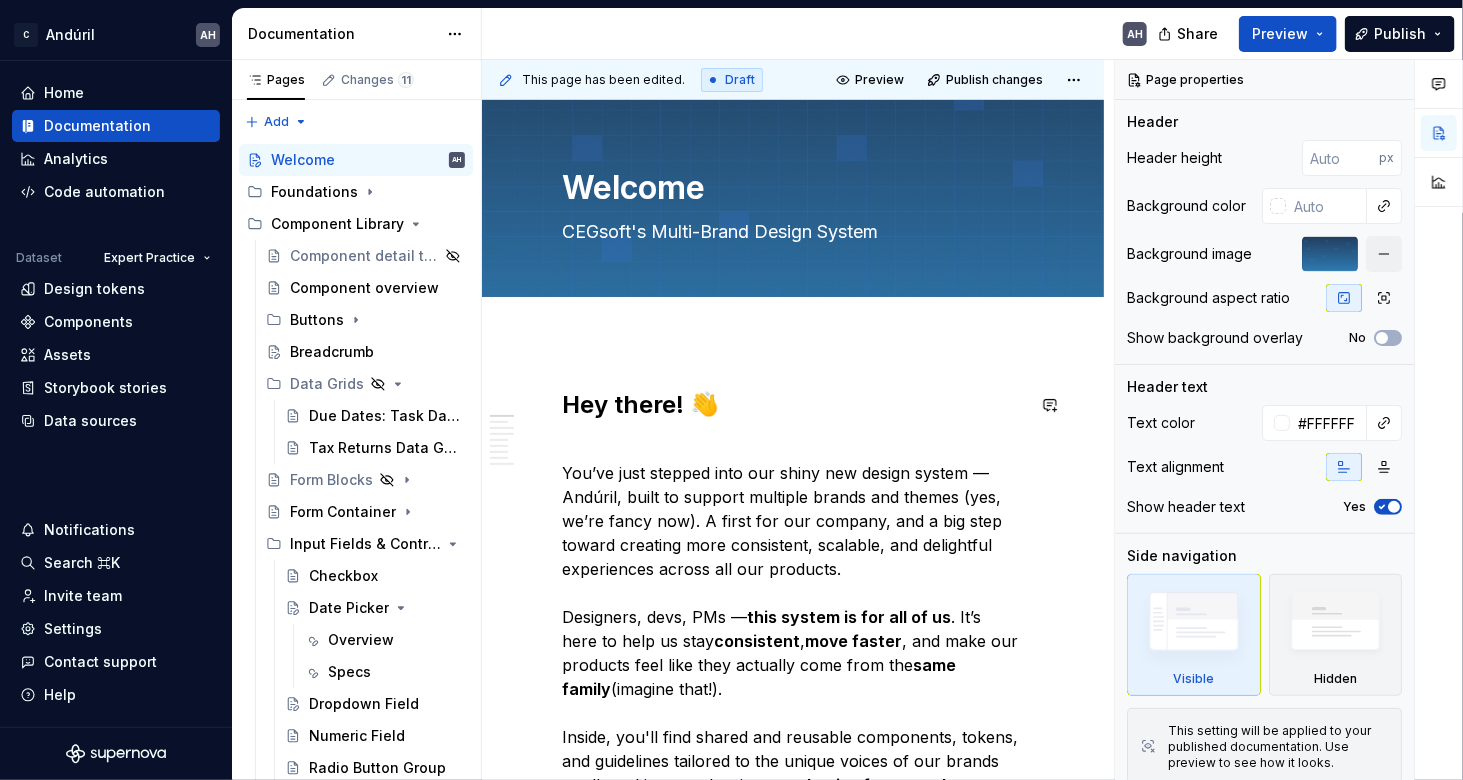 type on "CEGsoft's Multi-Brand Design System" 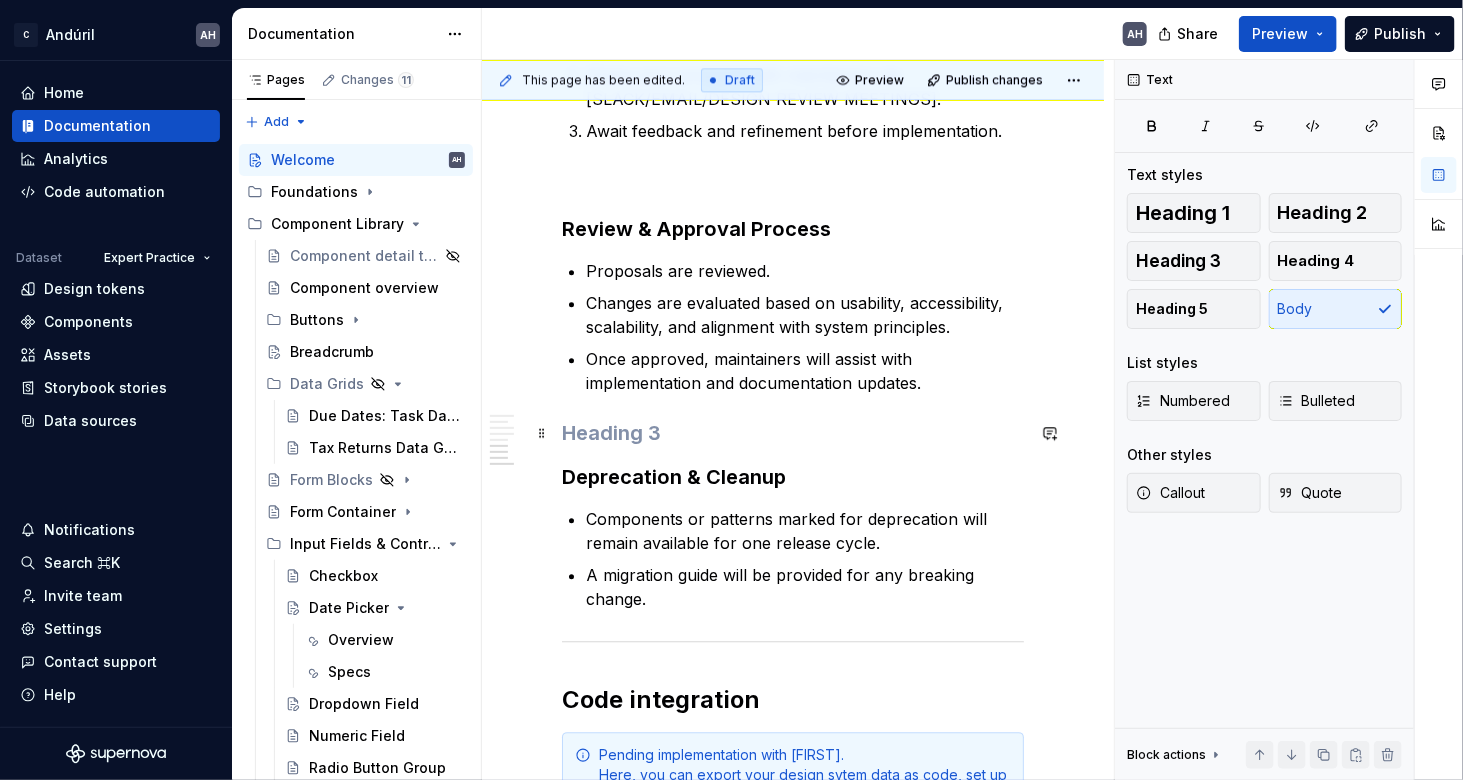 scroll, scrollTop: 2342, scrollLeft: 0, axis: vertical 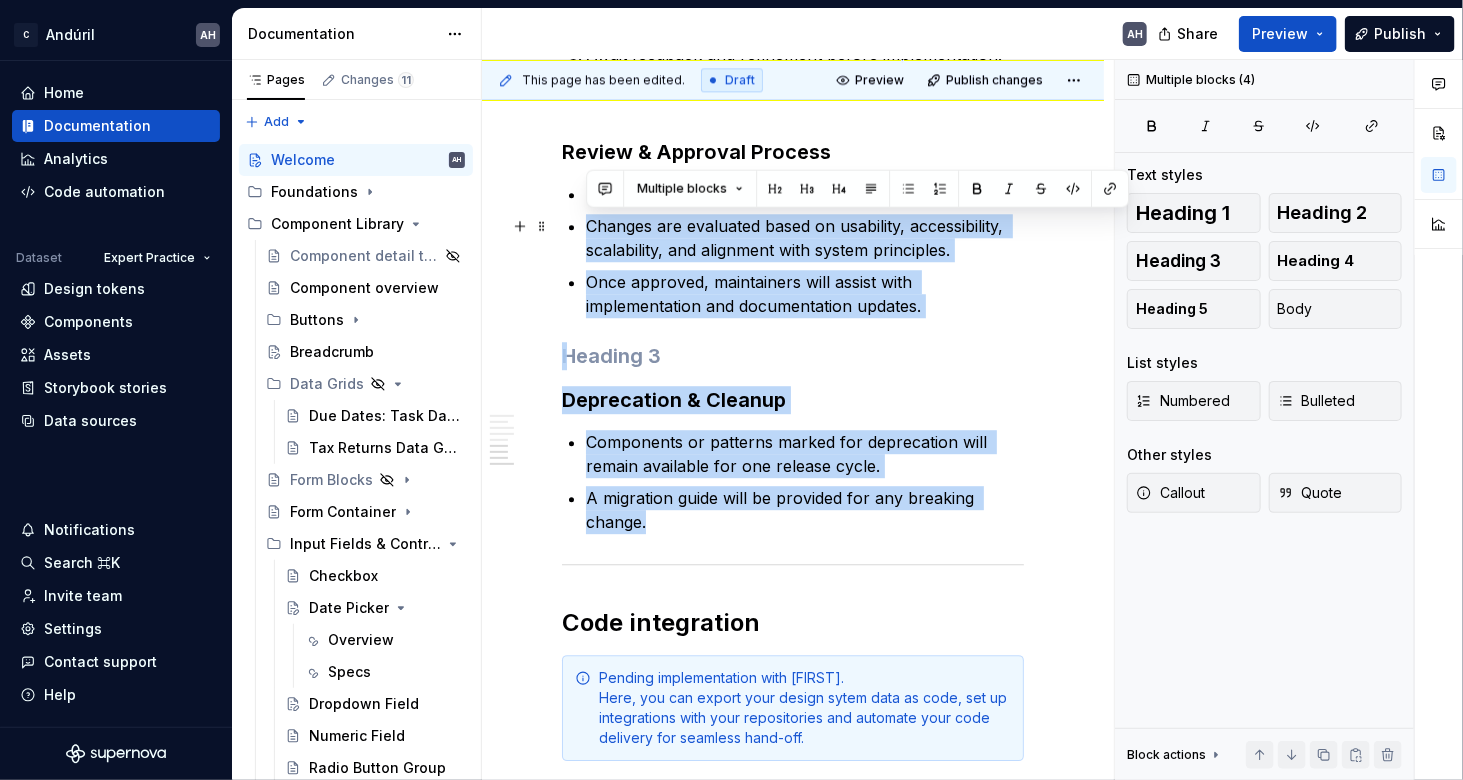 drag, startPoint x: 713, startPoint y: 523, endPoint x: 556, endPoint y: 247, distance: 317.52954 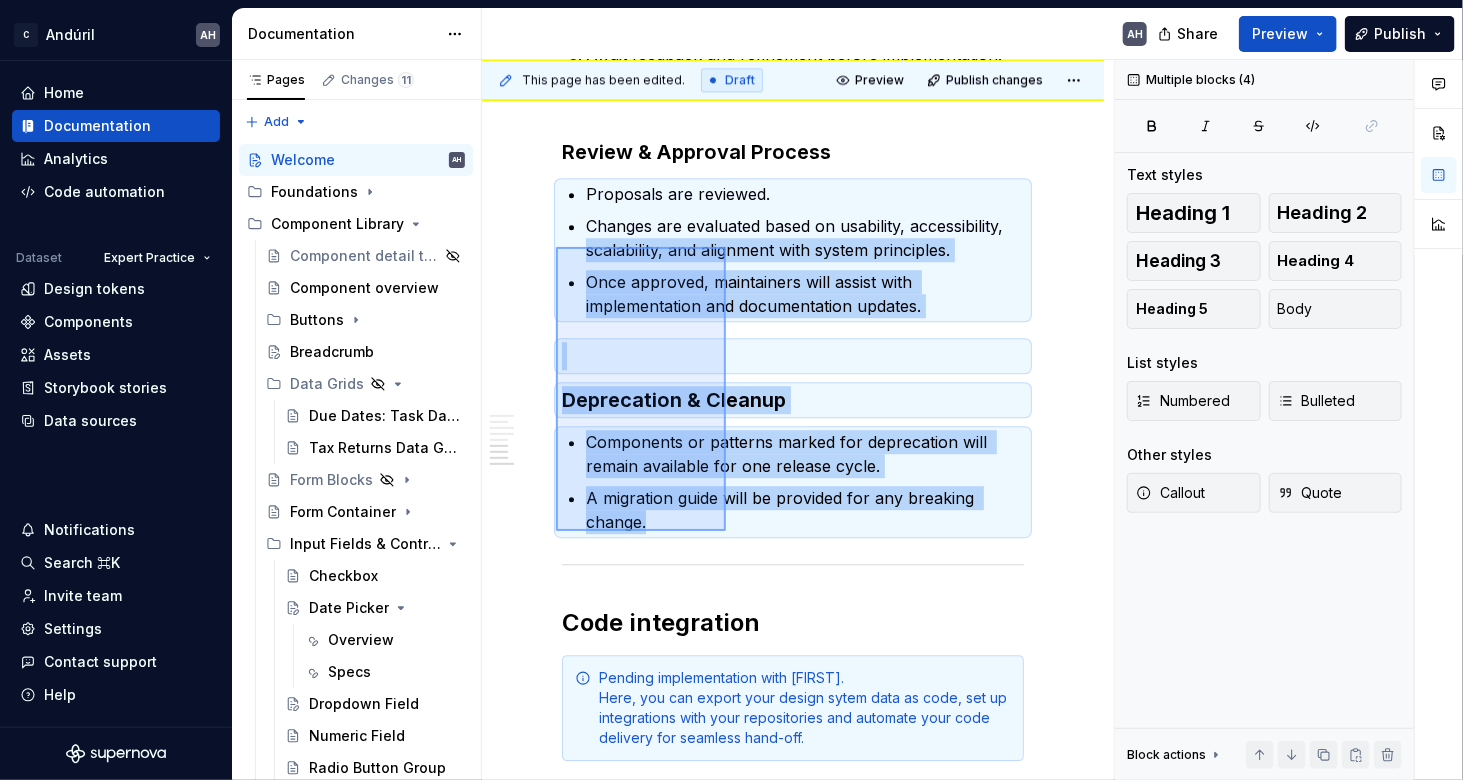 click on "This page has been edited. Draft Preview Publish changes Welcome CEGsoft's Multi-Brand Design System Edit header Hey there! 👋 Why Andúril? ⚔️ Principles & Values Governance & Contributions Proposing Changes Review & Approval Process Deprecation & Cleanup Code integration  Hey there! 👋 You’ve just stepped into our shiny new design system — Andúril, built to support multiple brands and themes (yes, we’re fancy now). A first for our company, and a big step toward creating more consistent, scalable, and delightful experiences across all our products. Designers, devs, PMs —  this system is for all of us . It’s here to help us stay  consistent ,  move faster , and make our products feel like they actually come from the  same family  (imagine that!). Inside, you'll find shared and reusable components, tokens, and guidelines tailored to the unique voices of our brands — all working together in  one cohesive framework . This is  a living system Let’s build something great, together 💪  and" at bounding box center [798, 420] 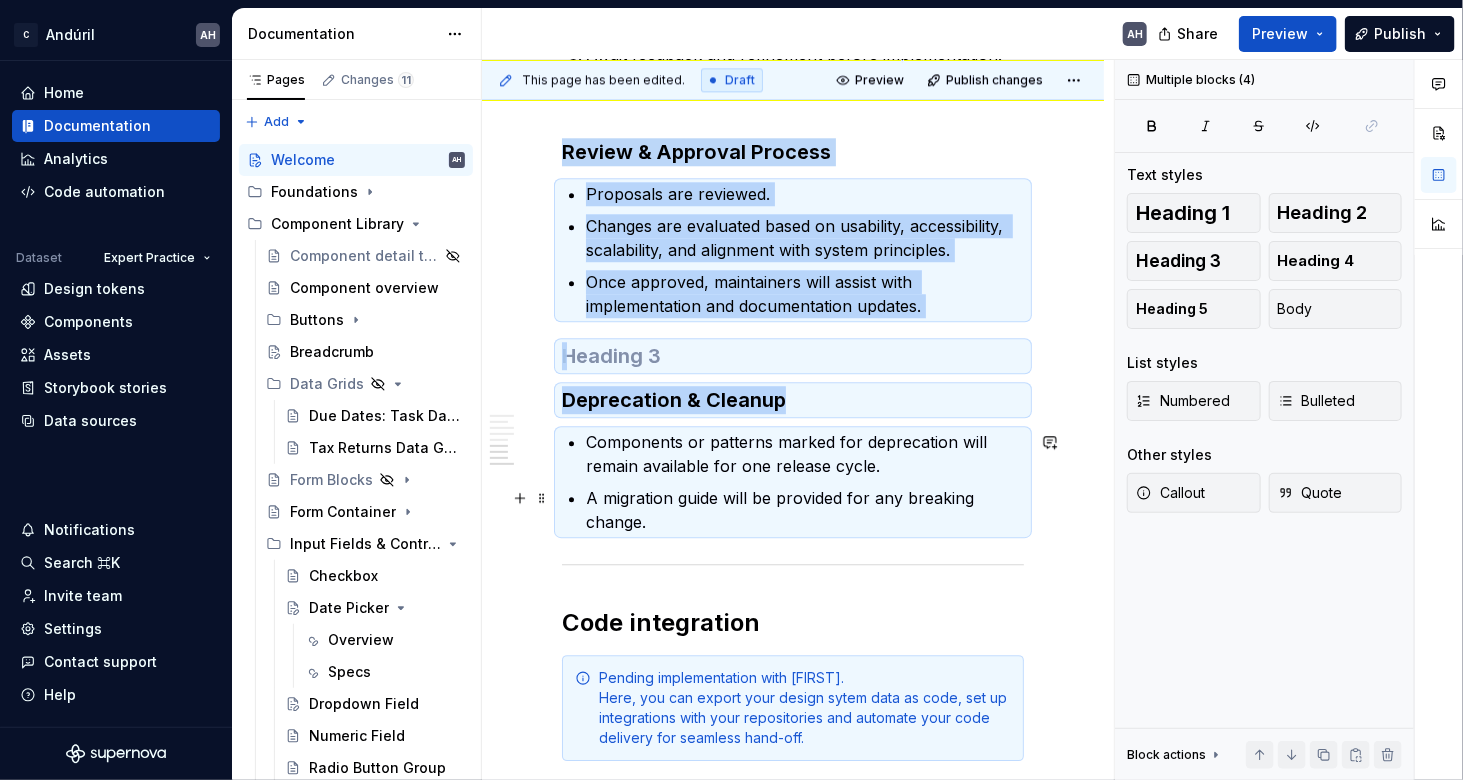 click on "A migration guide will be provided for any breaking change." at bounding box center (805, 510) 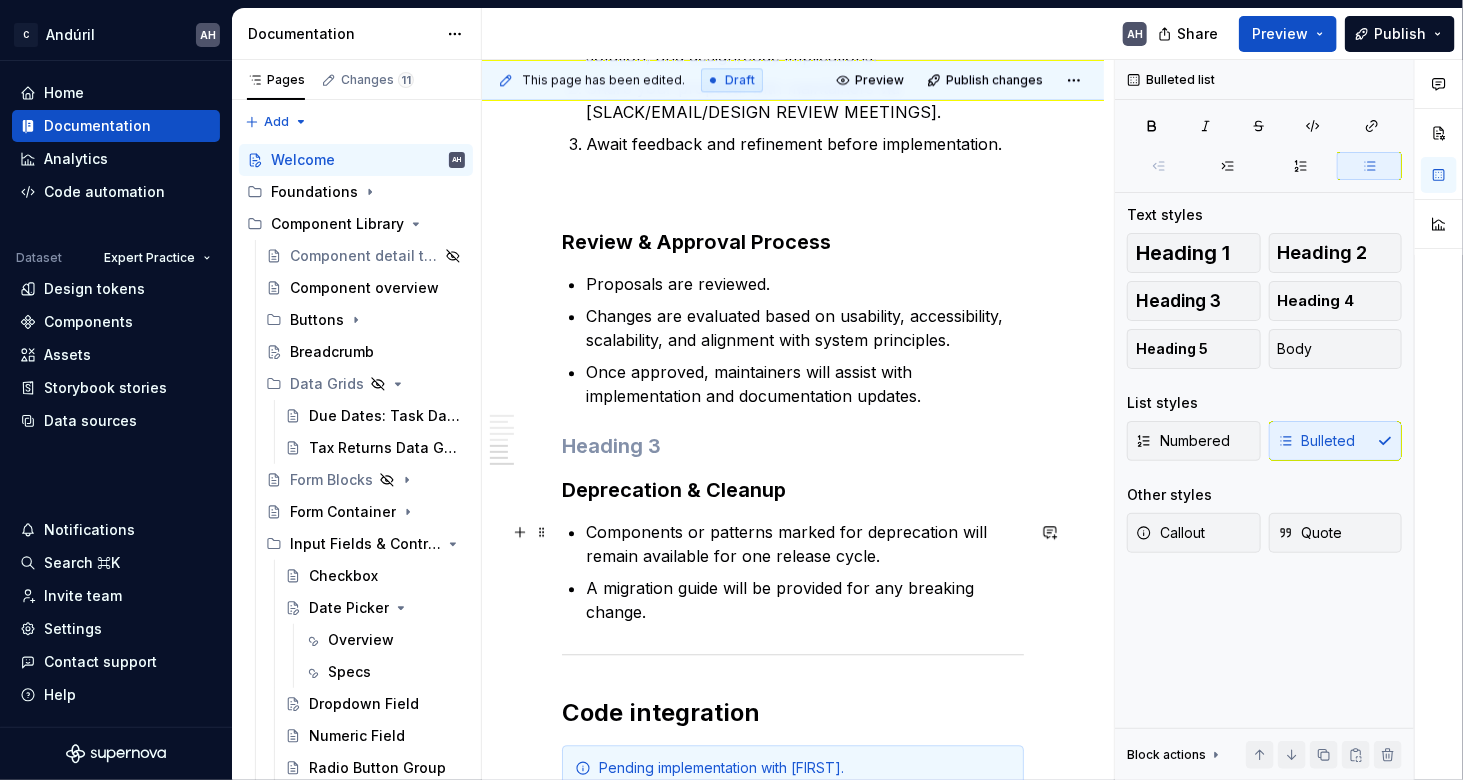 scroll, scrollTop: 2250, scrollLeft: 0, axis: vertical 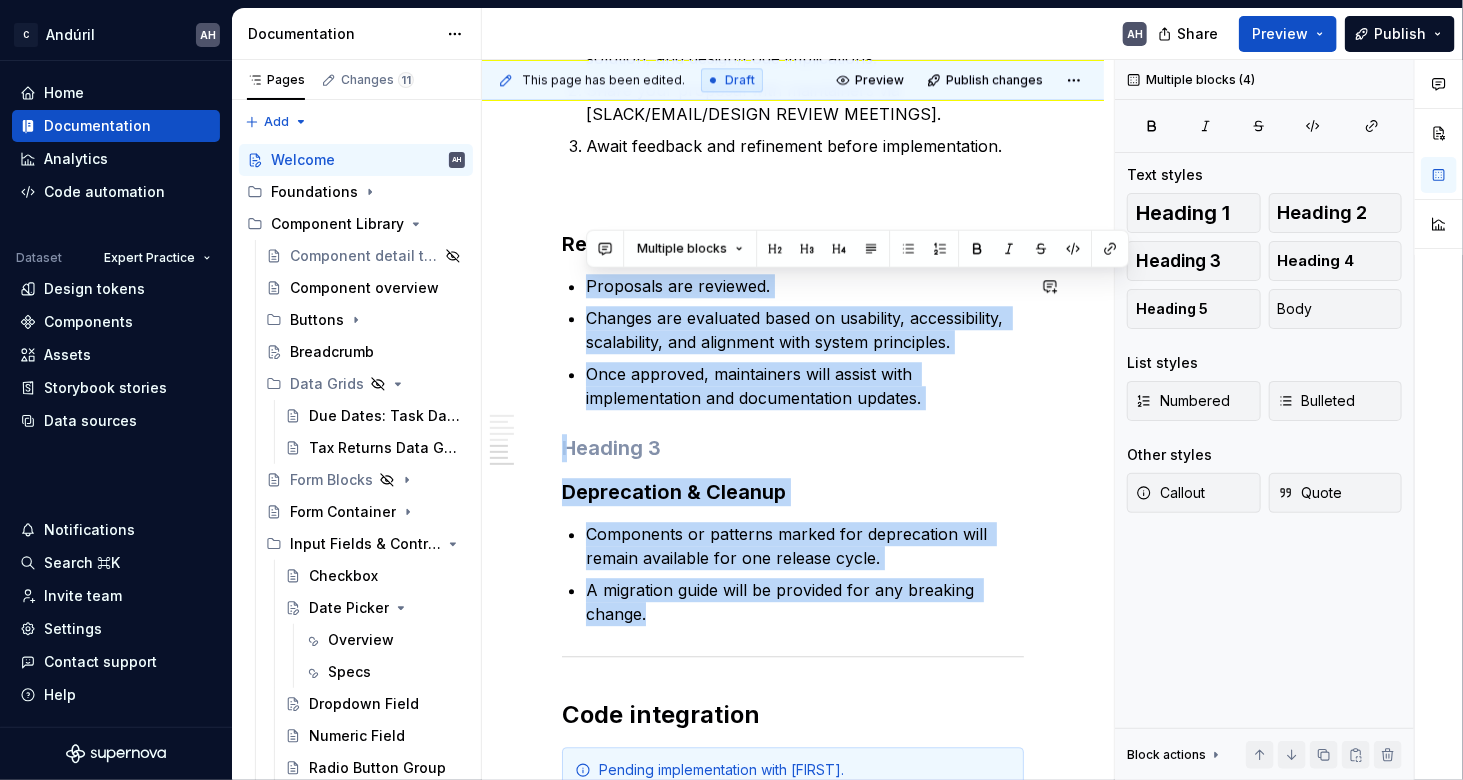 drag, startPoint x: 717, startPoint y: 621, endPoint x: 521, endPoint y: 269, distance: 402.88956 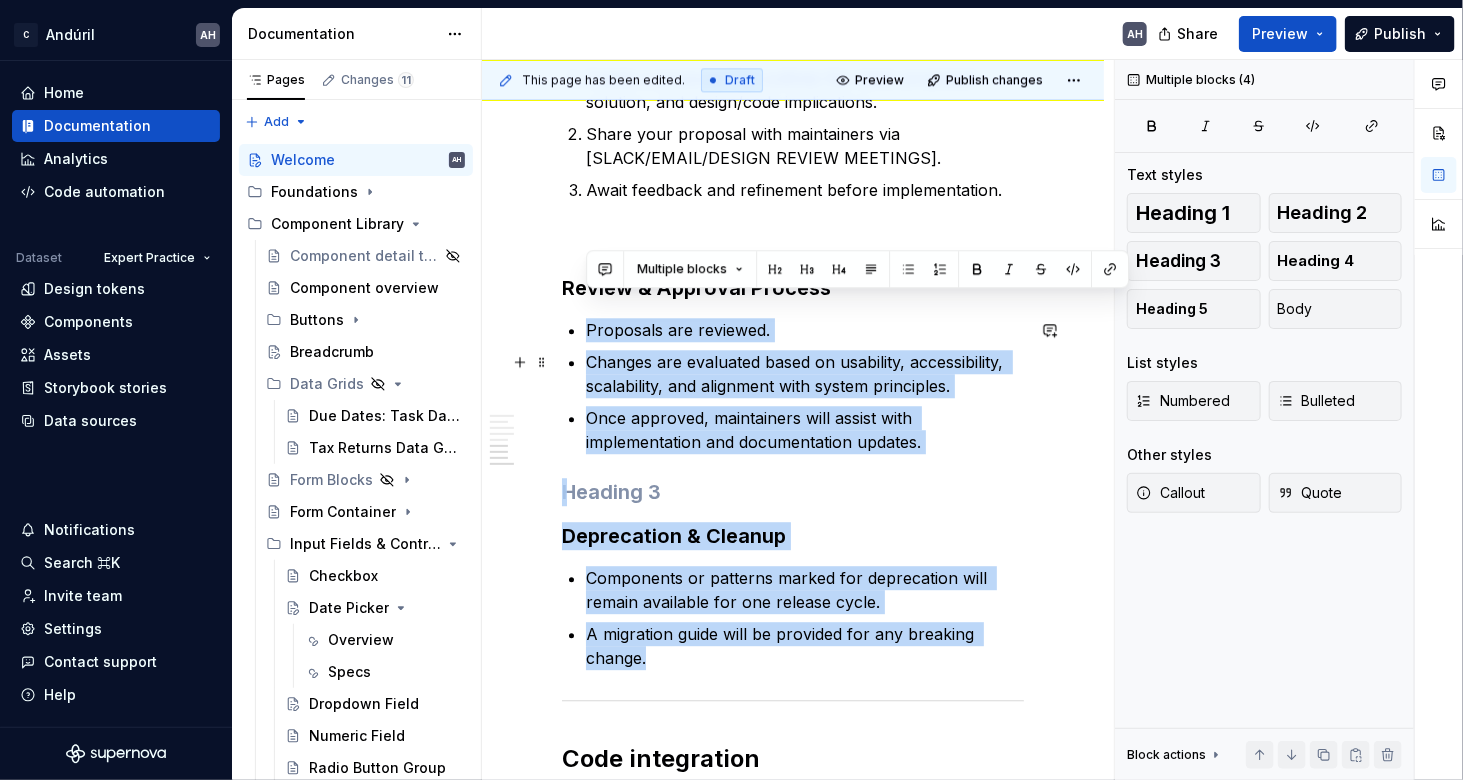 scroll, scrollTop: 2202, scrollLeft: 0, axis: vertical 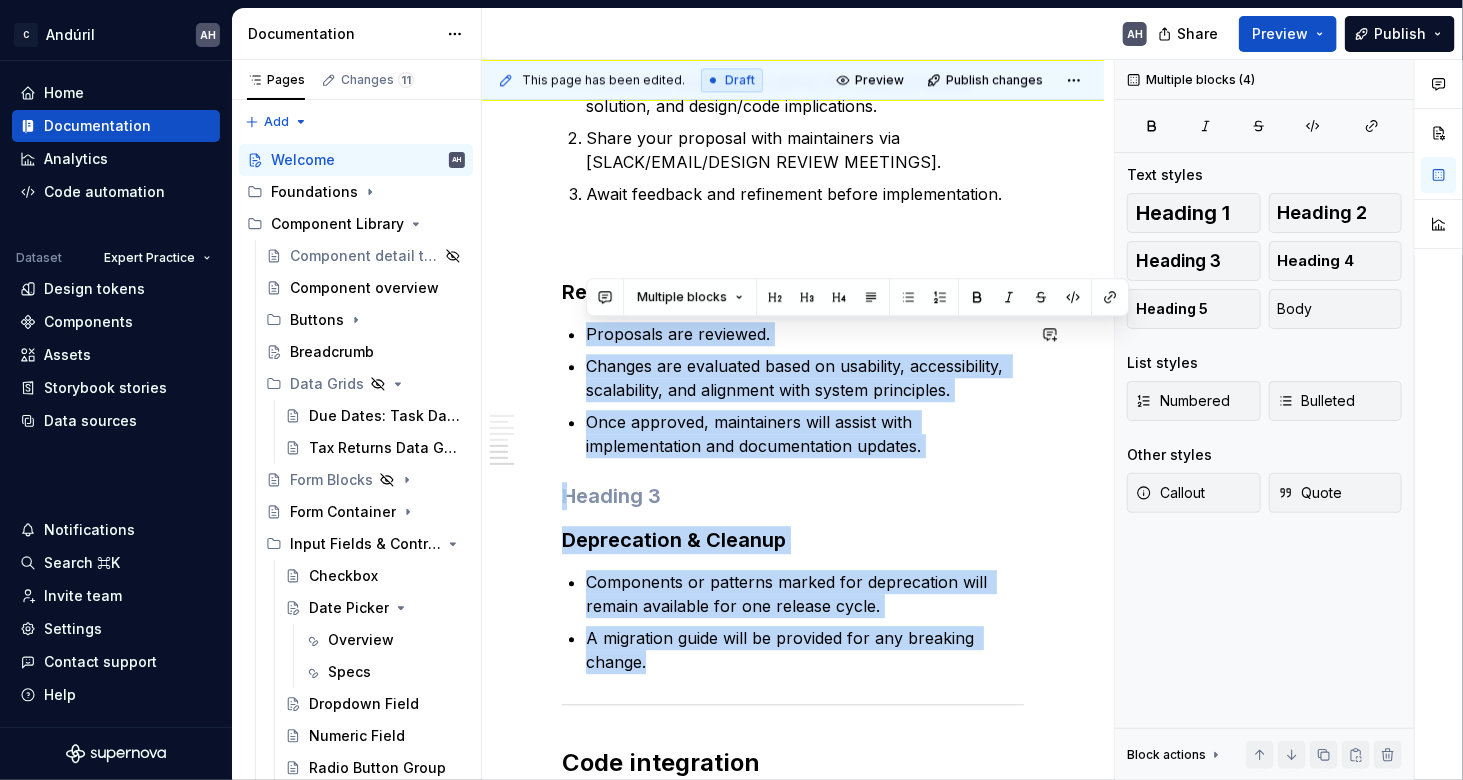 click on "Hey there! 👋 You’ve just stepped into our shiny new design system — Andúril, built to support multiple brands and themes (yes, we’re fancy now). A first for our company, and a big step toward creating more consistent, scalable, and delightful experiences across all our products. Designers, devs, PMs —  this system is for all of us . It’s here to help us stay  consistent ,  move faster , and make our products feel like they actually come from the  same family  (imagine that!). Inside, you'll find shared and reusable components, tokens, and guidelines tailored to the unique voices of our brands — all working together in  one cohesive framework . We’re excited to grow this system with you. If something feels missing, unclear, or could be improved — speak up!  This is  a living system , and your feedback helps make it better for everyone. Let’s build something great, together 💪 Why Andúril? ⚔️ Andúril is the legendary sword wielded by Aragorn in  The Lord of the Rings lasting legacy" at bounding box center [793, -319] 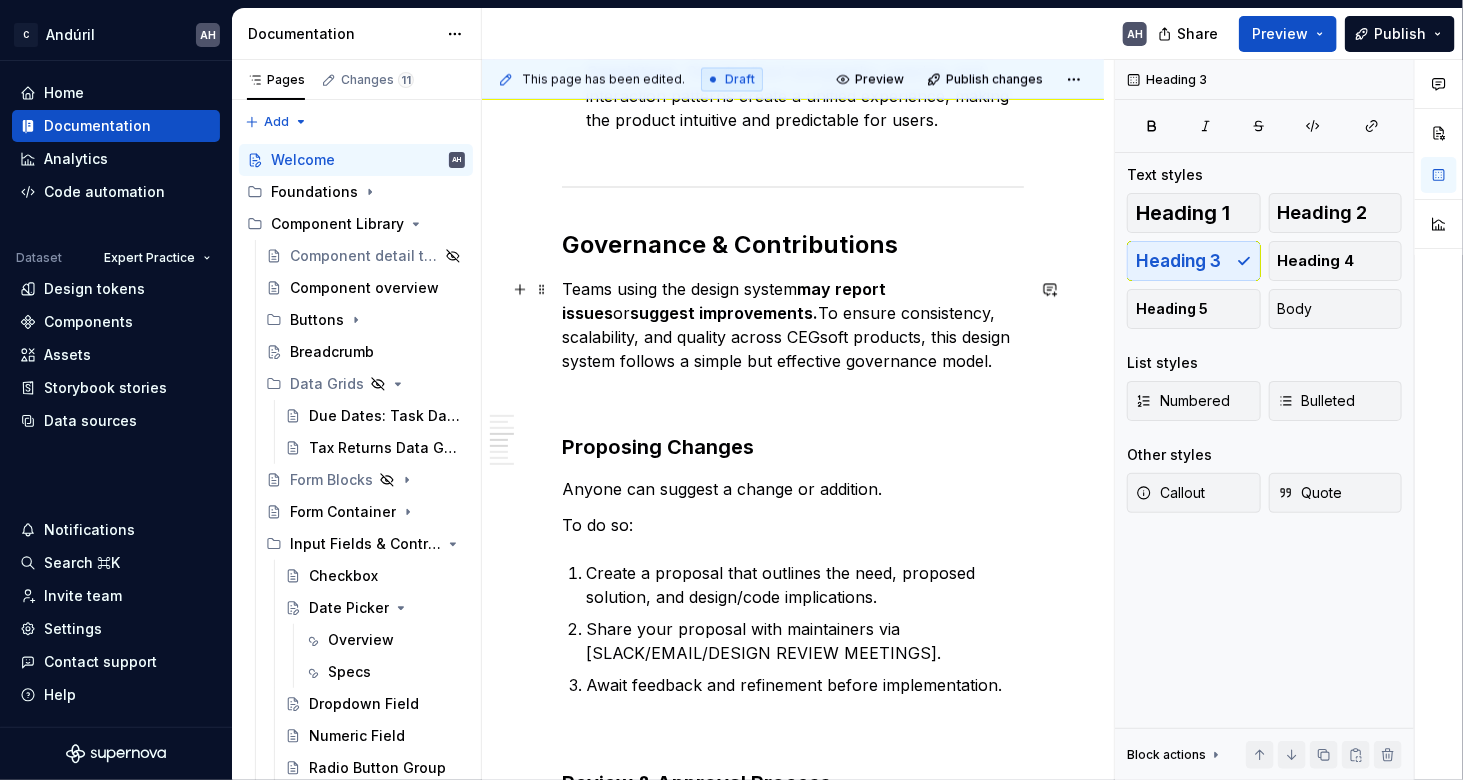 scroll, scrollTop: 1710, scrollLeft: 0, axis: vertical 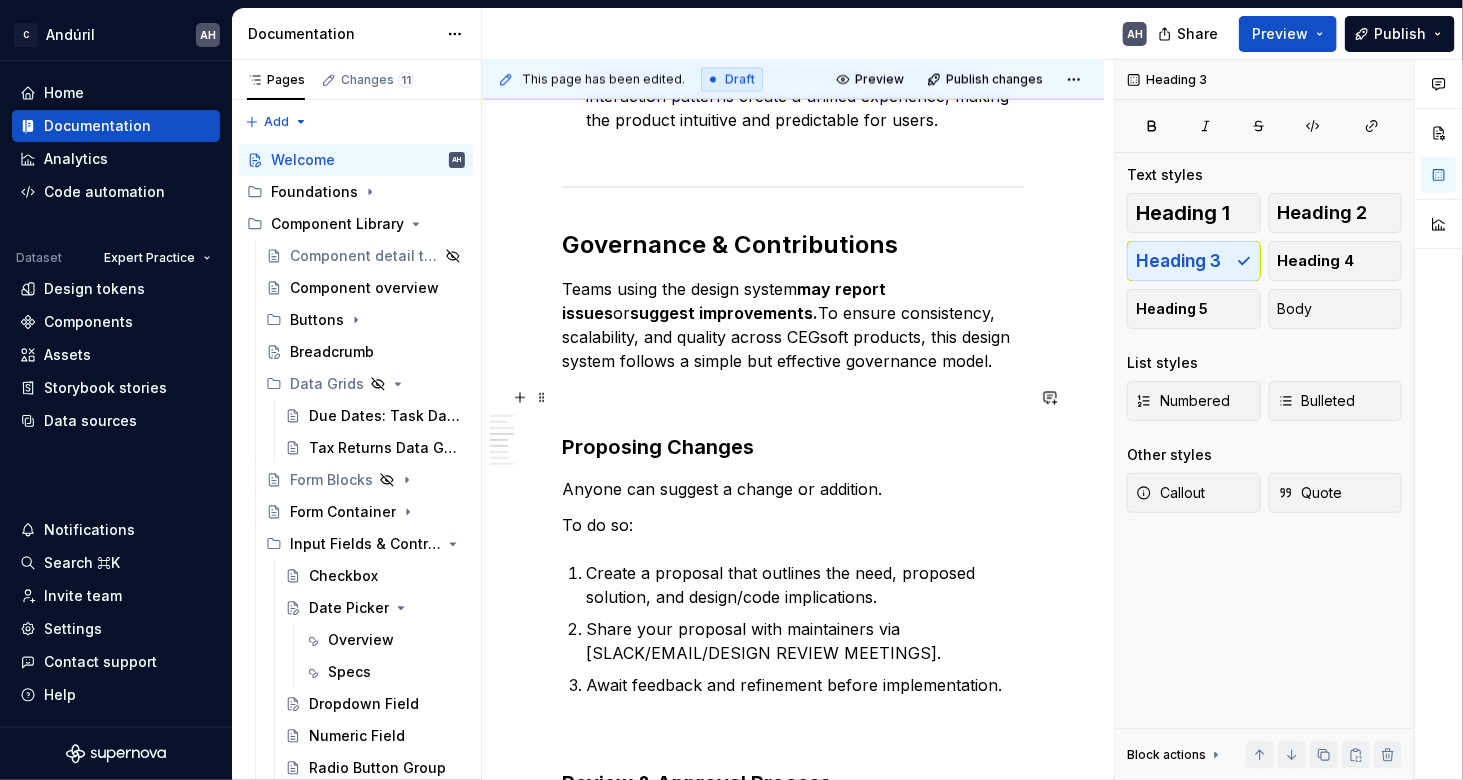 click at bounding box center (793, 398) 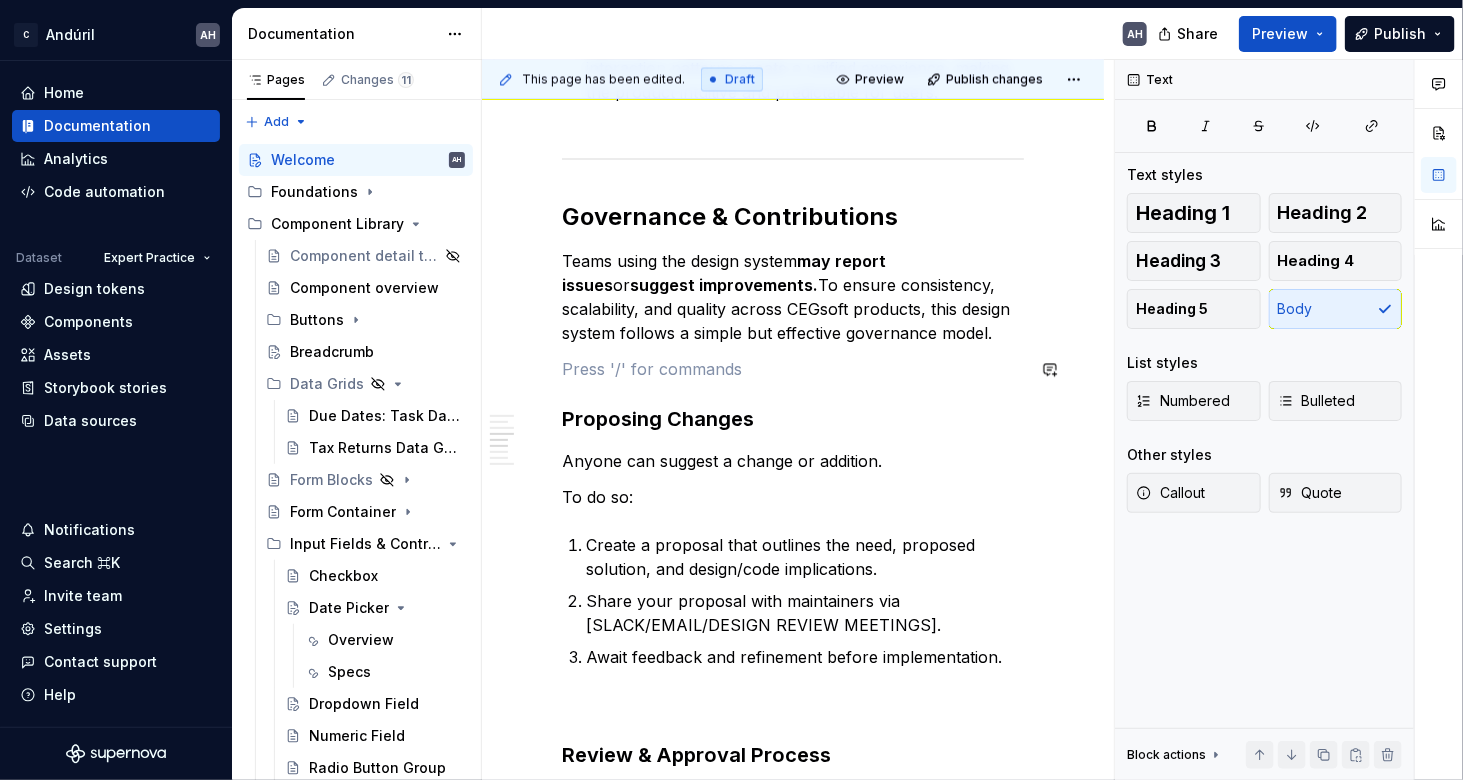 scroll, scrollTop: 1788, scrollLeft: 0, axis: vertical 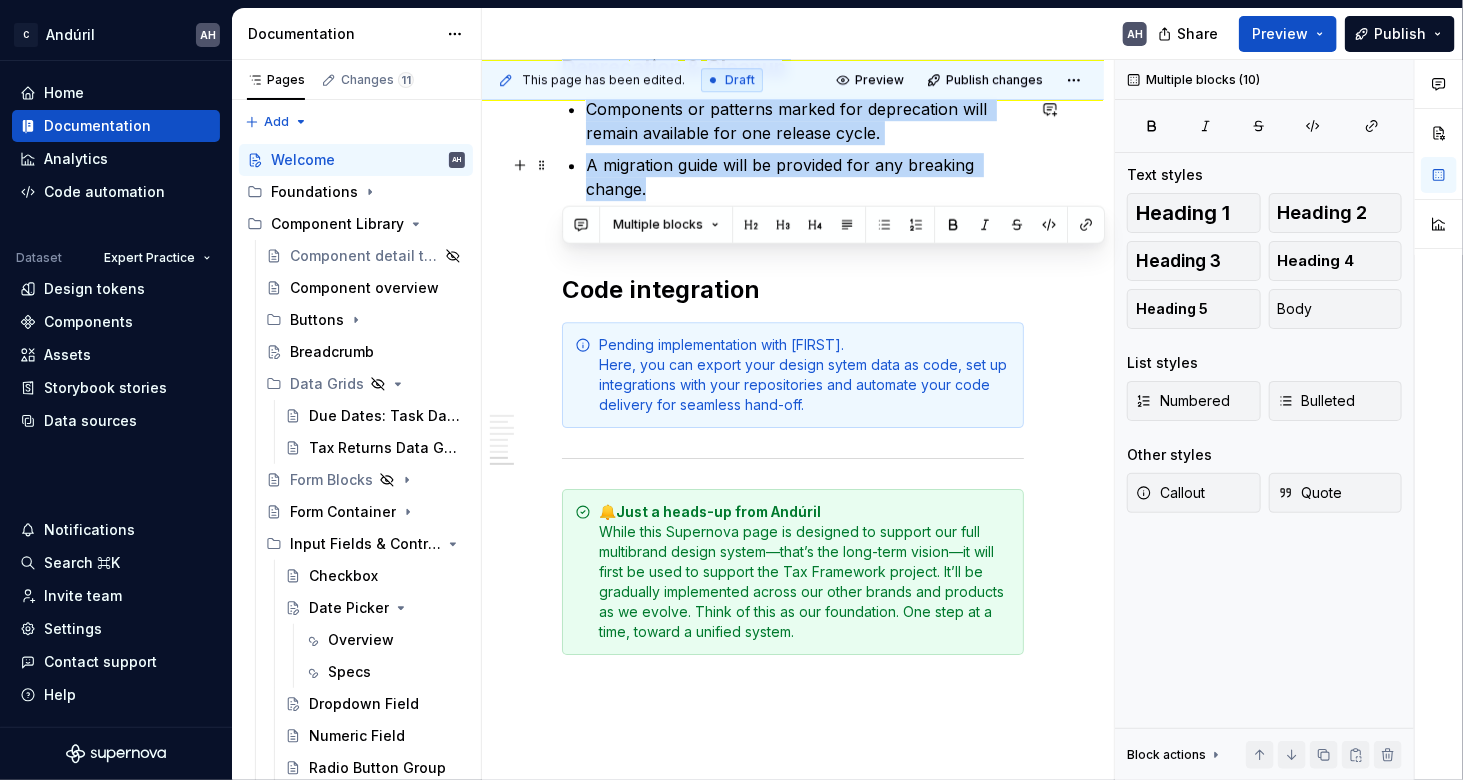 drag, startPoint x: 565, startPoint y: 406, endPoint x: 819, endPoint y: 182, distance: 338.66208 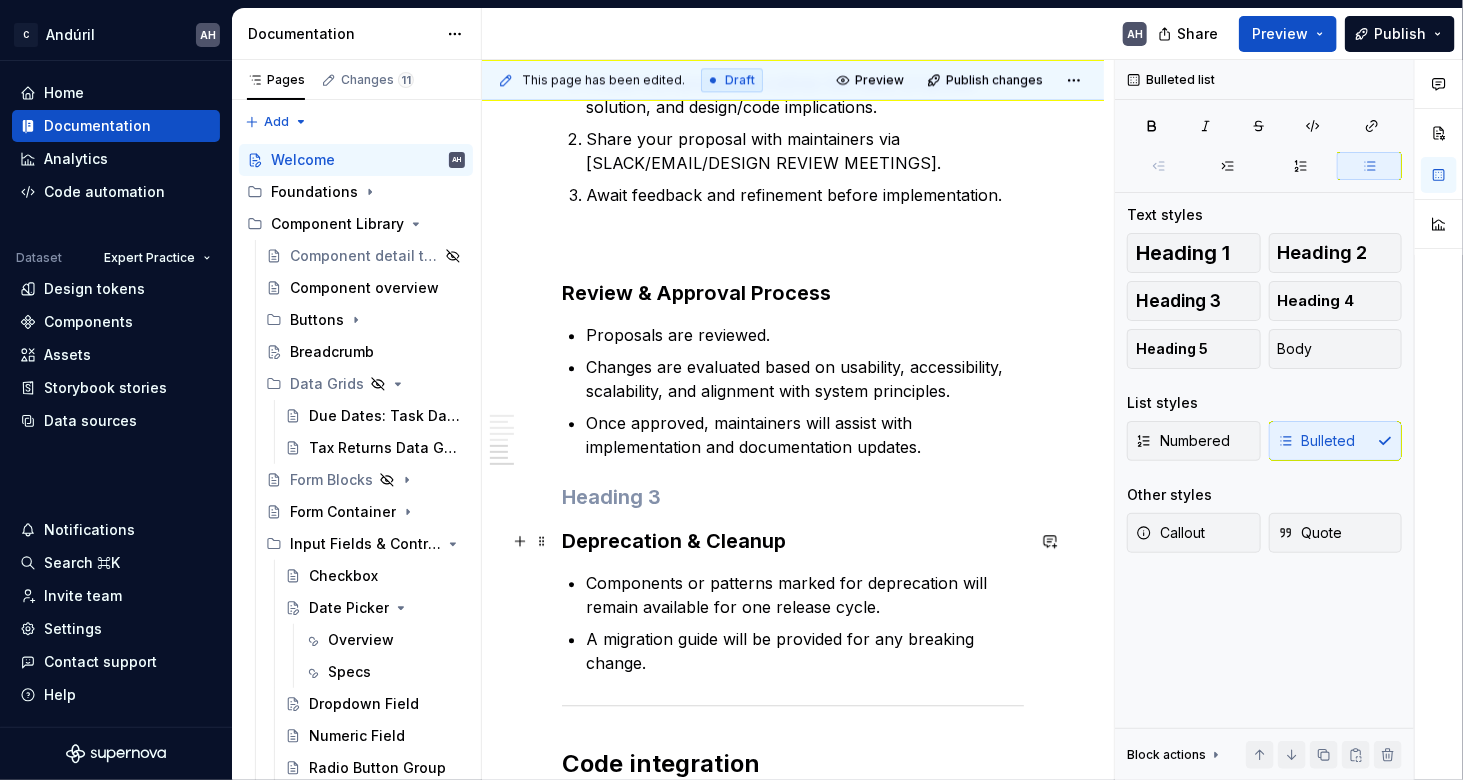 scroll, scrollTop: 2239, scrollLeft: 0, axis: vertical 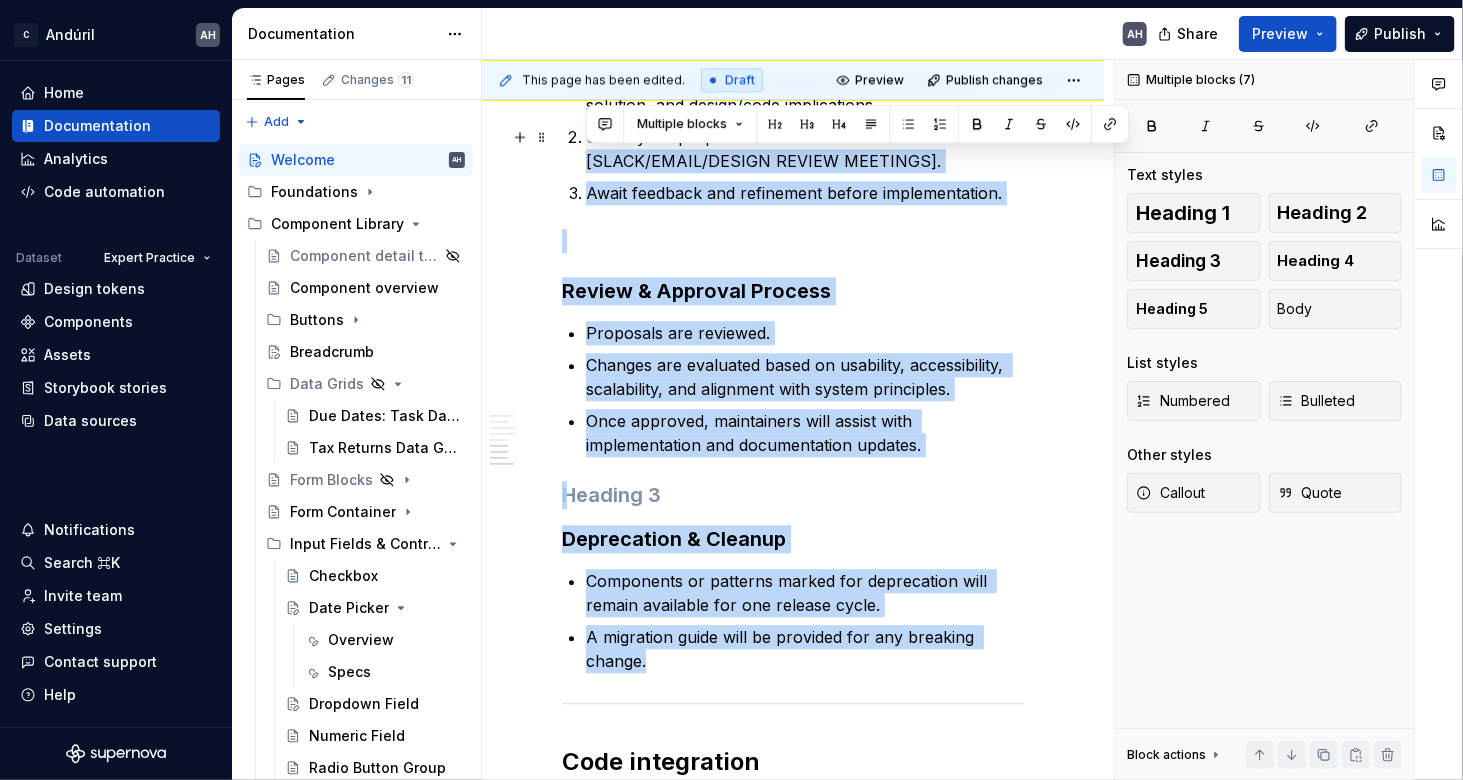 drag, startPoint x: 697, startPoint y: 651, endPoint x: 521, endPoint y: 164, distance: 517.8272 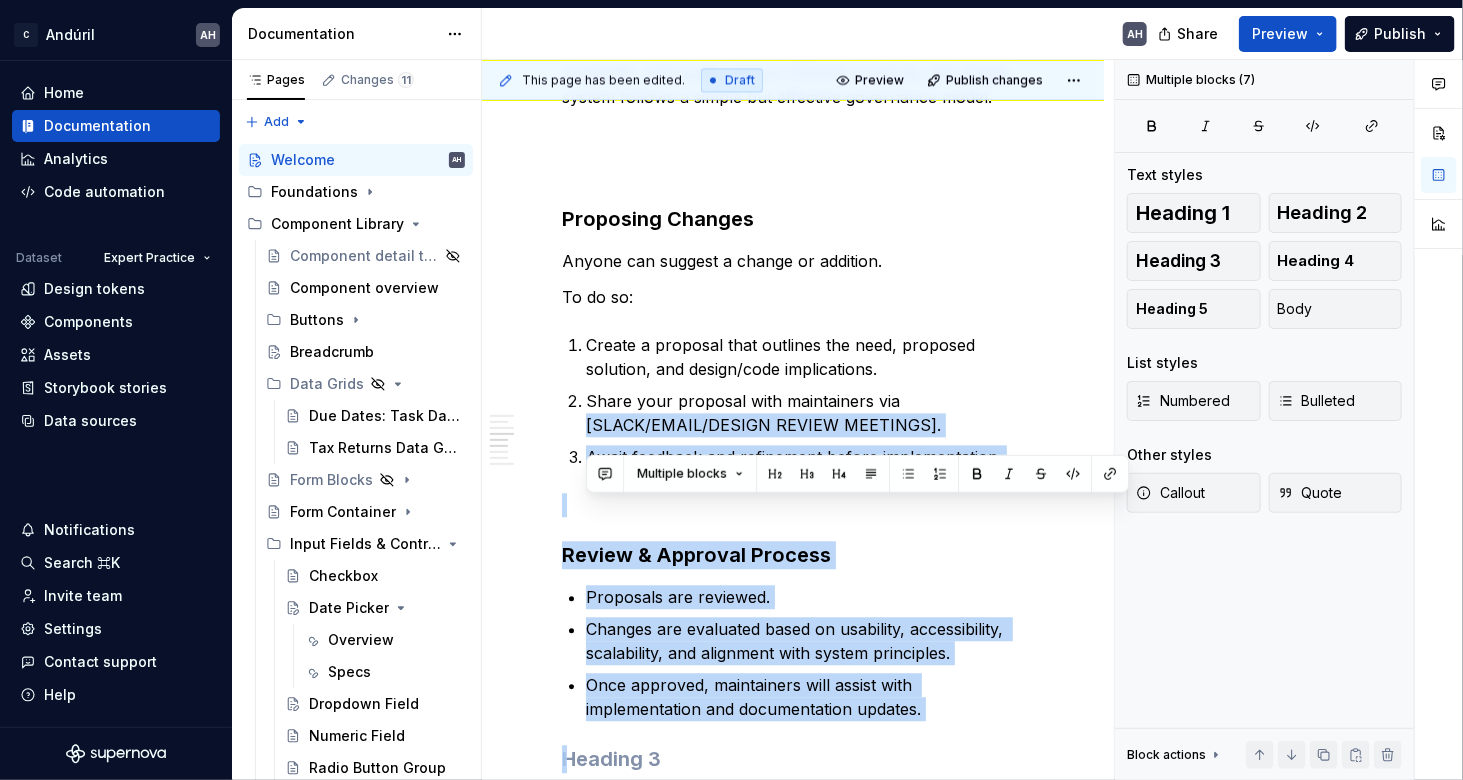 scroll, scrollTop: 1886, scrollLeft: 0, axis: vertical 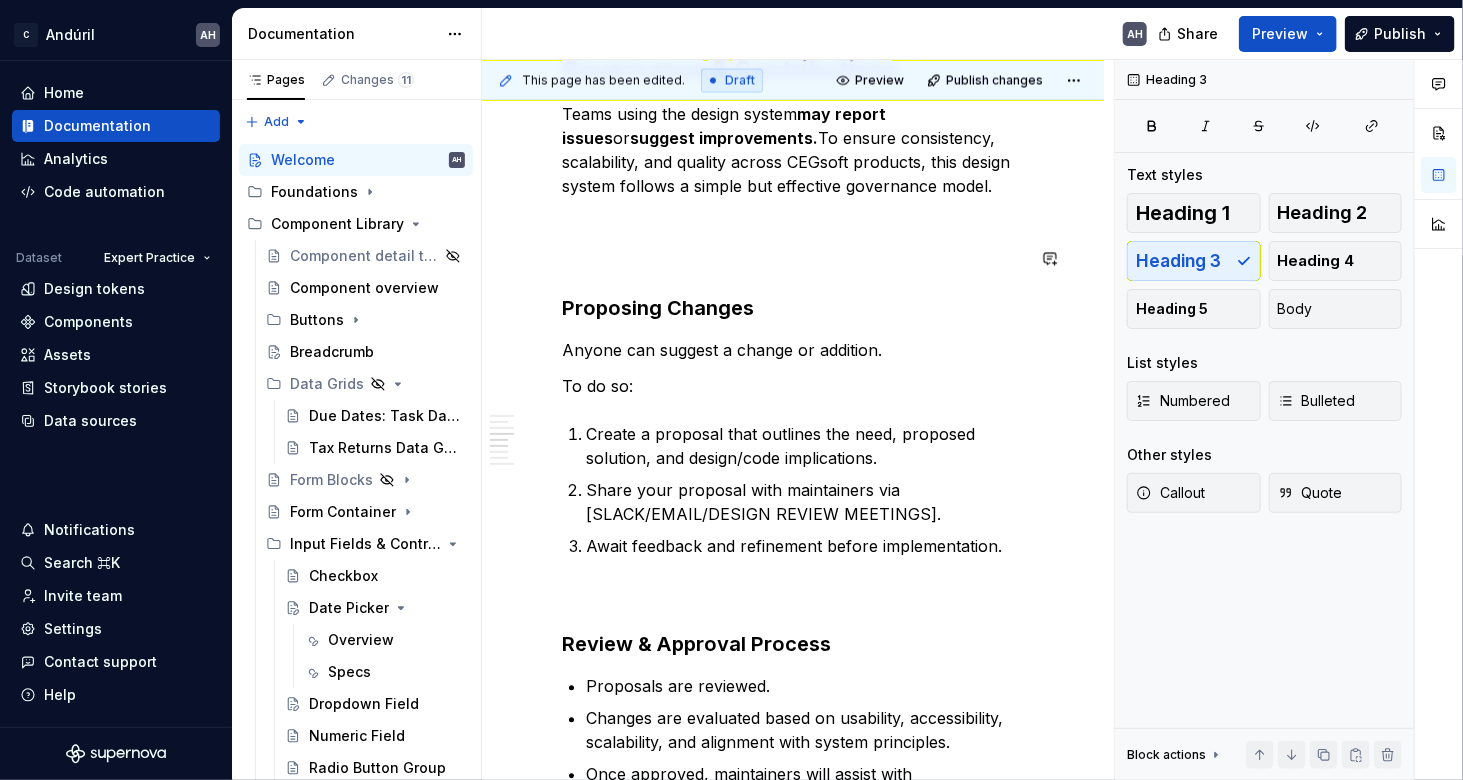 click on "Hey there! 👋 You’ve just stepped into our shiny new design system — Andúril, built to support multiple brands and themes (yes, we’re fancy now). A first for our company, and a big step toward creating more consistent, scalable, and delightful experiences across all our products. Designers, devs, PMs —  this system is for all of us . It’s here to help us stay  consistent ,  move faster , and make our products feel like they actually come from the  same family  (imagine that!). Inside, you'll find shared and reusable components, tokens, and guidelines tailored to the unique voices of our brands — all working together in  one cohesive framework . We’re excited to grow this system with you. If something feels missing, unclear, or could be improved — speak up!  This is  a living system , and your feedback helps make it better for everyone. Let’s build something great, together 💪 Why Andúril? ⚔️ Andúril is the legendary sword wielded by Aragorn in  The Lord of the Rings lasting legacy" at bounding box center [793, 15] 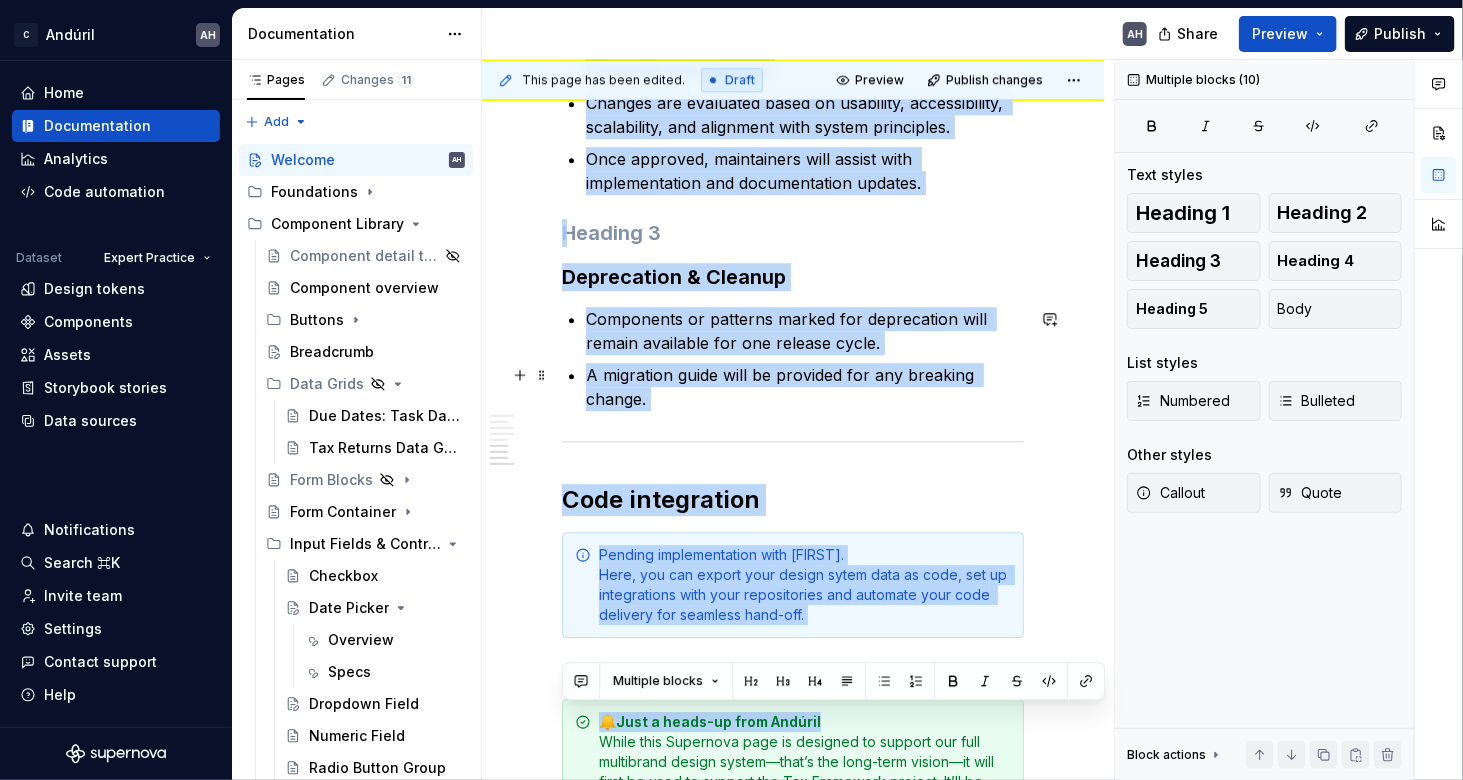scroll, scrollTop: 2638, scrollLeft: 0, axis: vertical 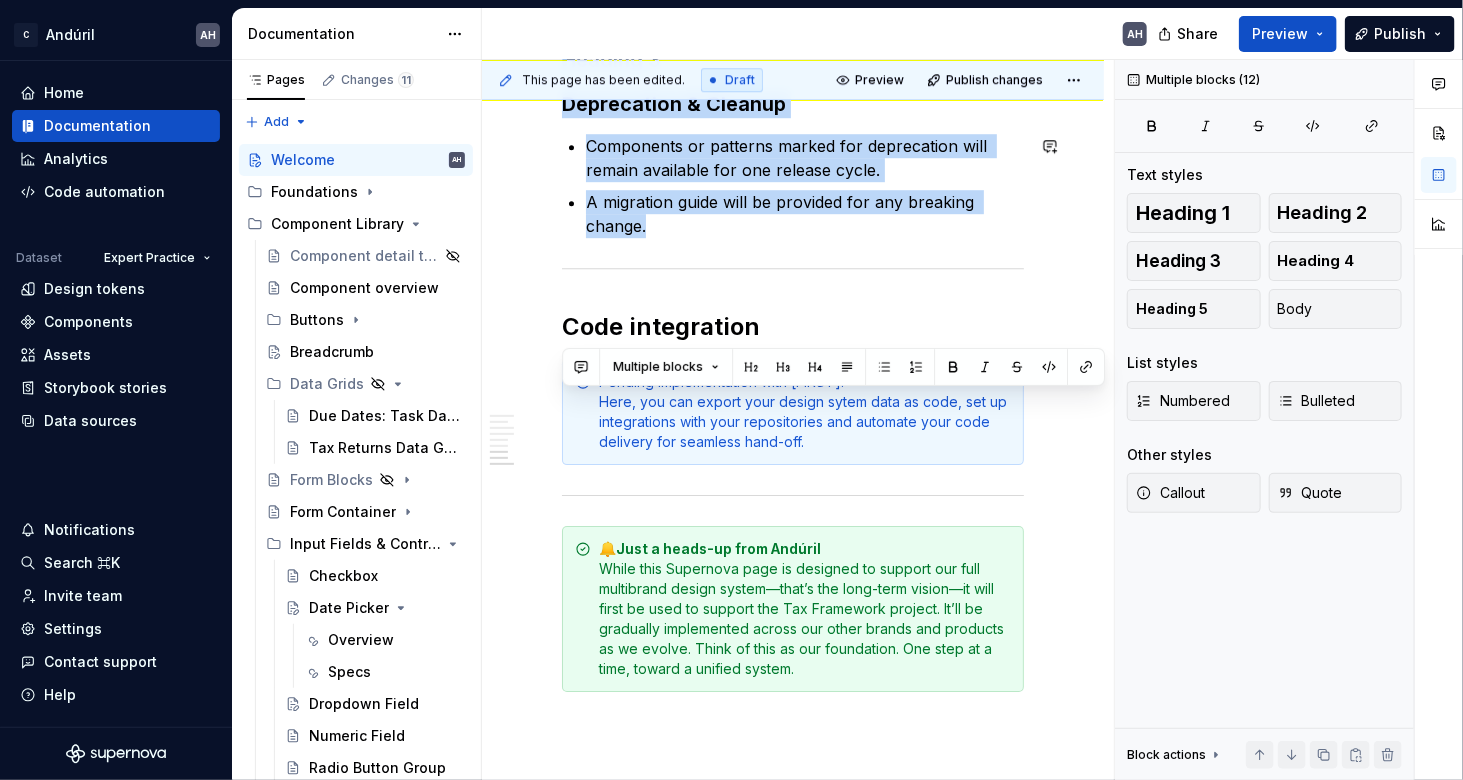 drag, startPoint x: 565, startPoint y: 282, endPoint x: 847, endPoint y: 247, distance: 284.1637 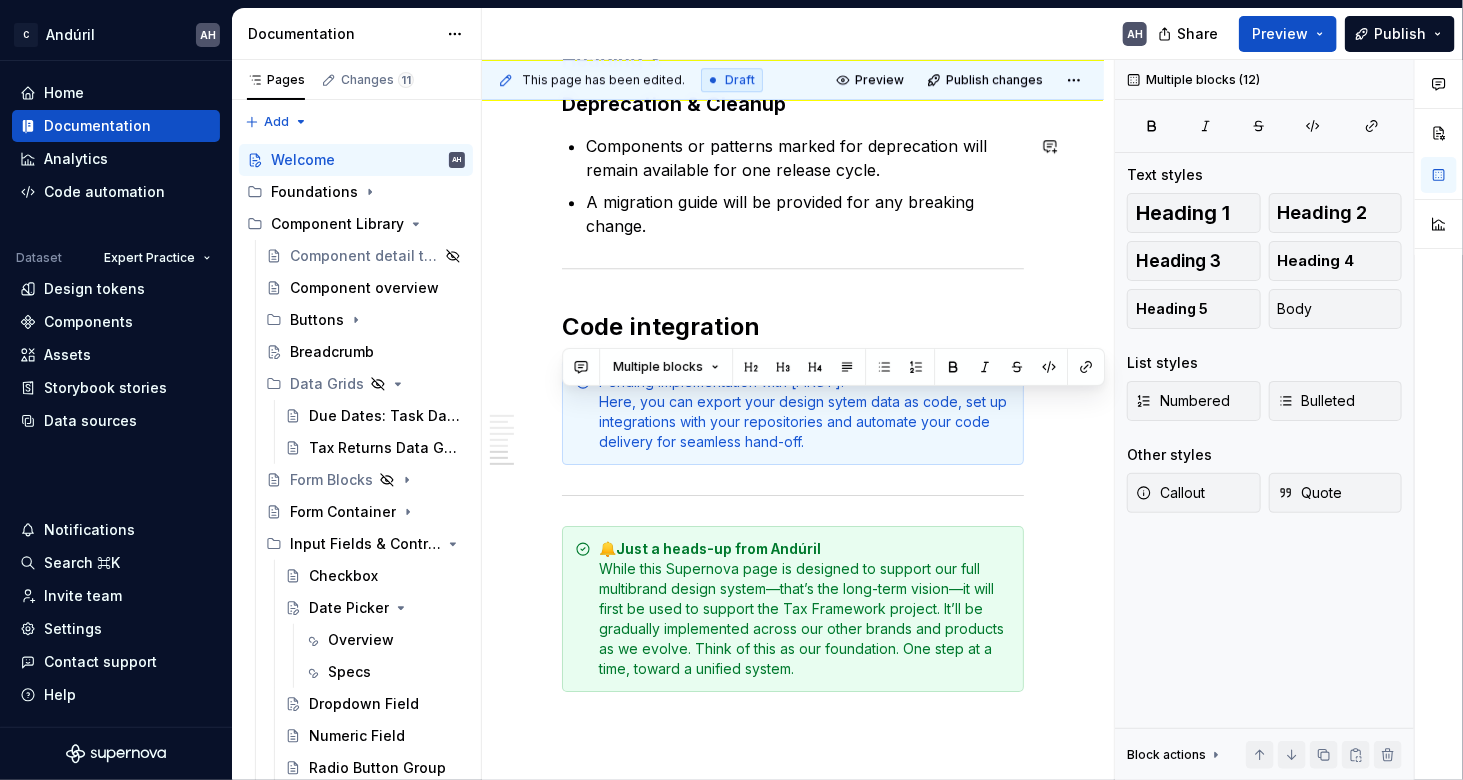 scroll, scrollTop: 2061, scrollLeft: 0, axis: vertical 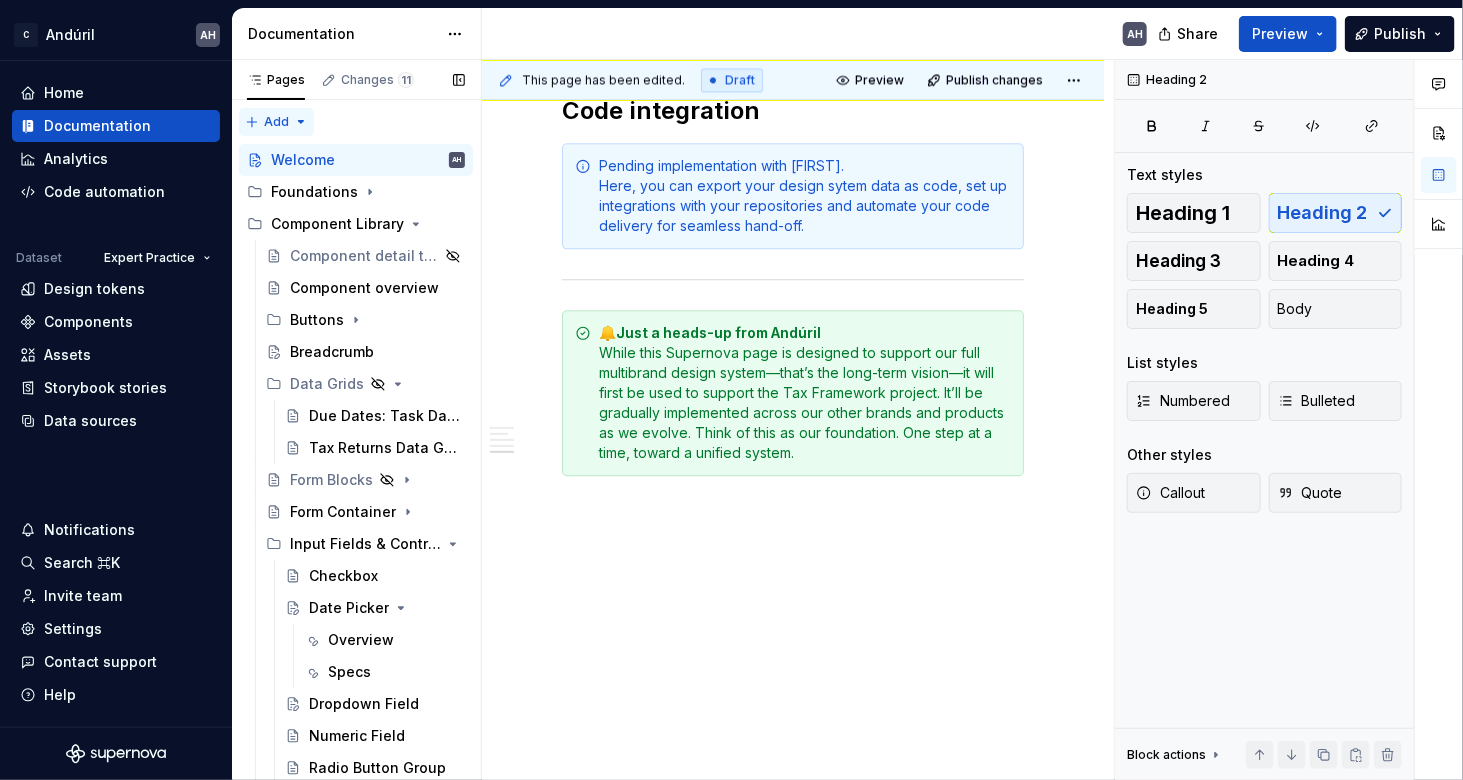 click on "Pages Changes 11 Add
Accessibility guide for tree Page tree.
Navigate the tree with the arrow keys. Common tree hotkeys apply. Further keybindings are available:
enter to execute primary action on focused item
f2 to start renaming the focused item
escape to abort renaming an item
control+d to start dragging selected items
Welcome AH Foundations Component Library Component detail template Component overview Buttons Breadcrumb Data Grids Due Dates: Task Data Grids Tax Returns Data Grid Form Blocks Form Container Input Fields & Controls Checkbox Date Picker Overview Specs  Dropdown Field Numeric Field Radio Button Group Text Box Input Table Tax Rows Tax Row test page Guidelines & Patterns Form Building Handbook Intro Tax Rows Input Tables Locked Features Layout Patterns Navigation Patterns Form Patterns Naming Convention Patterns Labeling Buttons Feedback Patterns Tokens Welcome Component Library / Buttons  /  Overwrite Button  /   /" at bounding box center [356, 424] 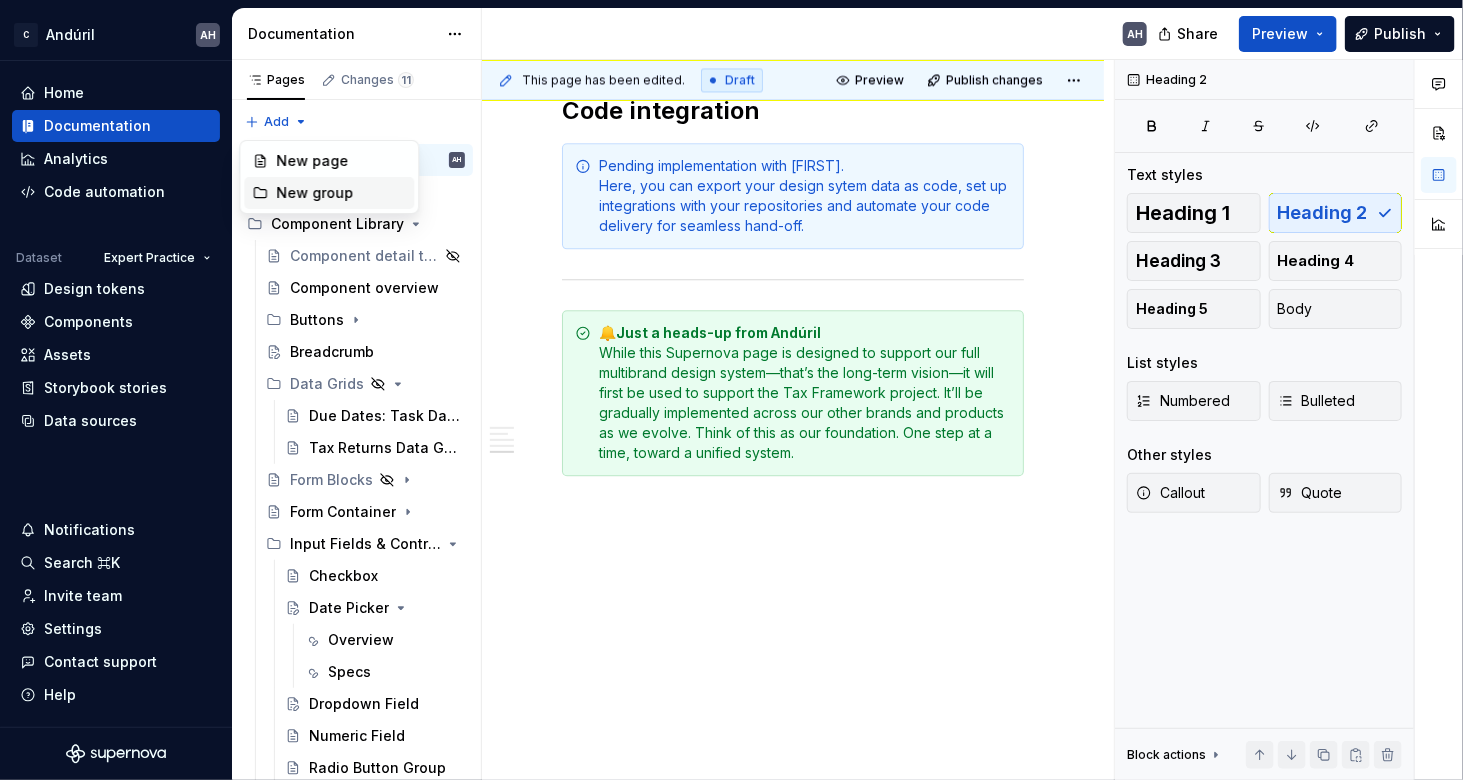 click on "New group" at bounding box center (341, 193) 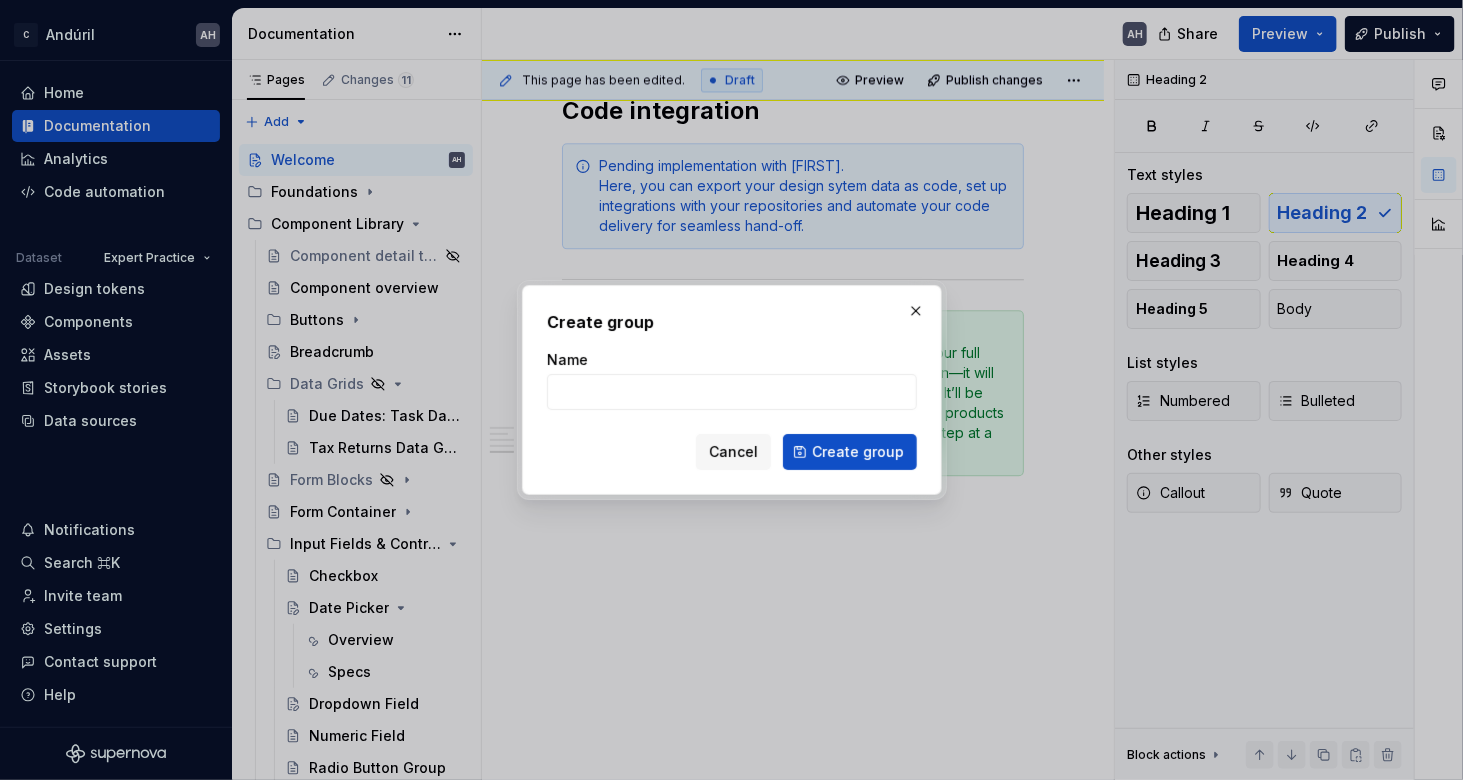 type on "*" 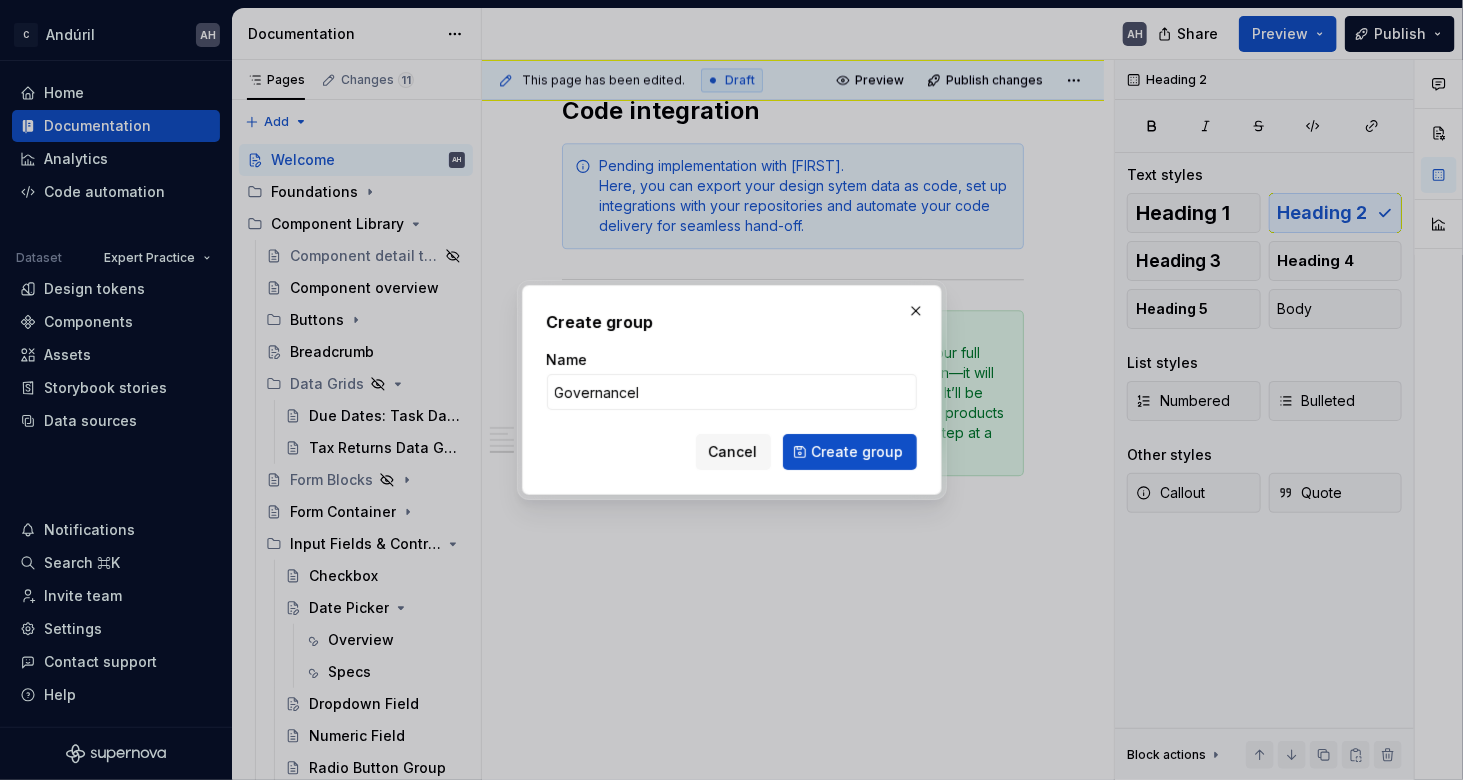 type on "Governancel" 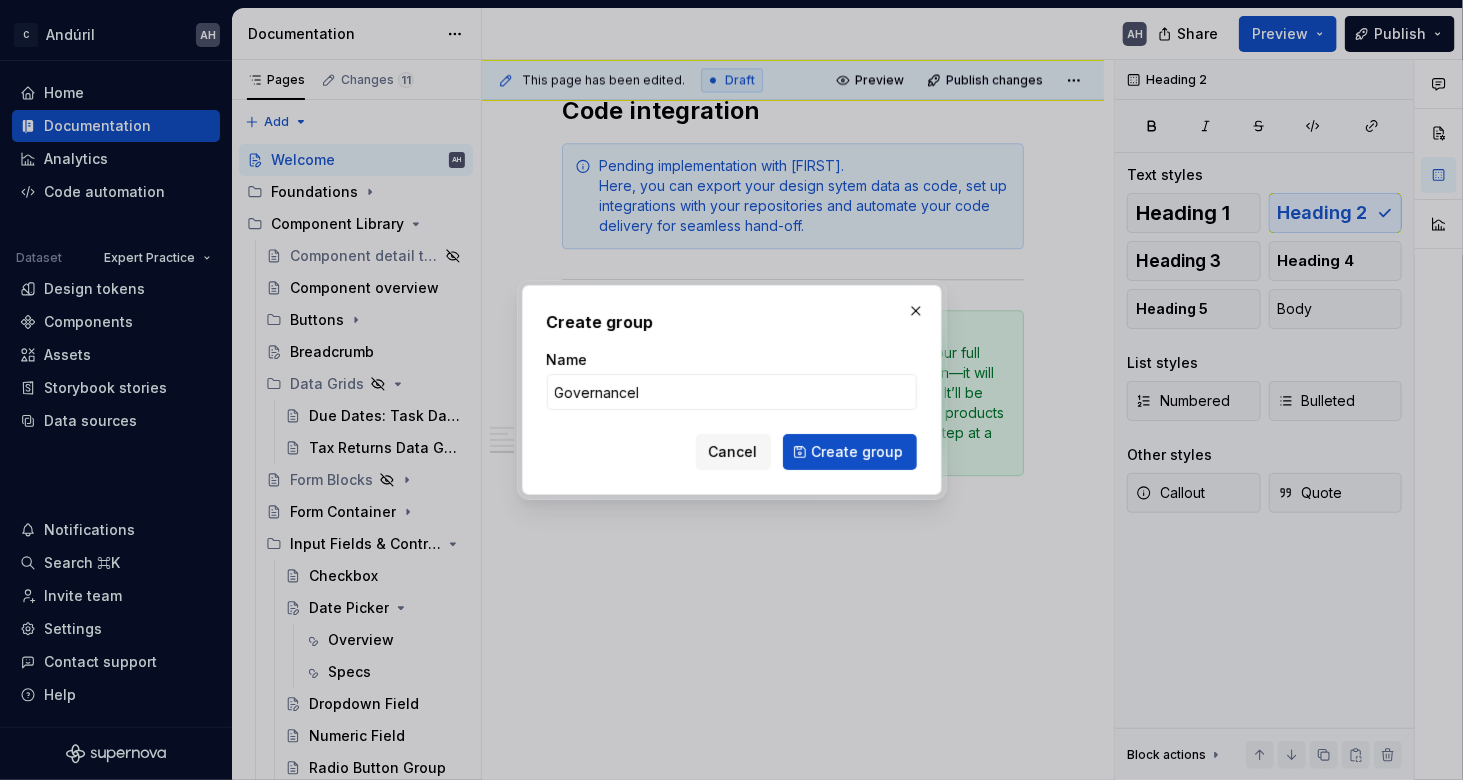 click on "Create group" at bounding box center (850, 452) 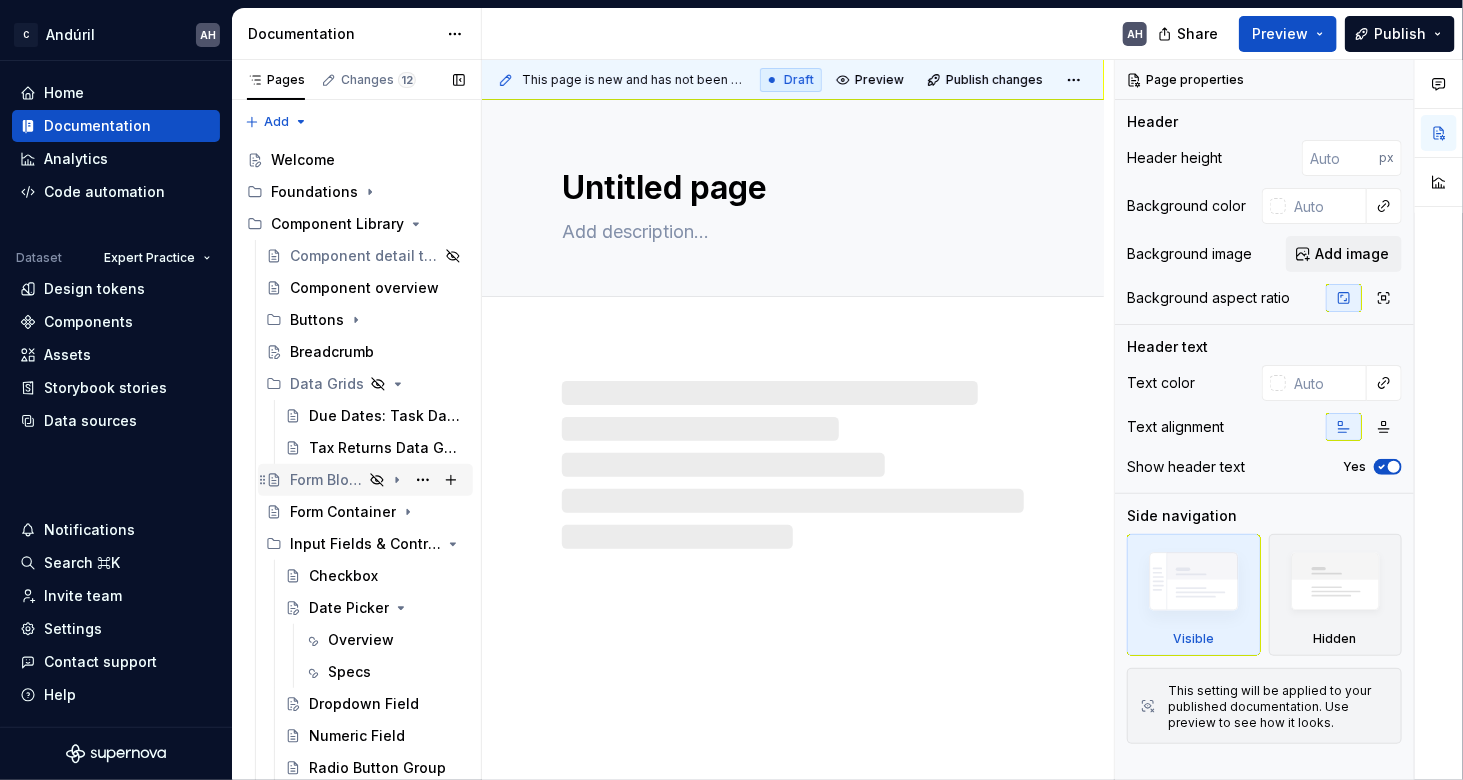 scroll, scrollTop: 640, scrollLeft: 0, axis: vertical 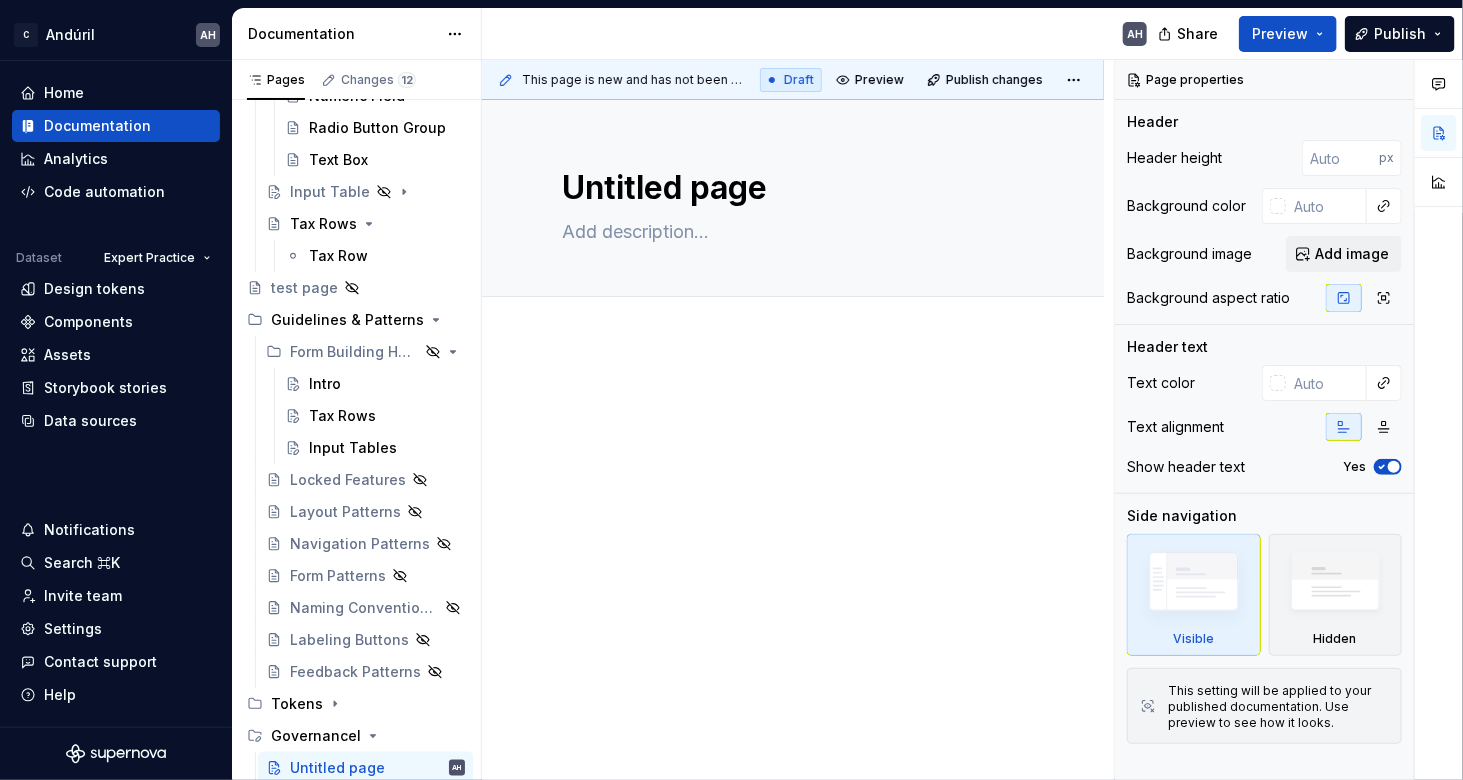 click at bounding box center [793, 401] 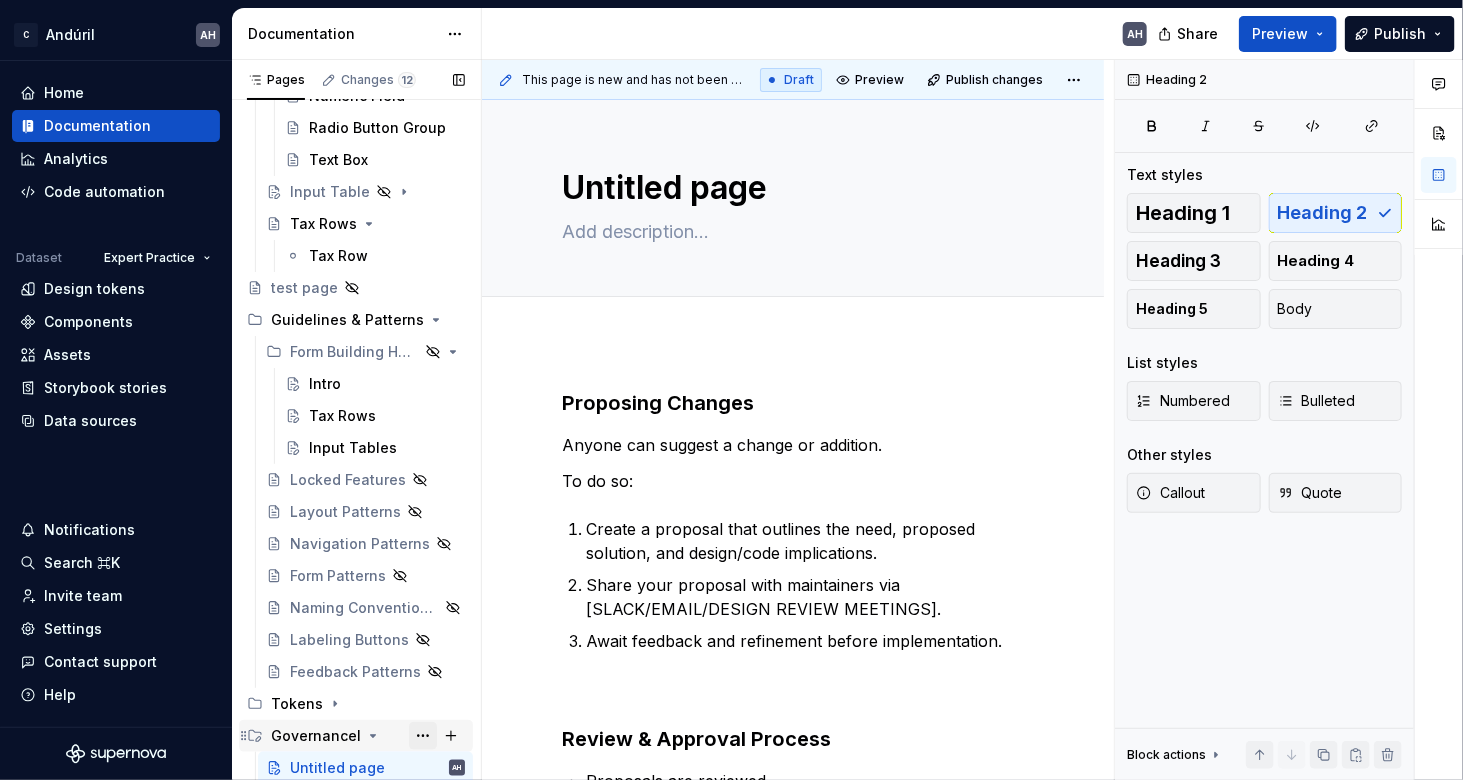 click at bounding box center [423, 736] 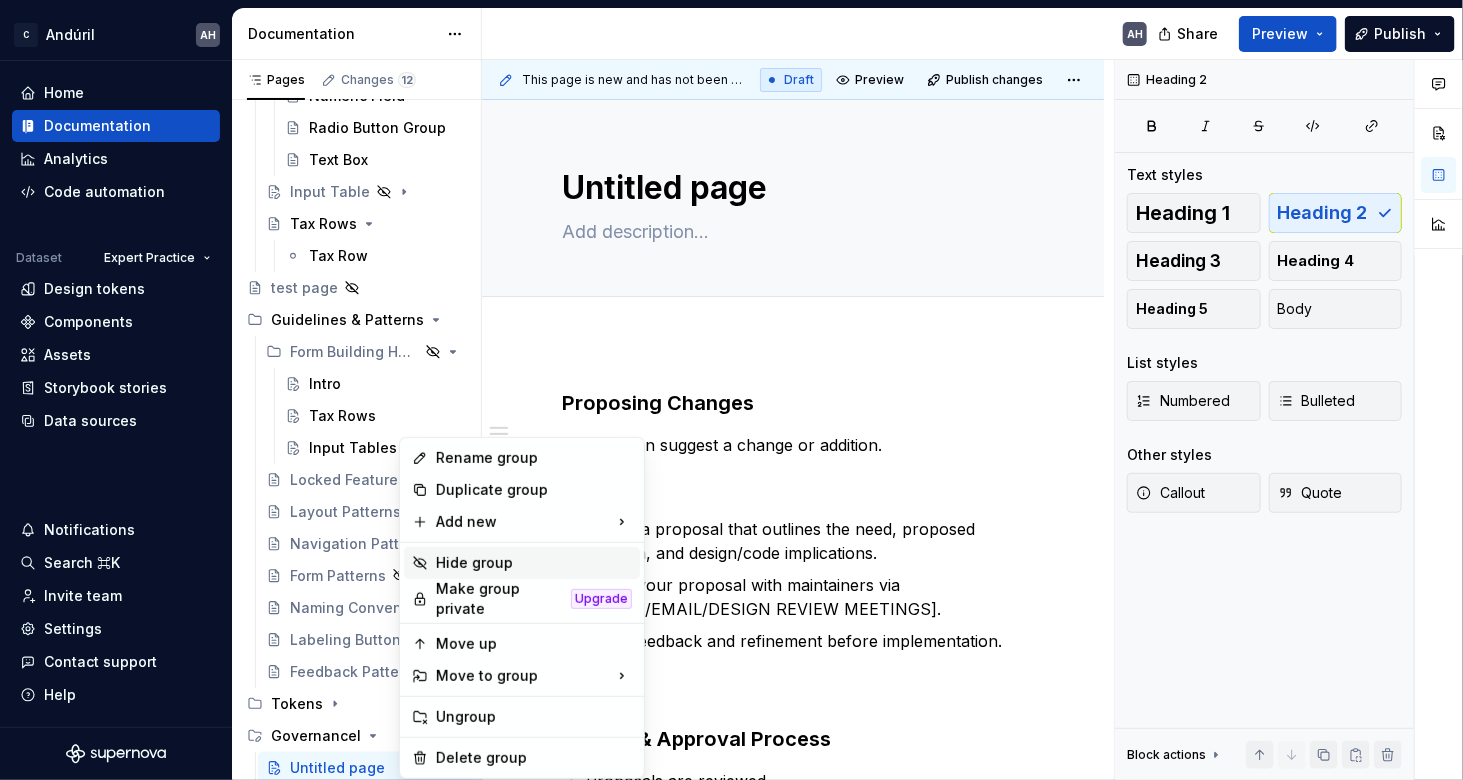 click on "Hide group" at bounding box center (534, 563) 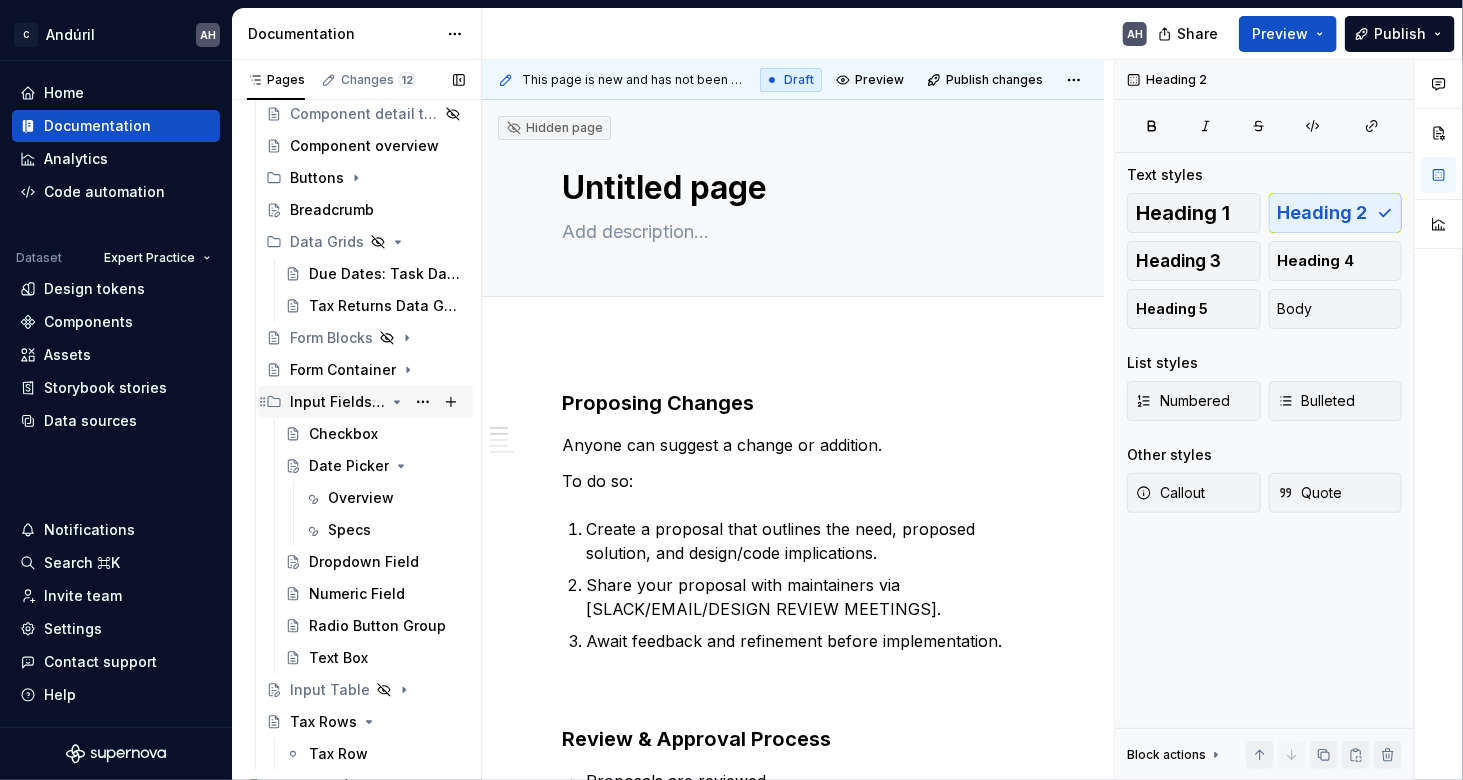 scroll, scrollTop: 129, scrollLeft: 0, axis: vertical 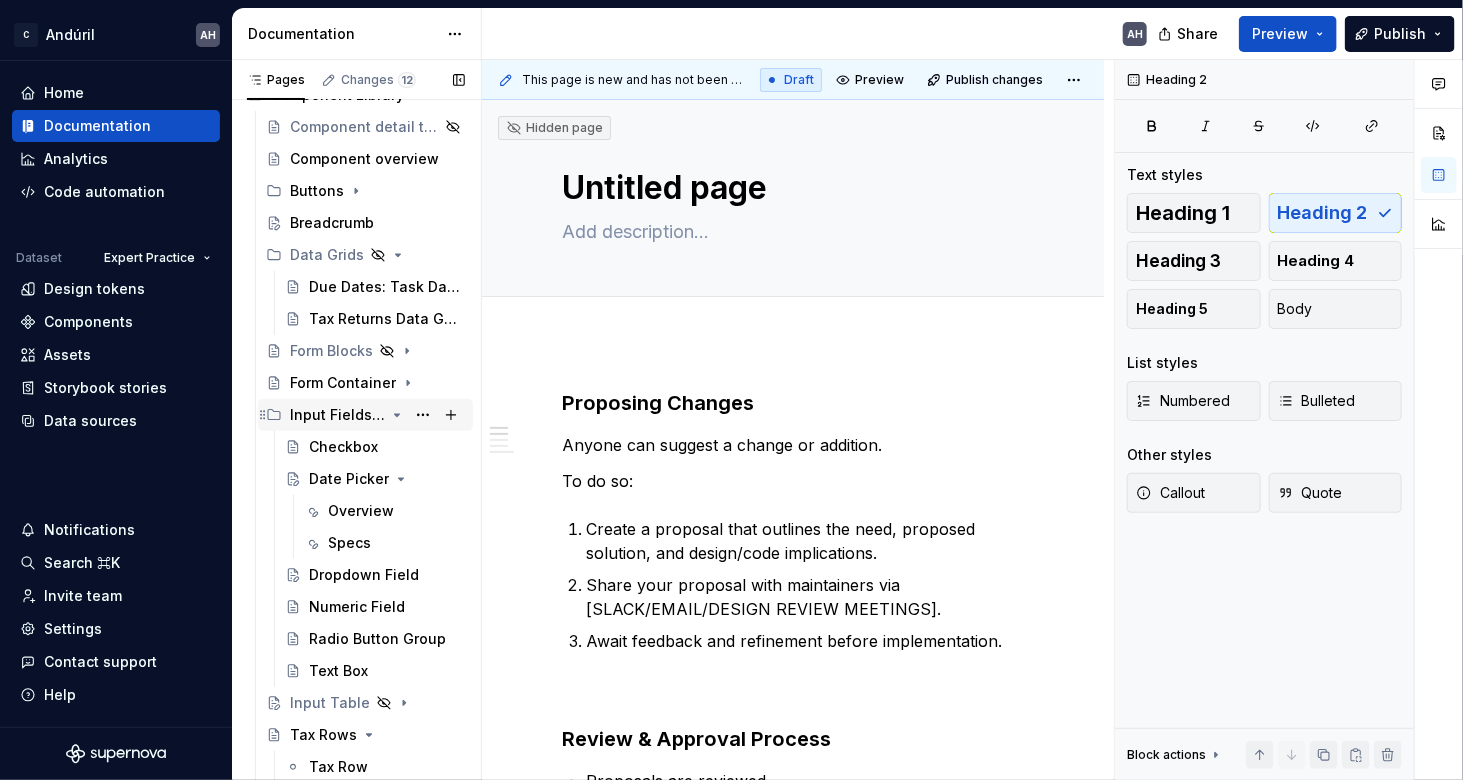 click 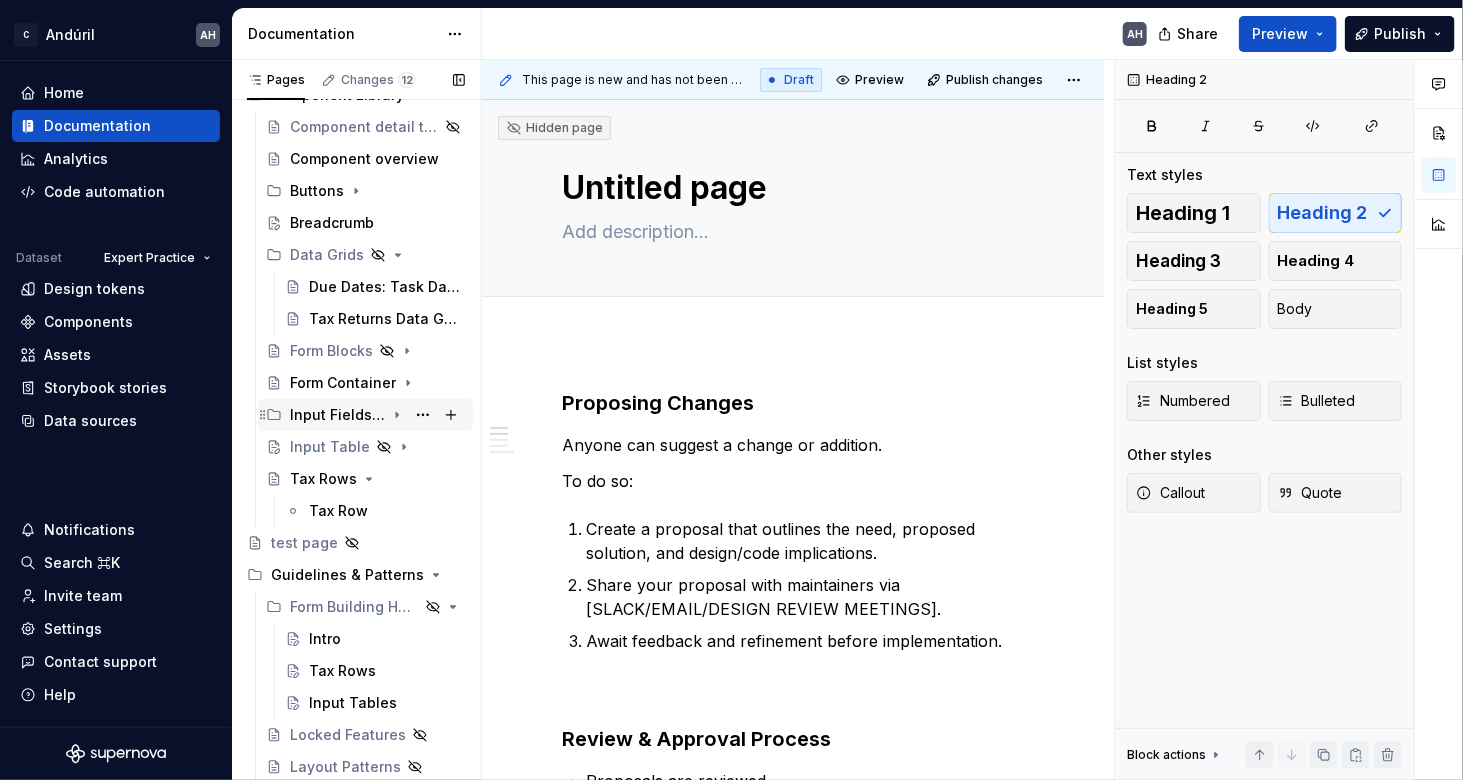 scroll, scrollTop: 113, scrollLeft: 0, axis: vertical 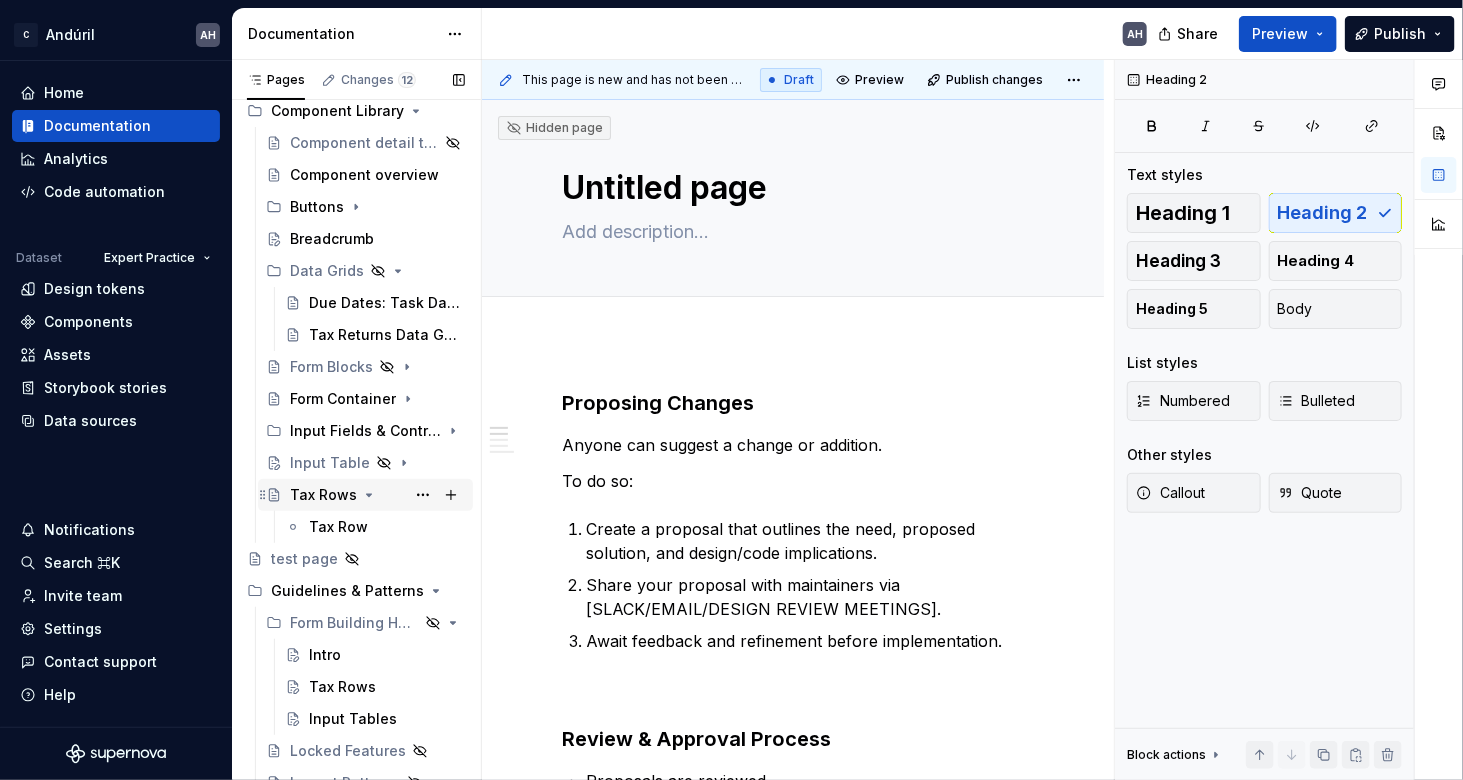 click 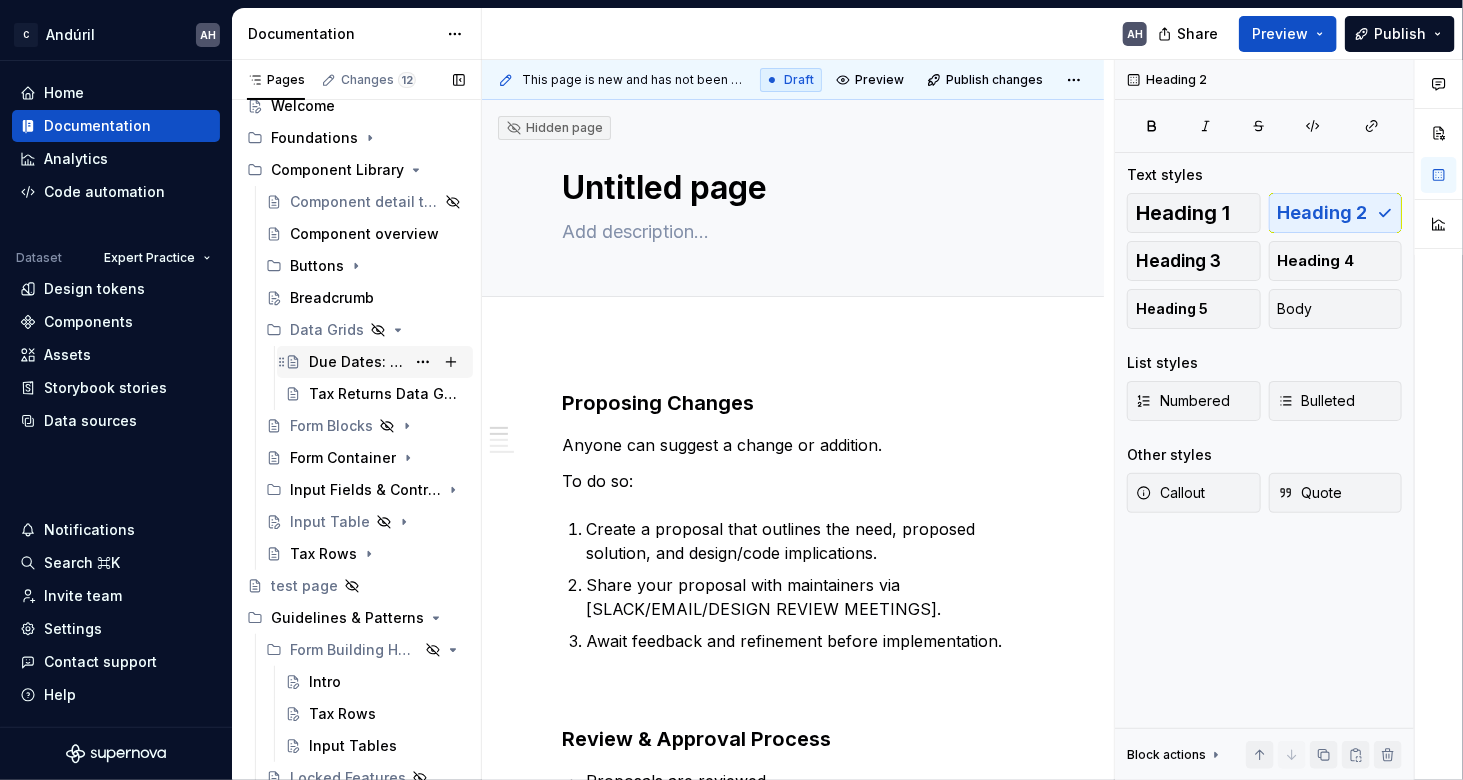 scroll, scrollTop: 0, scrollLeft: 0, axis: both 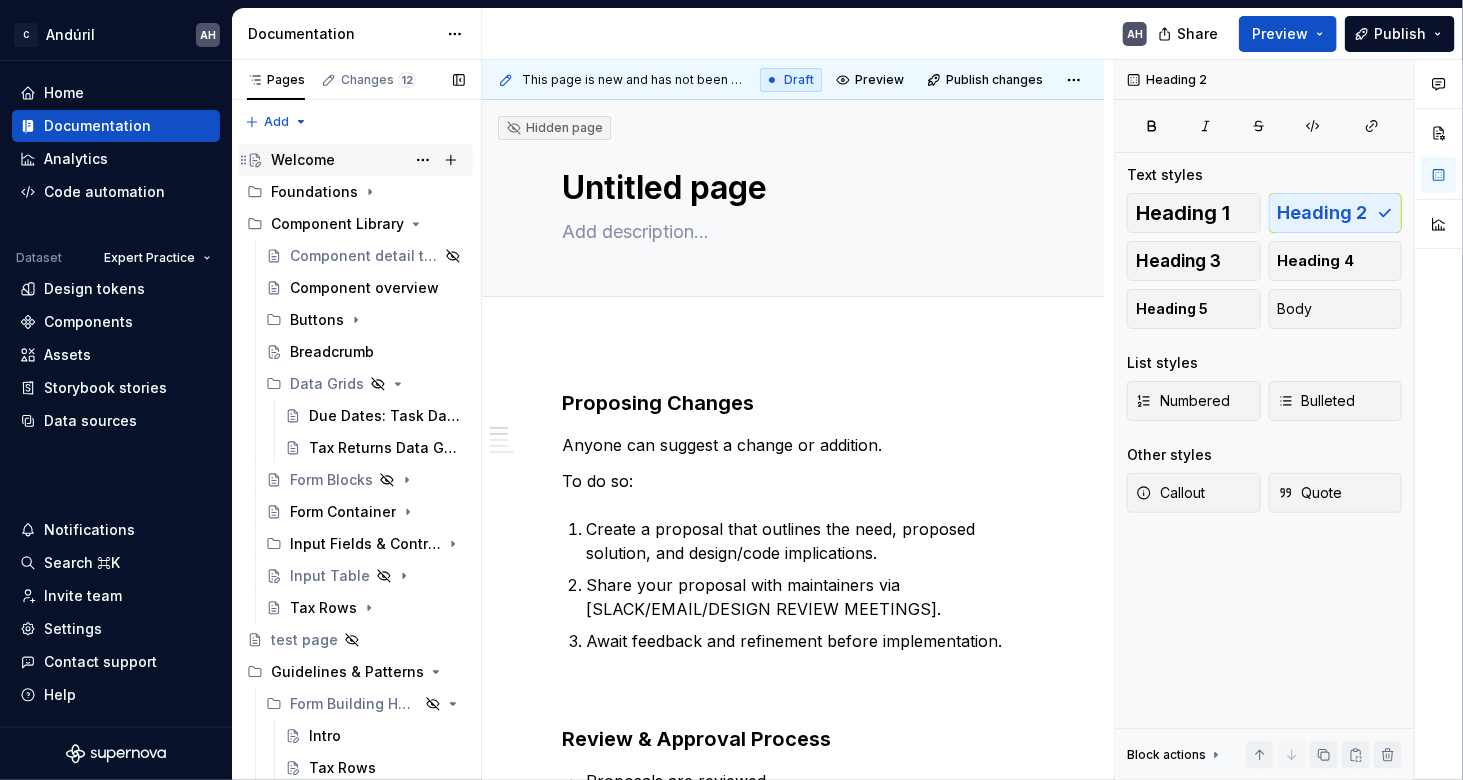 click on "Welcome" at bounding box center (368, 160) 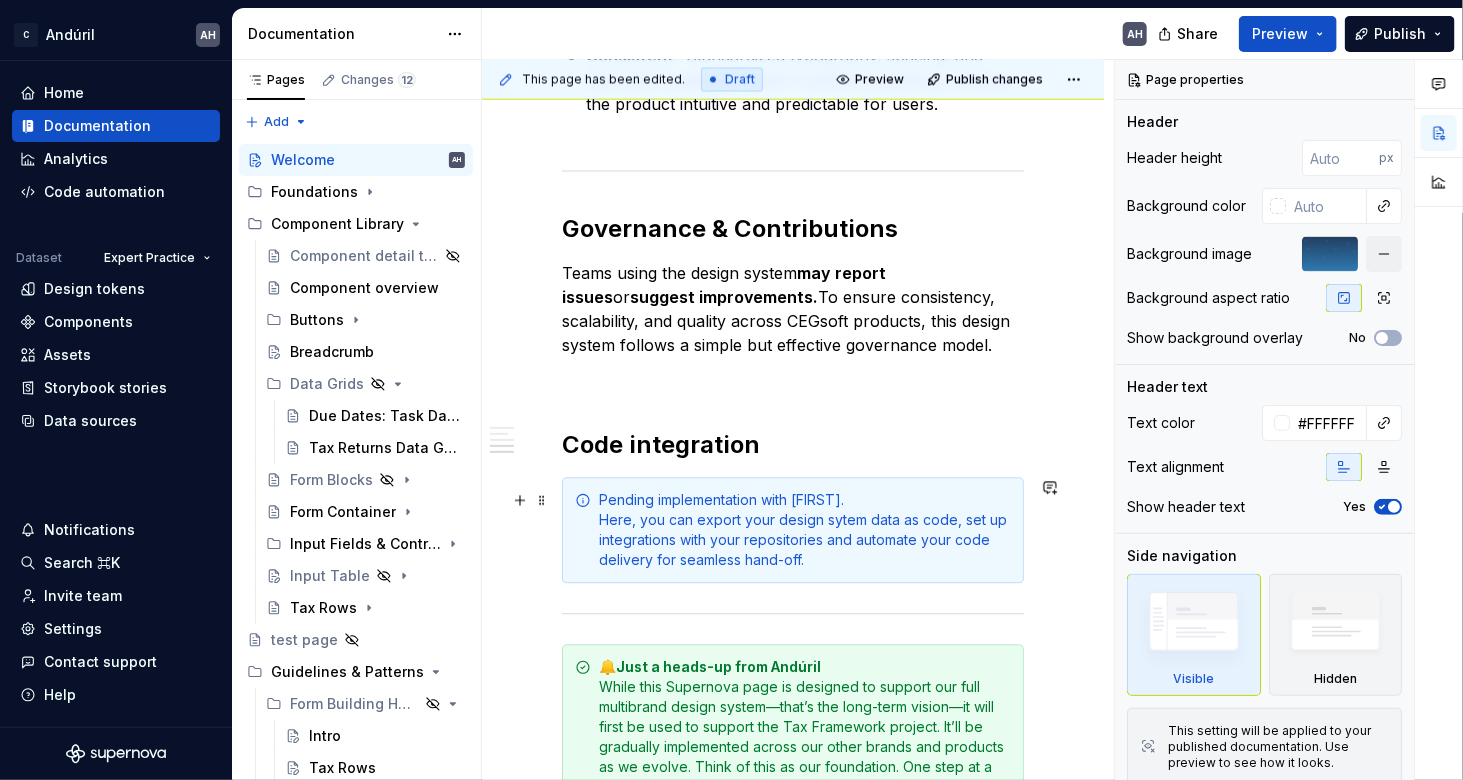 scroll, scrollTop: 1729, scrollLeft: 0, axis: vertical 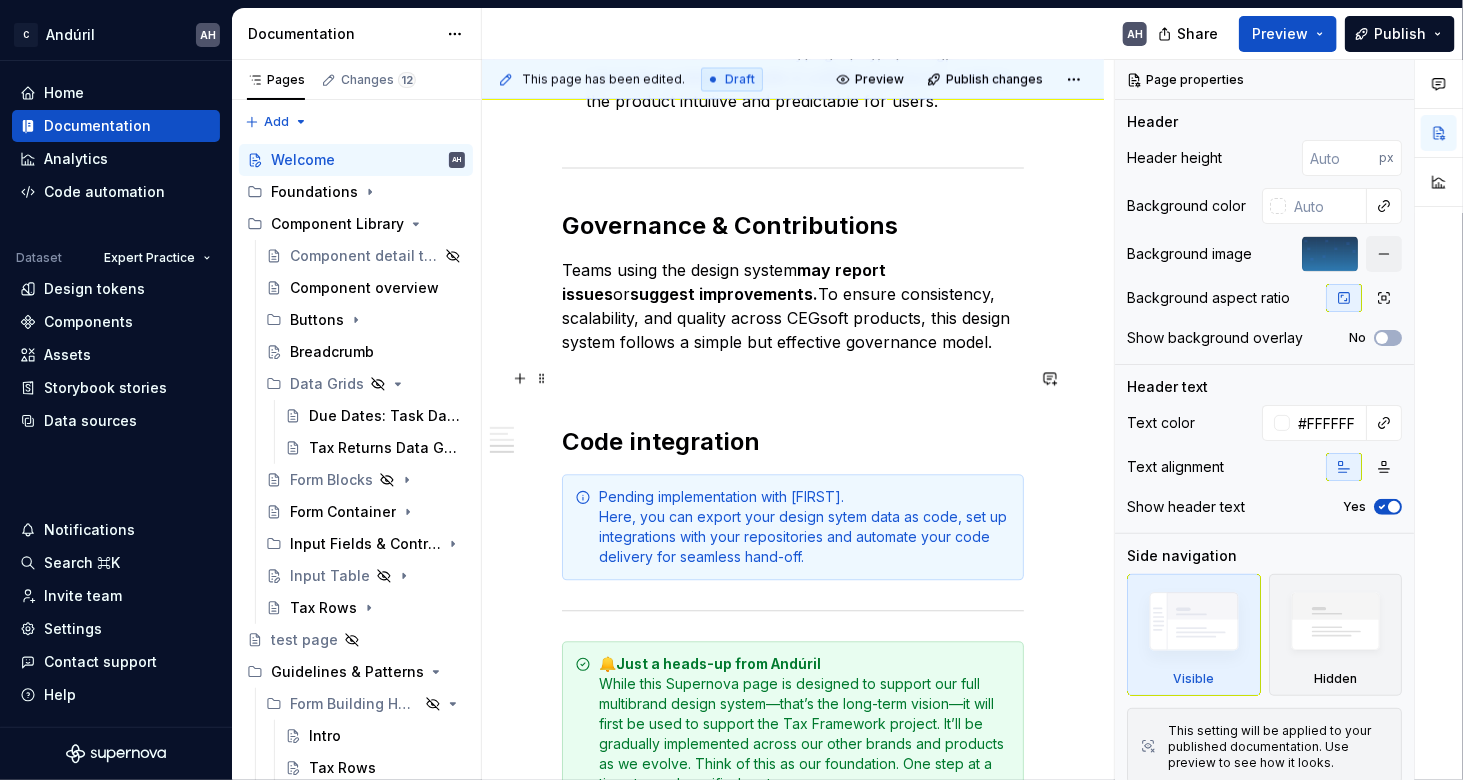 type on "*" 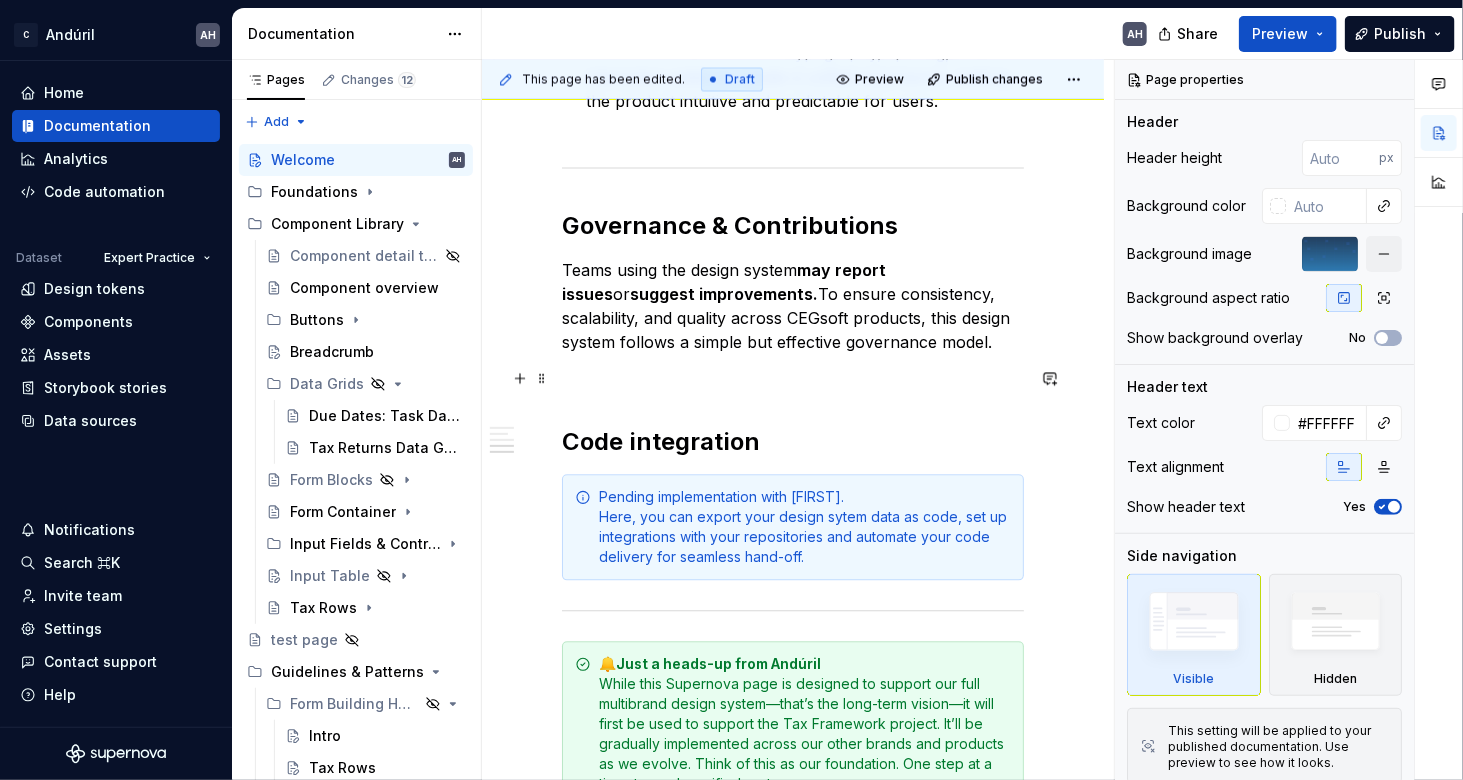 click at bounding box center [793, 379] 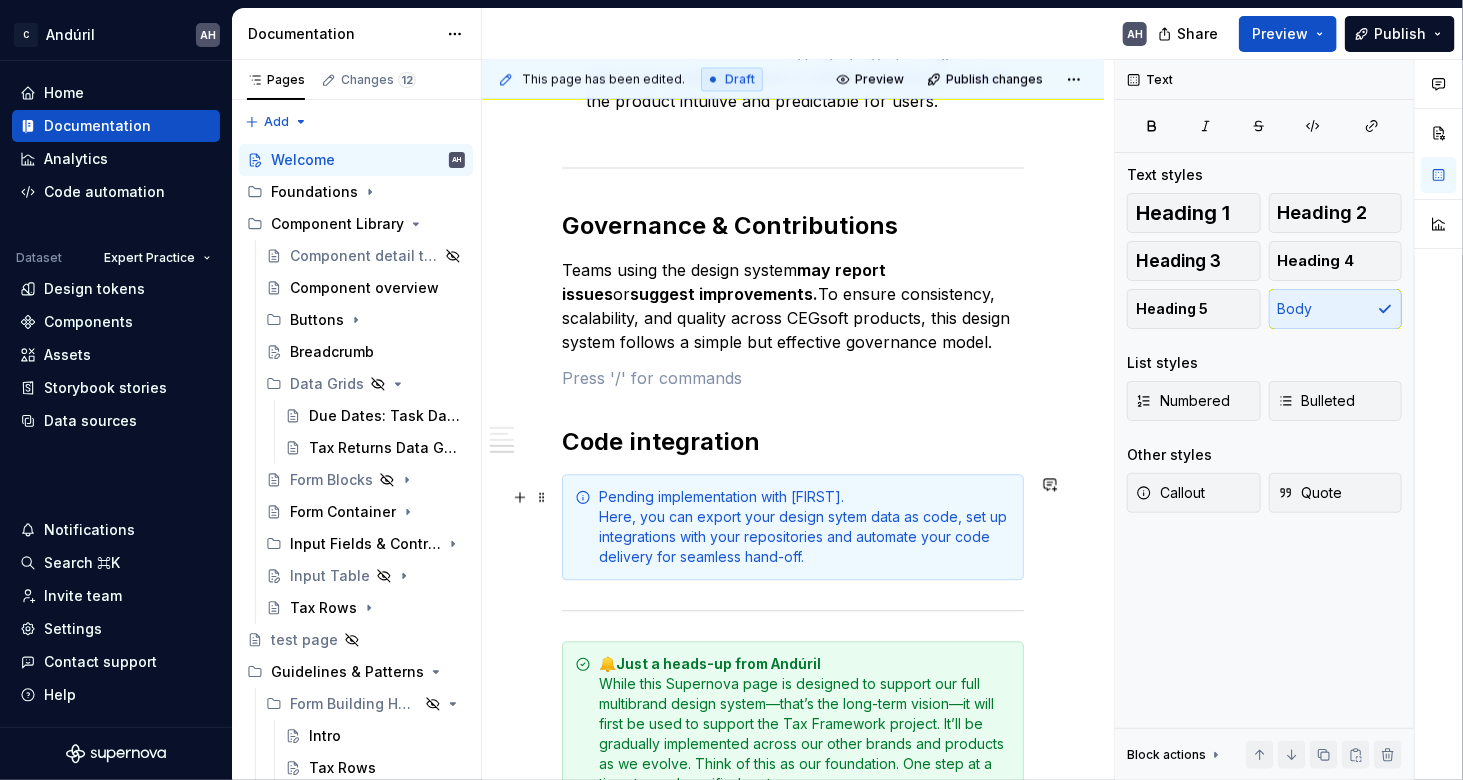 click on "Pending implementation with Kidany. Here, you can export your design sytem data as code, set up integrations with your repositories and automate your code delivery for seamless hand-off." at bounding box center (805, 528) 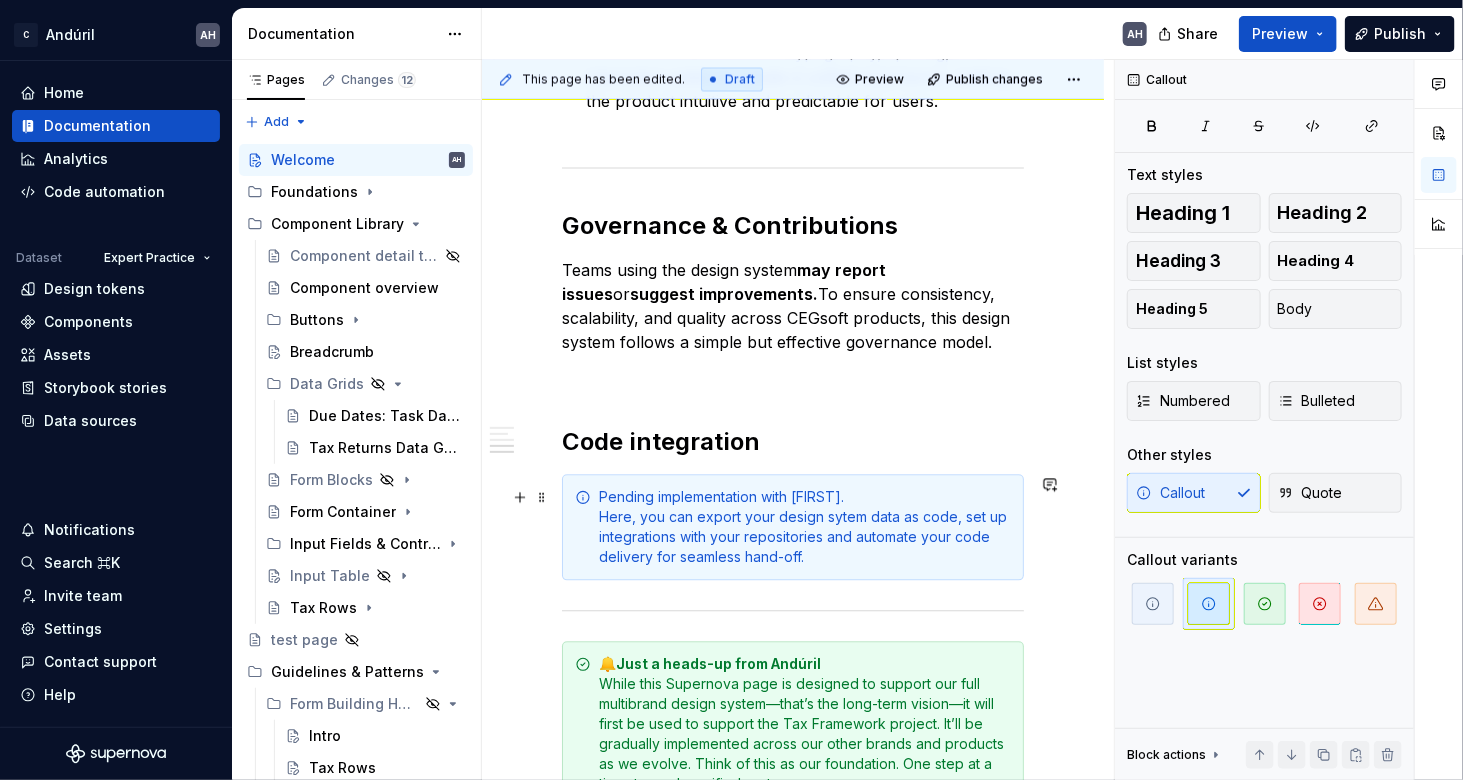 click on "Pending implementation with Kidany. Here, you can export your design sytem data as code, set up integrations with your repositories and automate your code delivery for seamless hand-off." at bounding box center (805, 528) 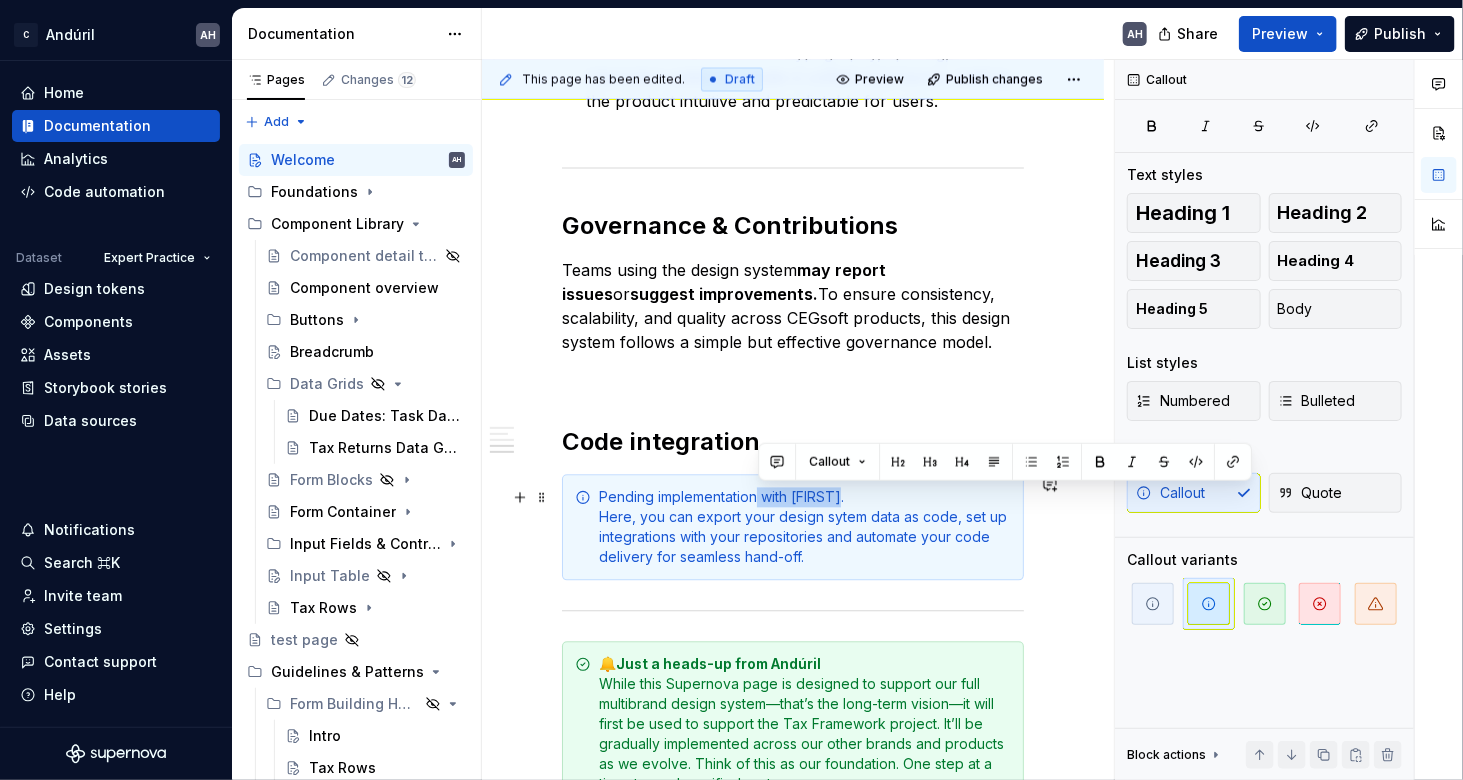 drag, startPoint x: 848, startPoint y: 494, endPoint x: 756, endPoint y: 498, distance: 92.086914 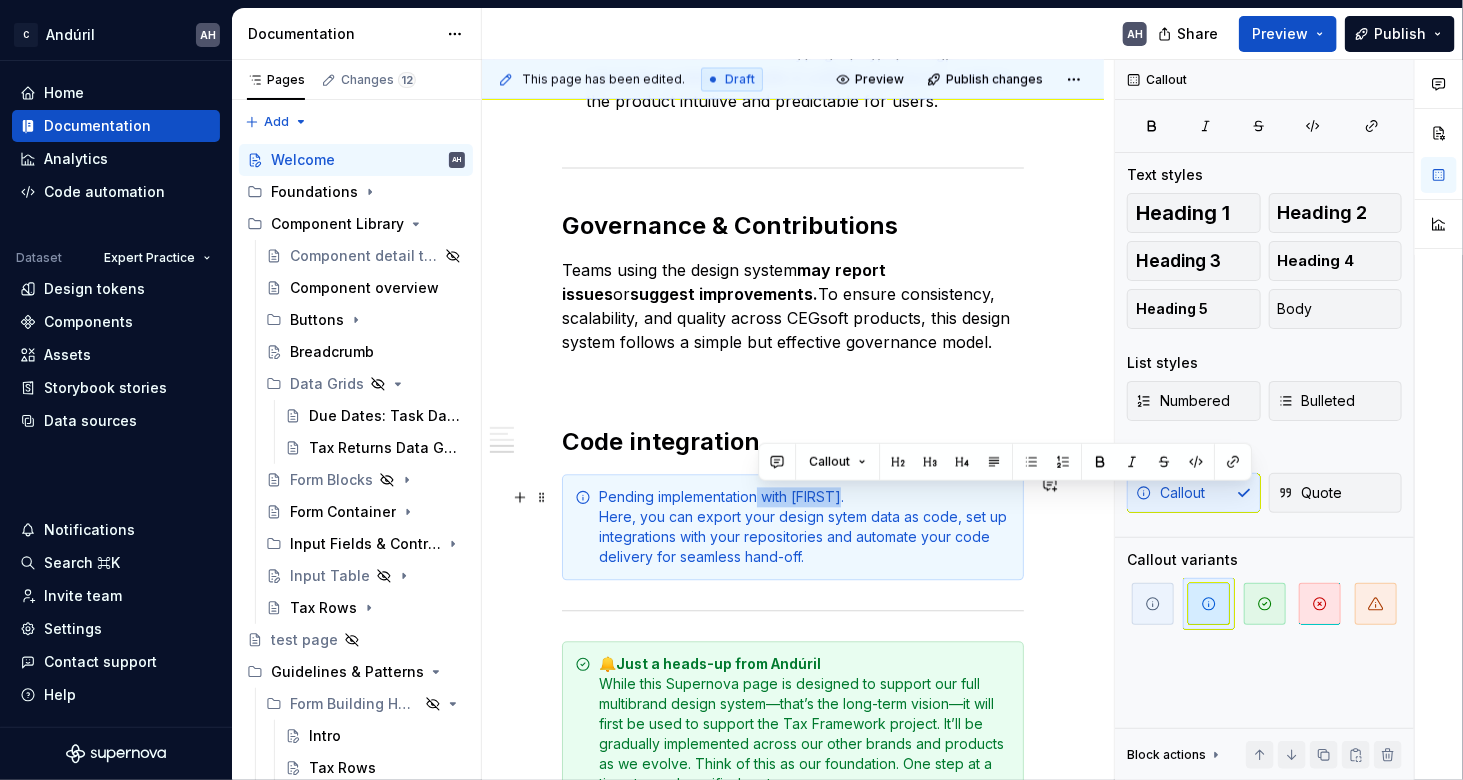 click on "Pending implementation with Kidany. Here, you can export your design sytem data as code, set up integrations with your repositories and automate your code delivery for seamless hand-off." at bounding box center (805, 528) 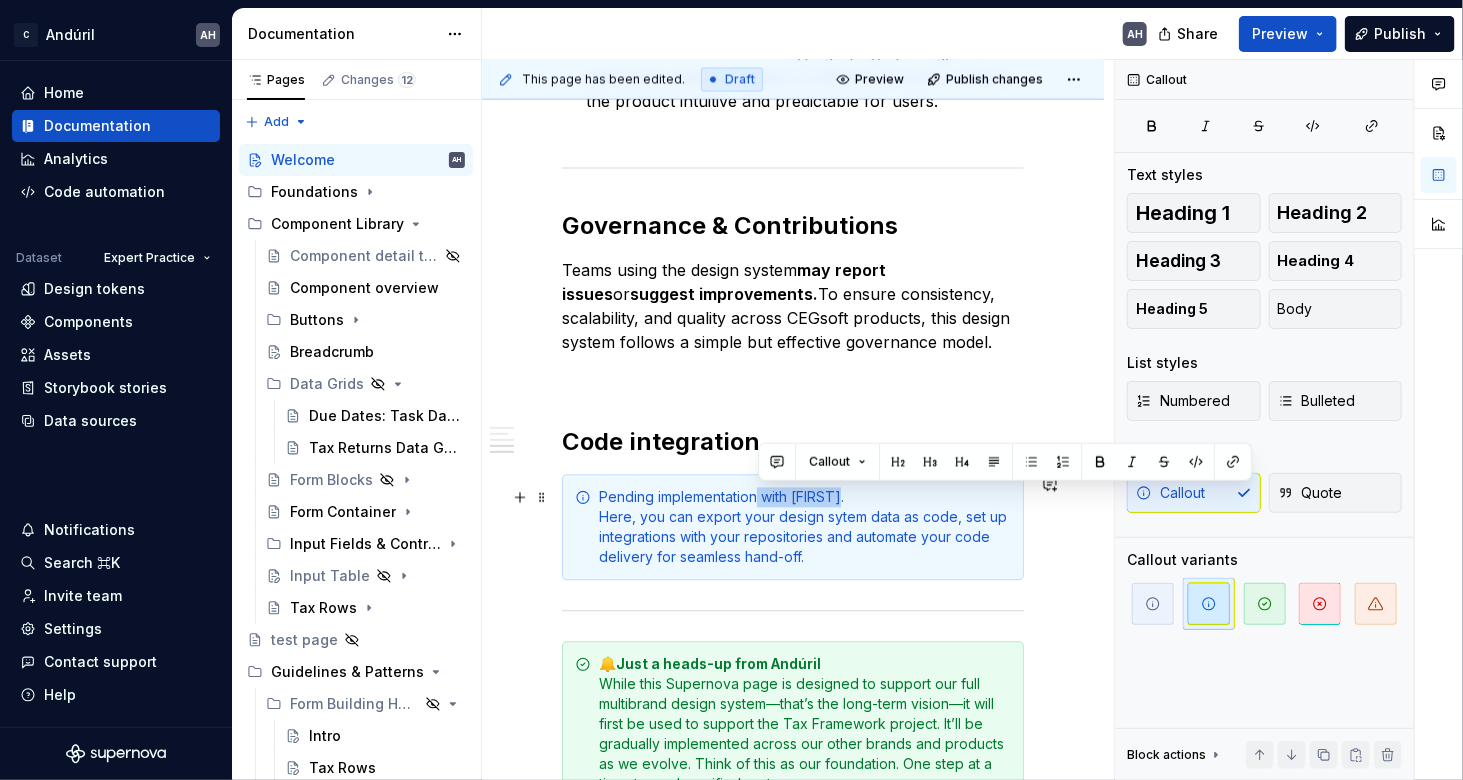 type 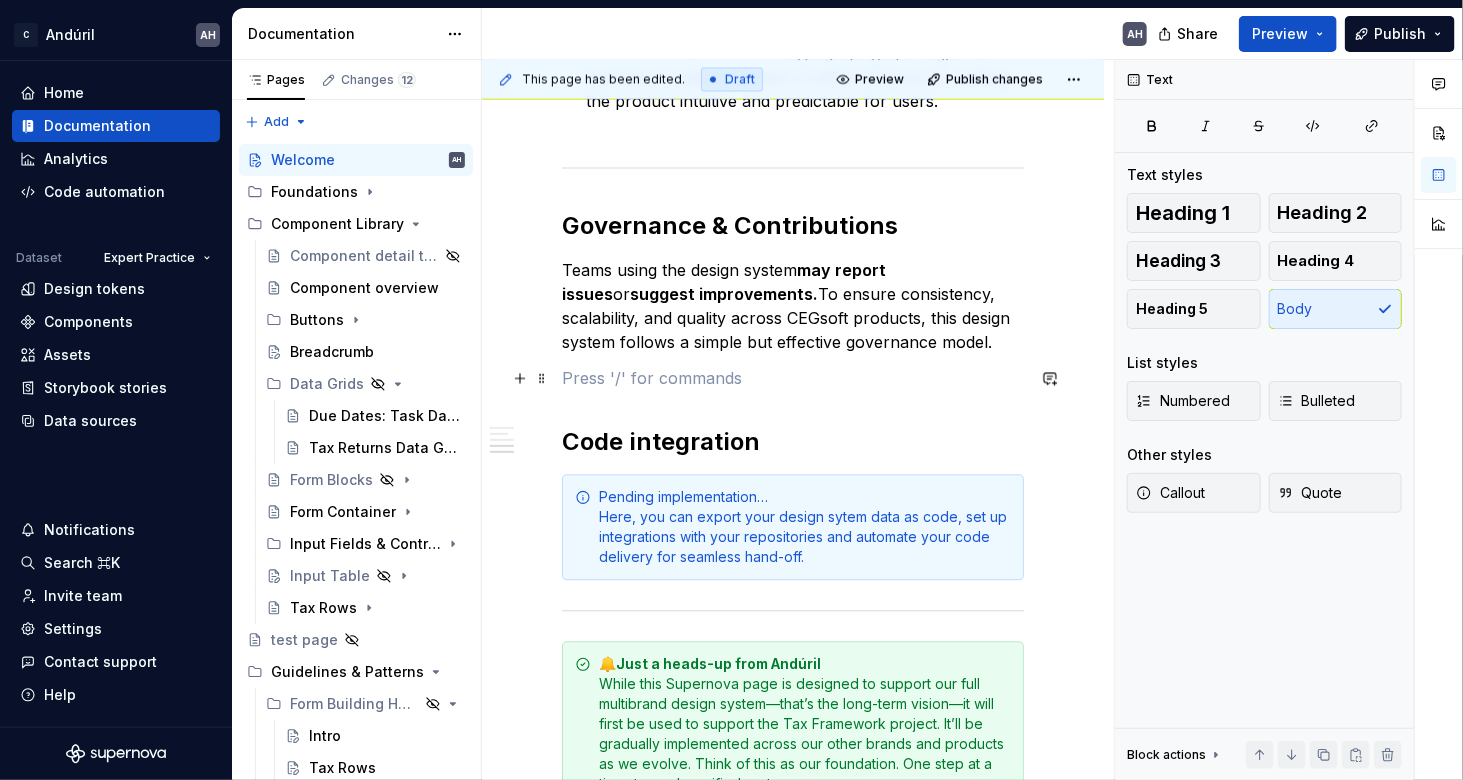 click at bounding box center (793, 379) 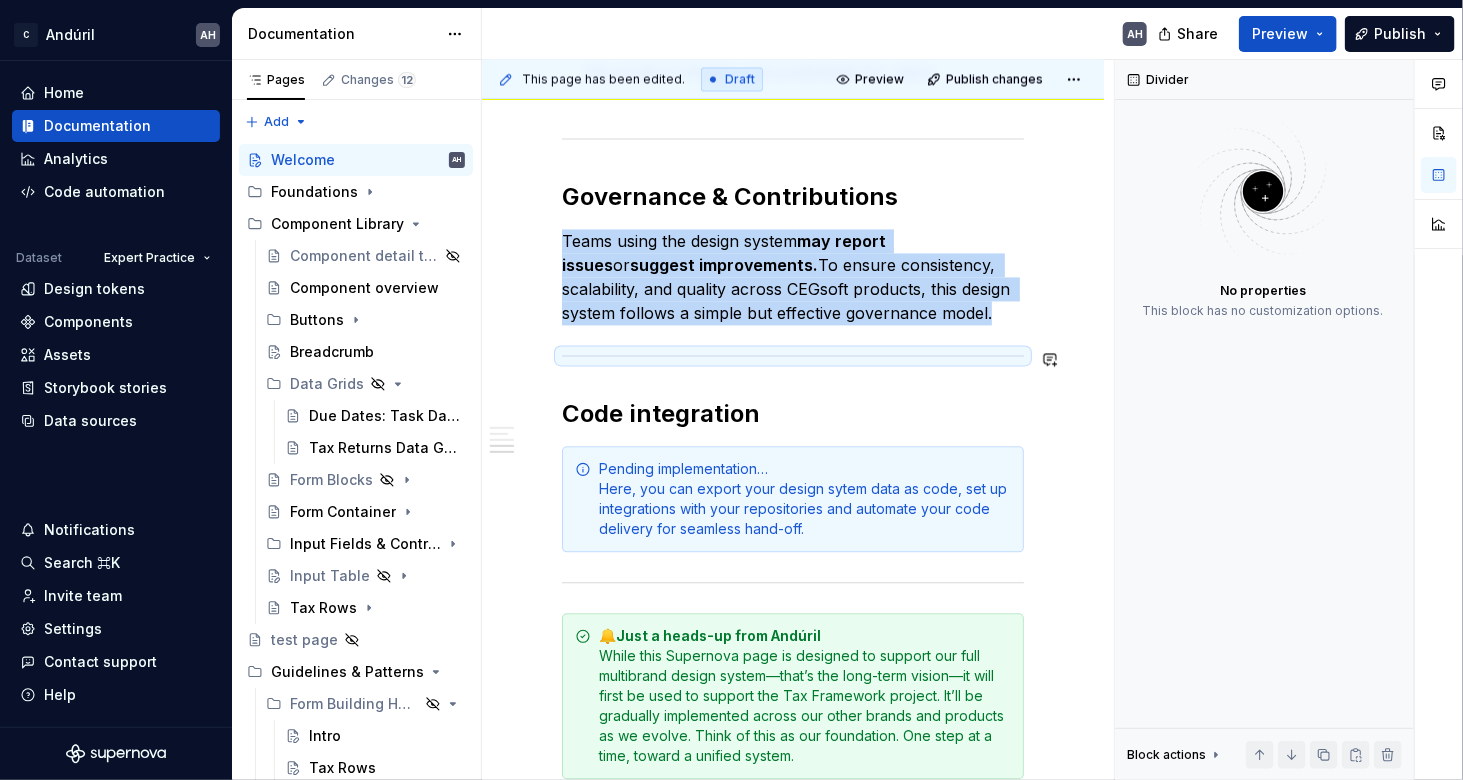 scroll, scrollTop: 1757, scrollLeft: 0, axis: vertical 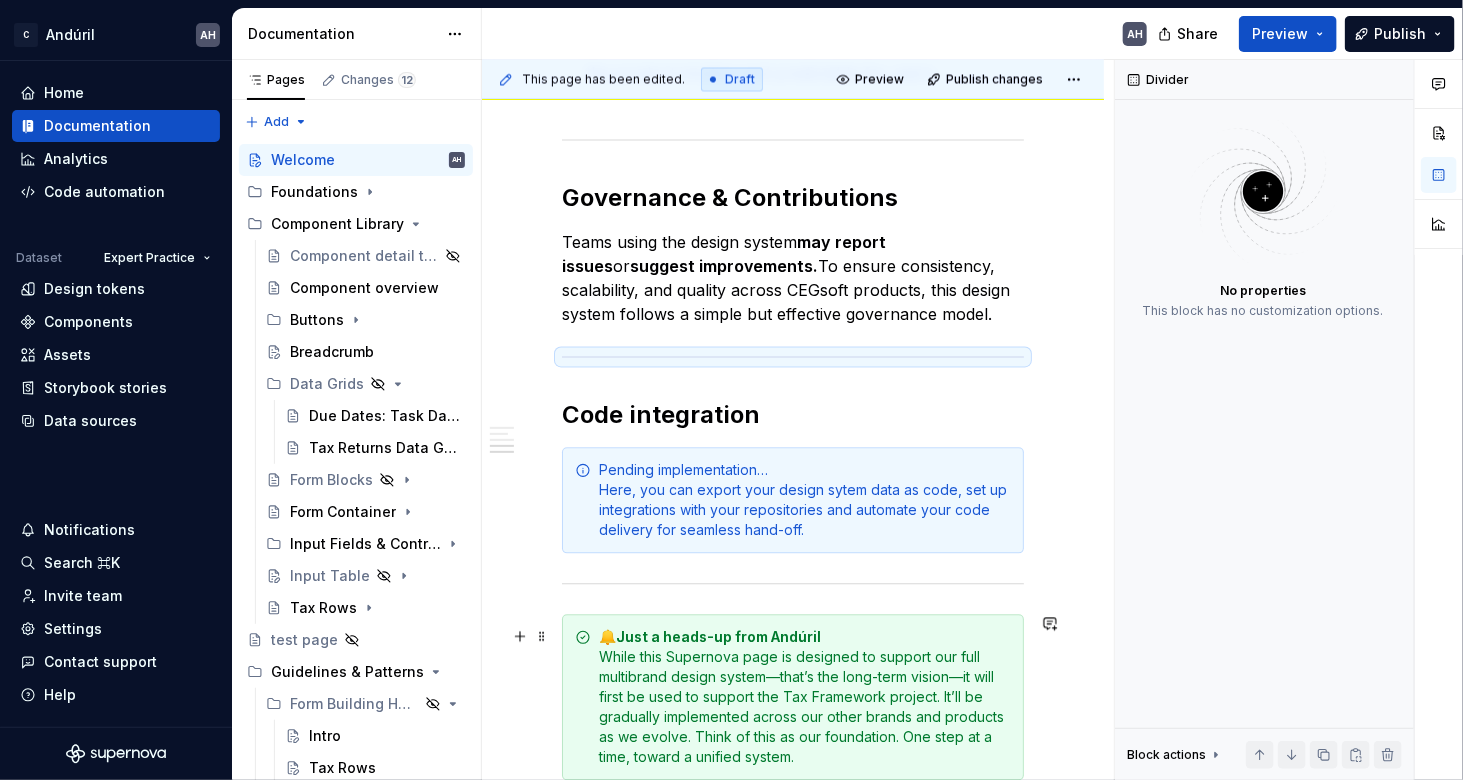 click on "🔔 Just a heads-up from Andúril While this Supernova page is designed to support our full multibrand design system—that’s the long-term vision—it will first be used to support the Tax Framework project. It’ll be gradually implemented across our other brands and products as we evolve. Think of this as our foundation. One step at a time, toward a unified system." at bounding box center (793, 698) 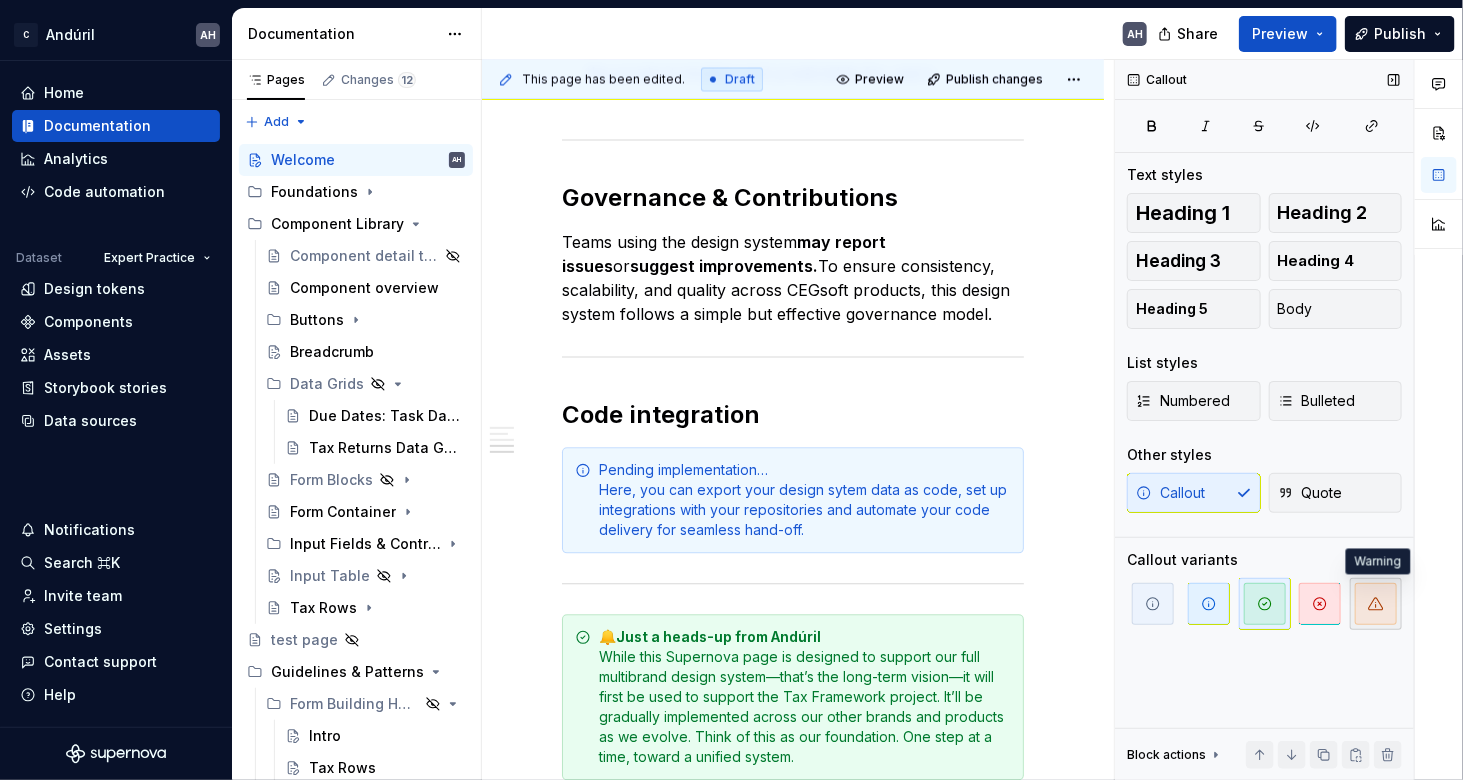 click 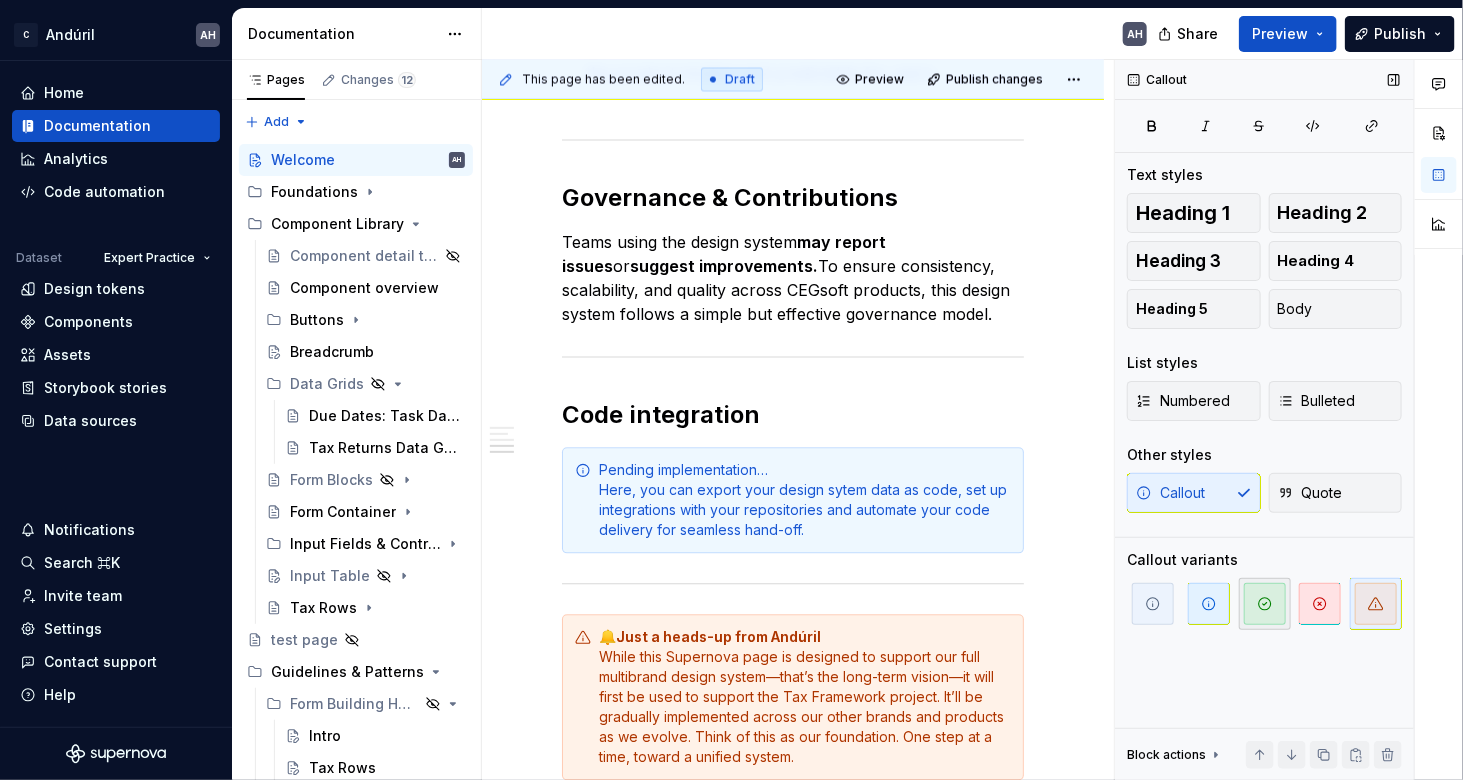 click 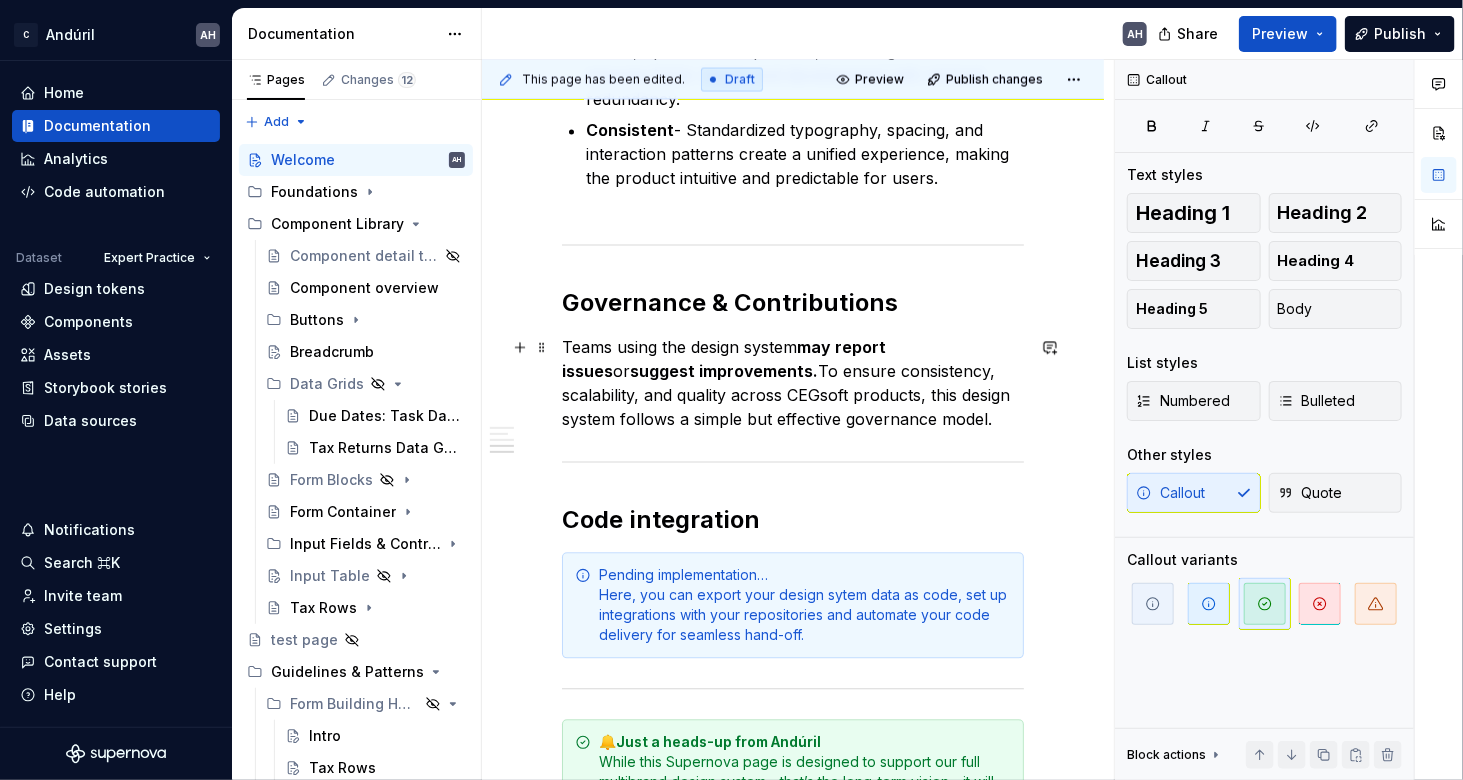 scroll, scrollTop: 1650, scrollLeft: 0, axis: vertical 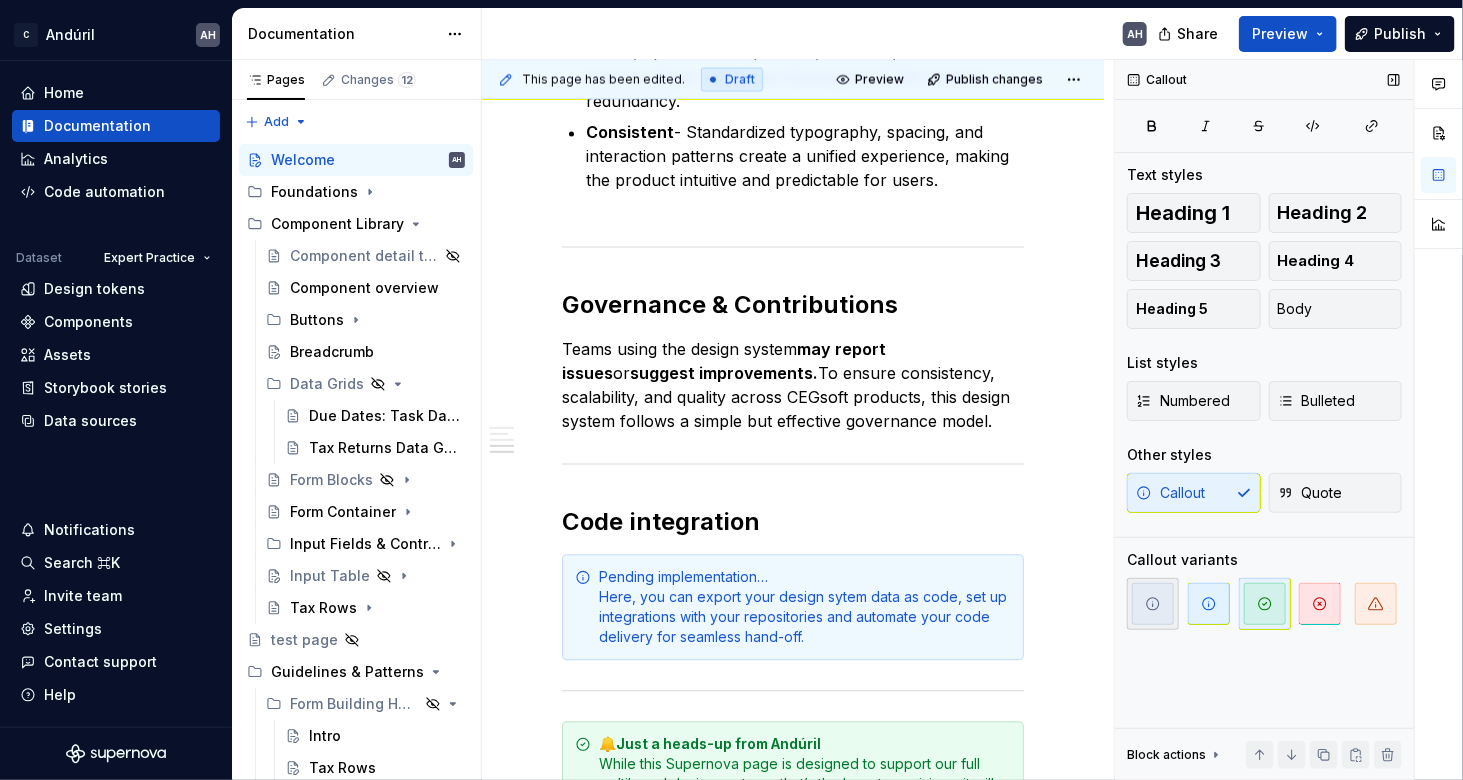 click 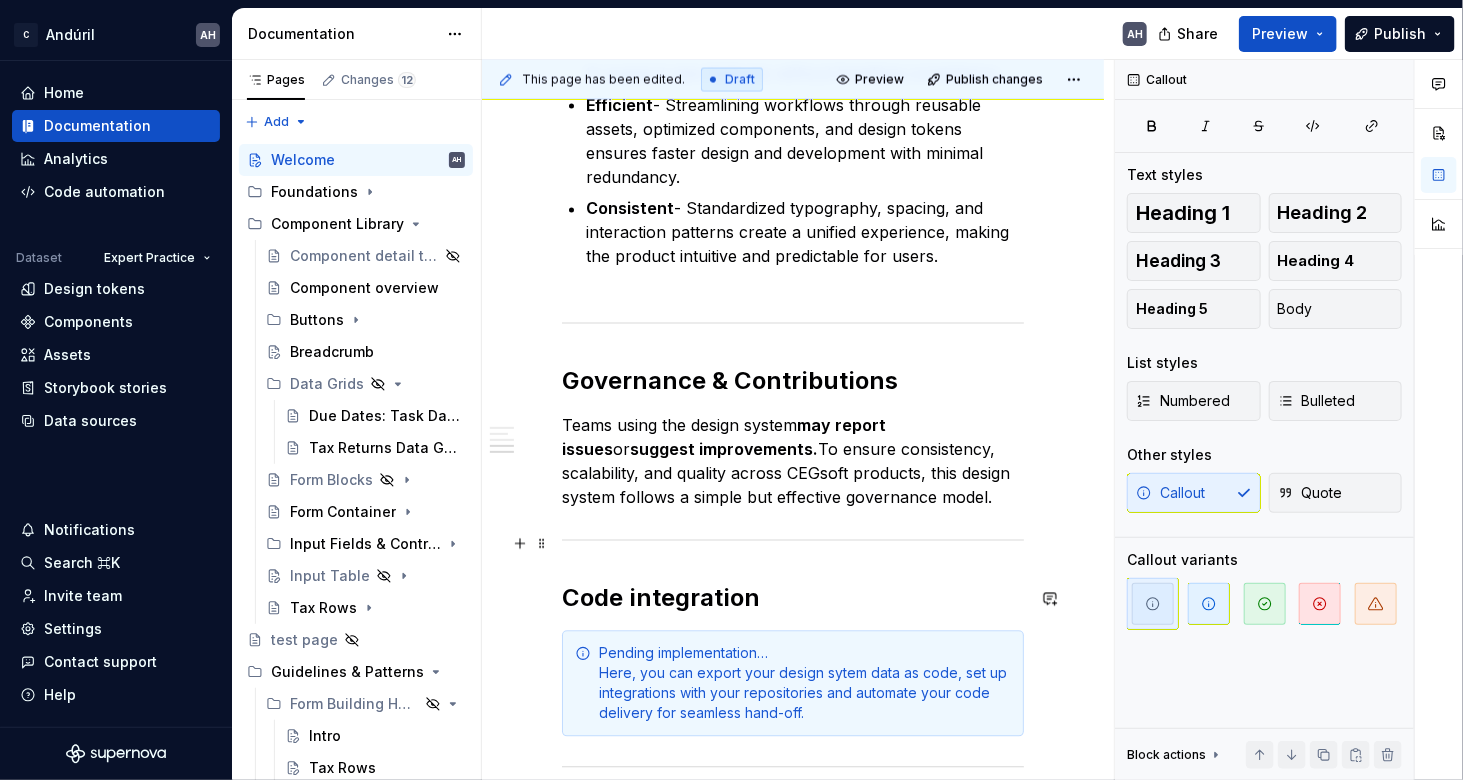 scroll, scrollTop: 1557, scrollLeft: 0, axis: vertical 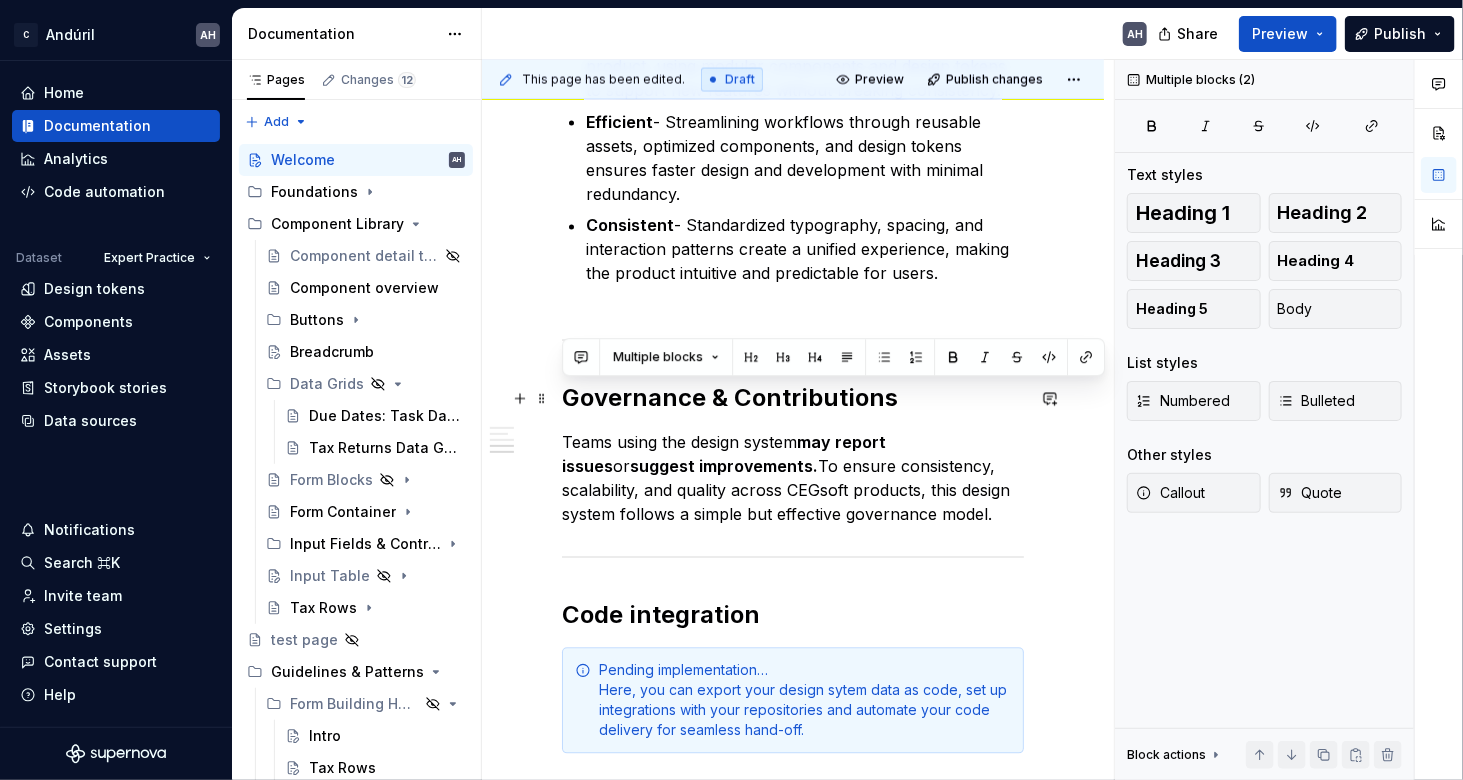 drag, startPoint x: 948, startPoint y: 521, endPoint x: 560, endPoint y: 392, distance: 408.88263 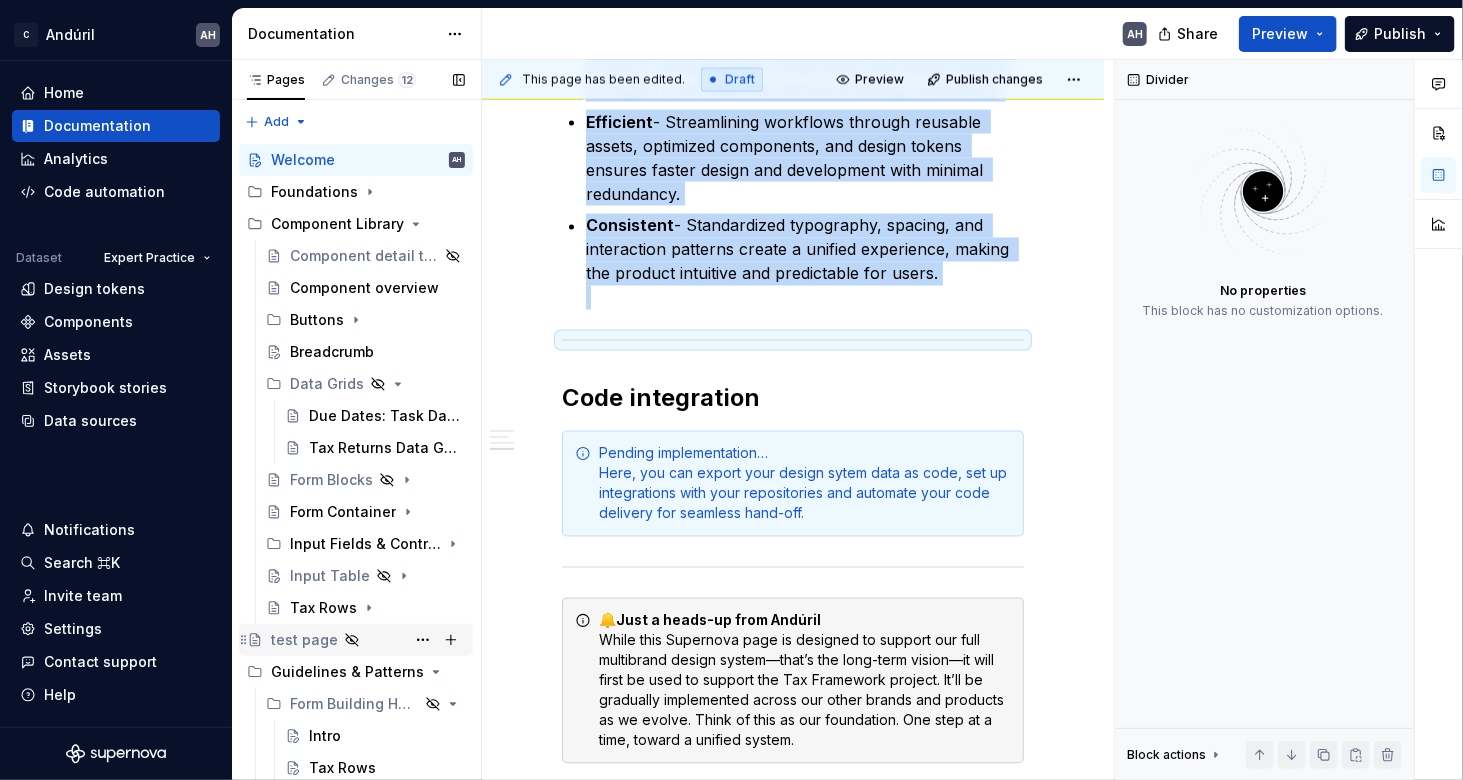 scroll, scrollTop: 352, scrollLeft: 0, axis: vertical 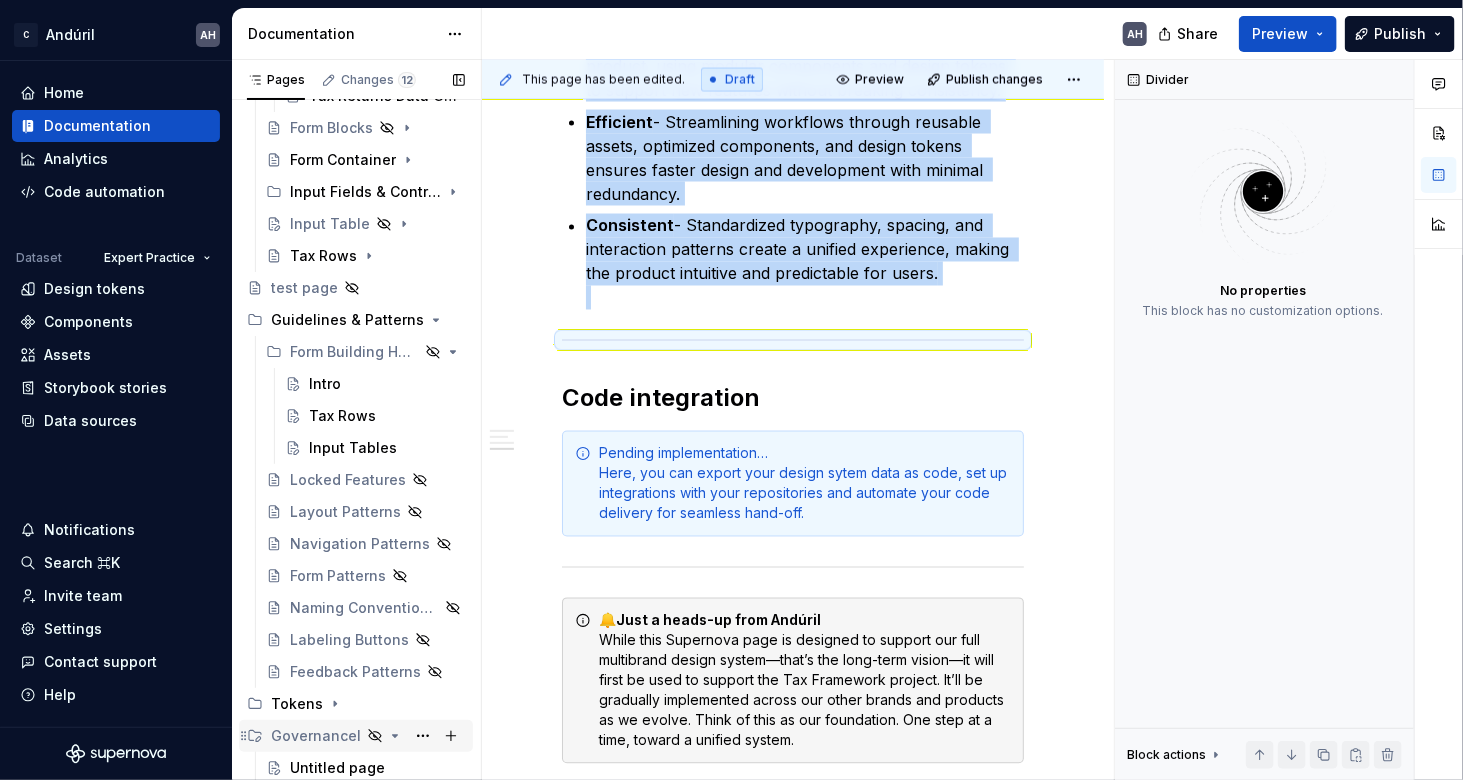 click on "Governancel" at bounding box center [316, 736] 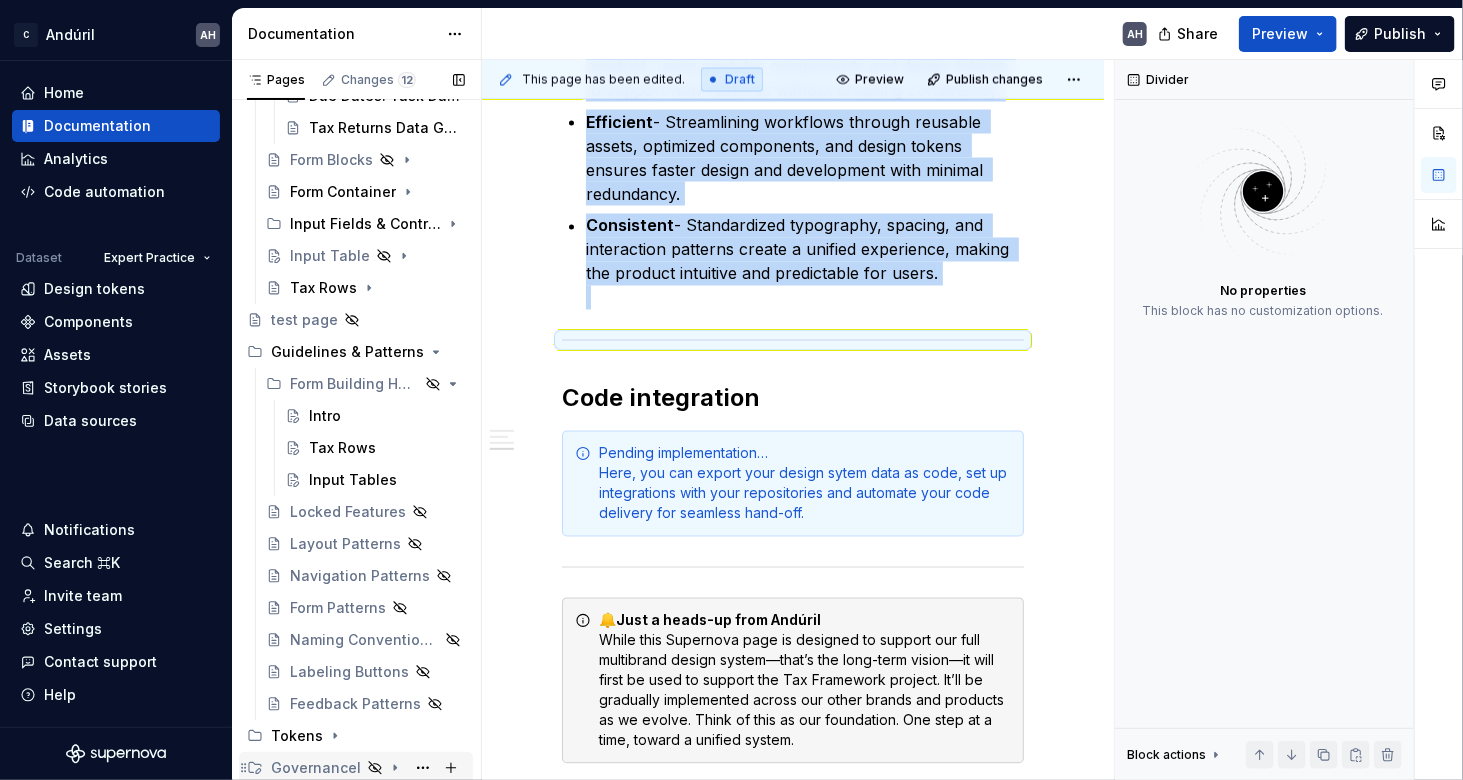 click 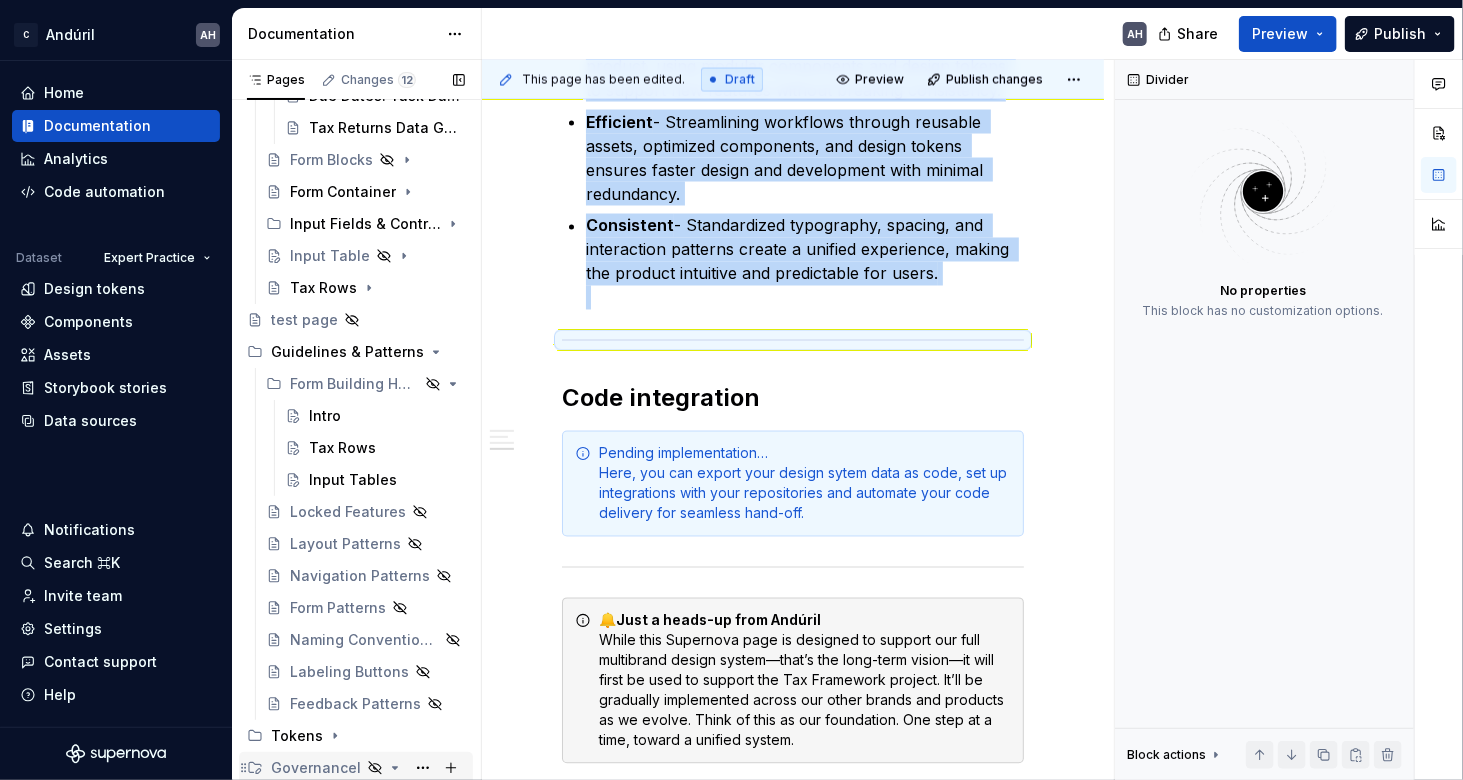 scroll, scrollTop: 4, scrollLeft: 0, axis: vertical 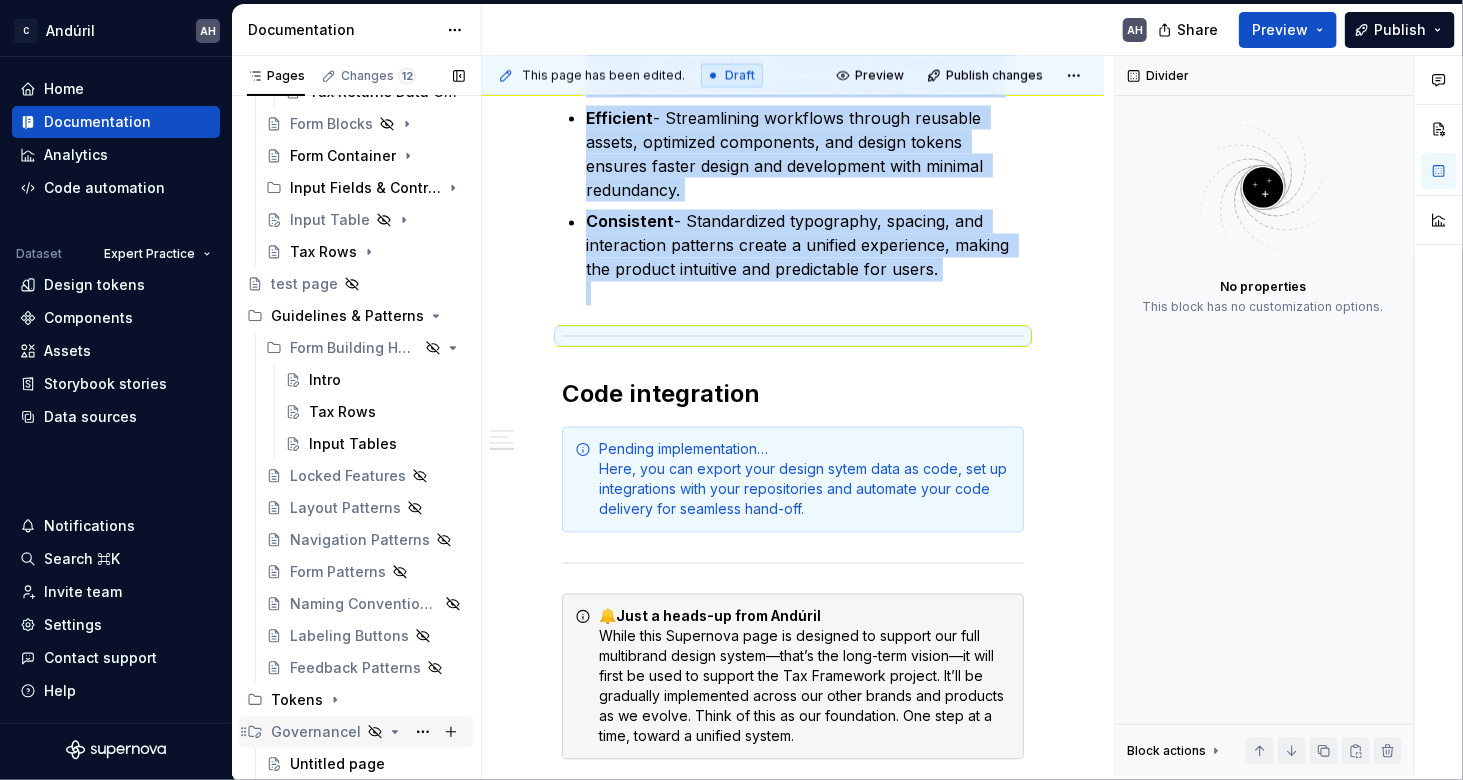 click 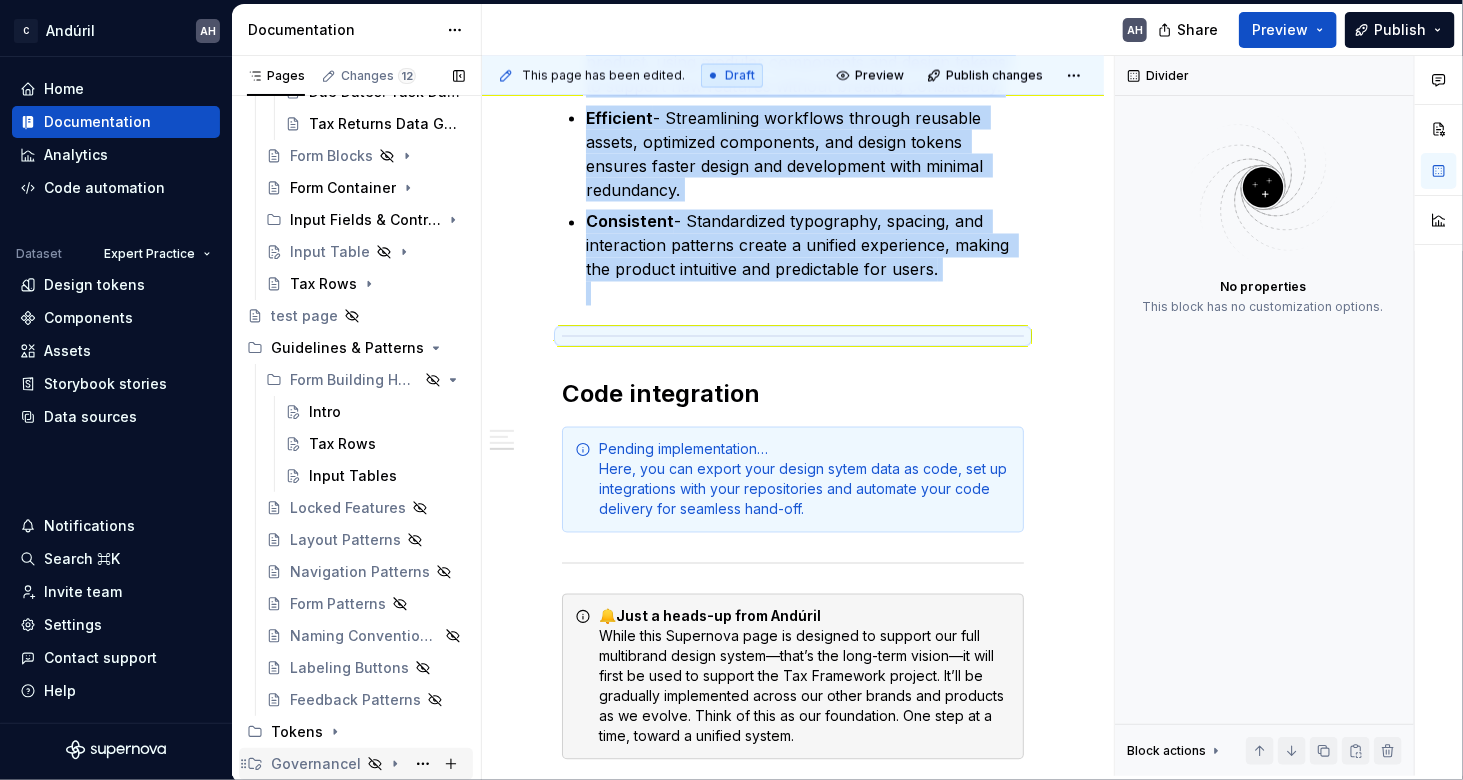 click on "Tokens" at bounding box center (368, 732) 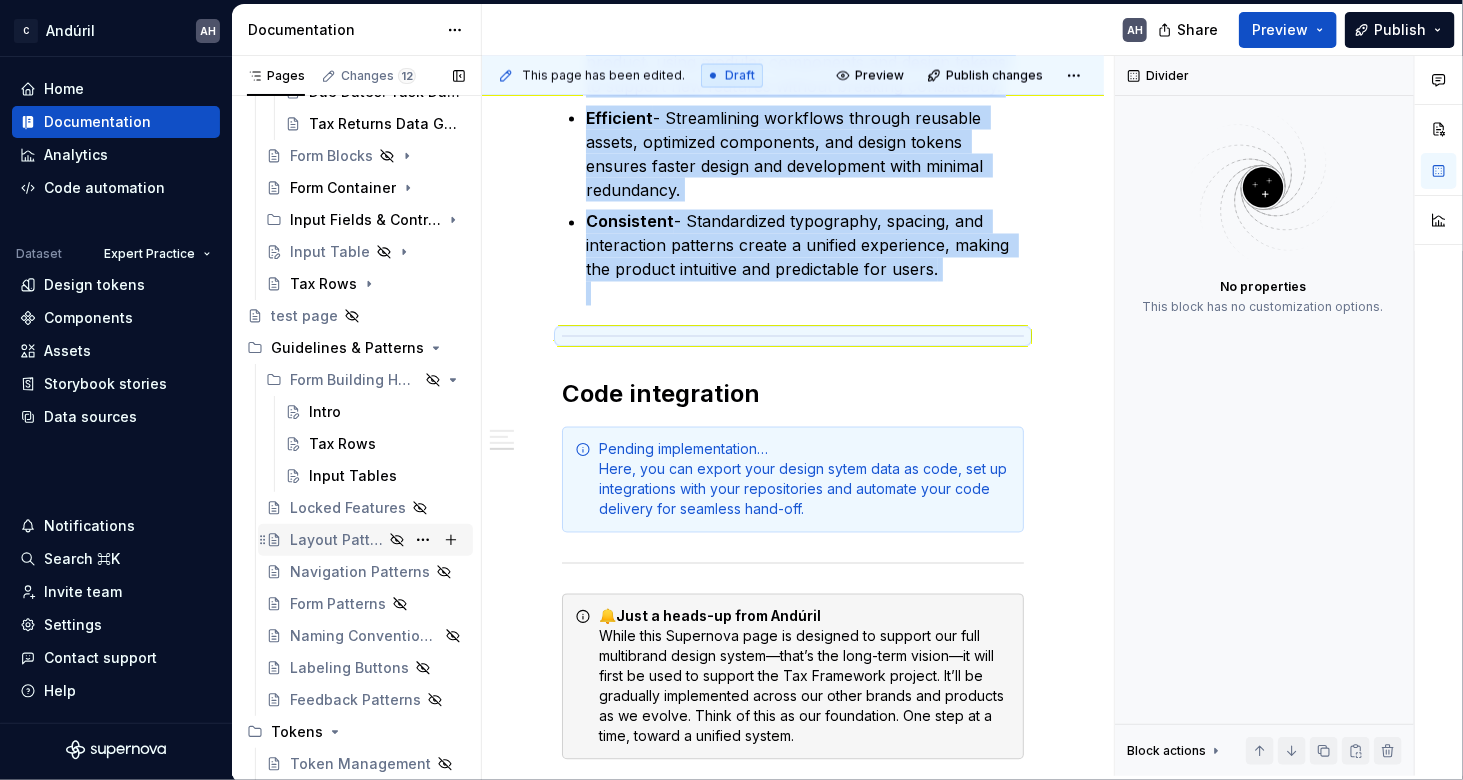 scroll, scrollTop: 384, scrollLeft: 0, axis: vertical 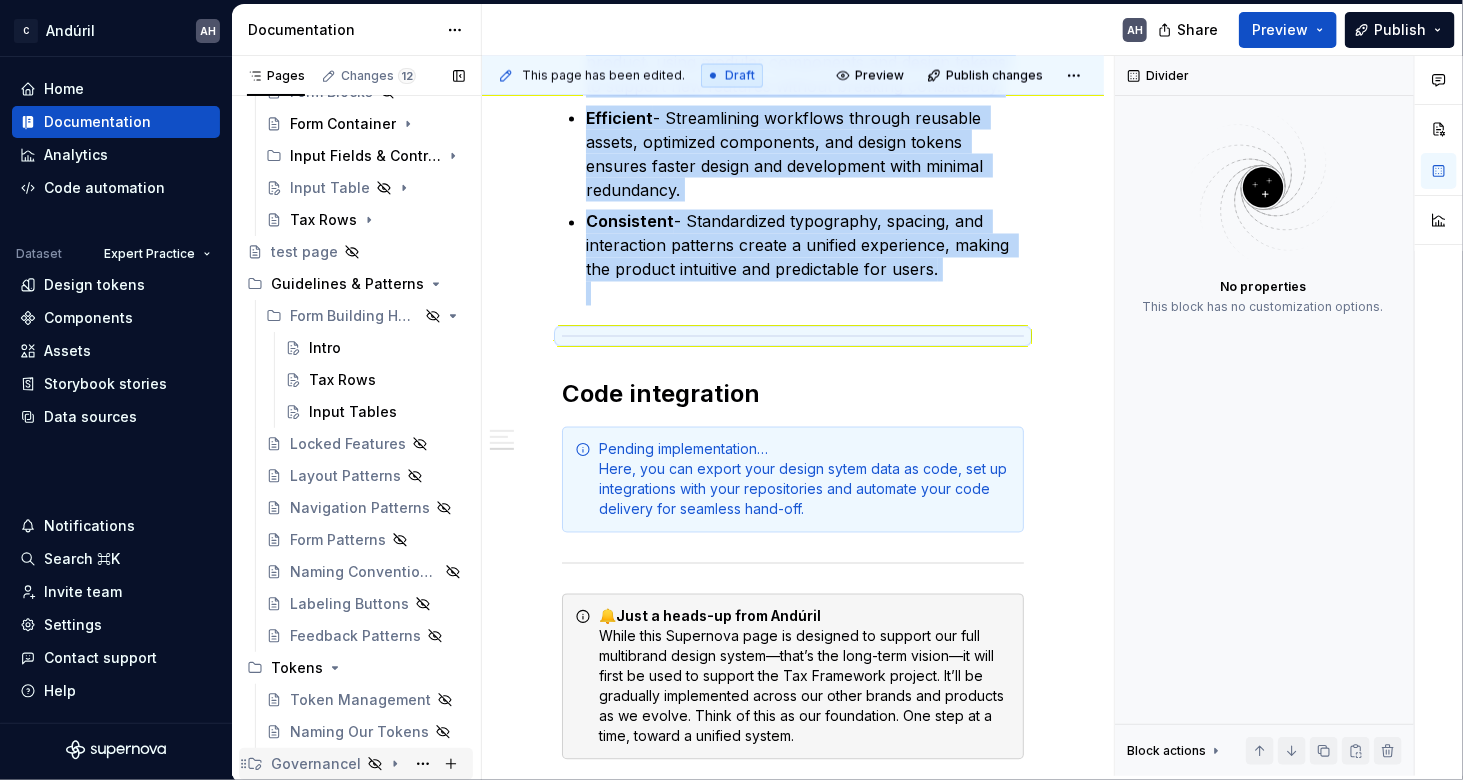 click 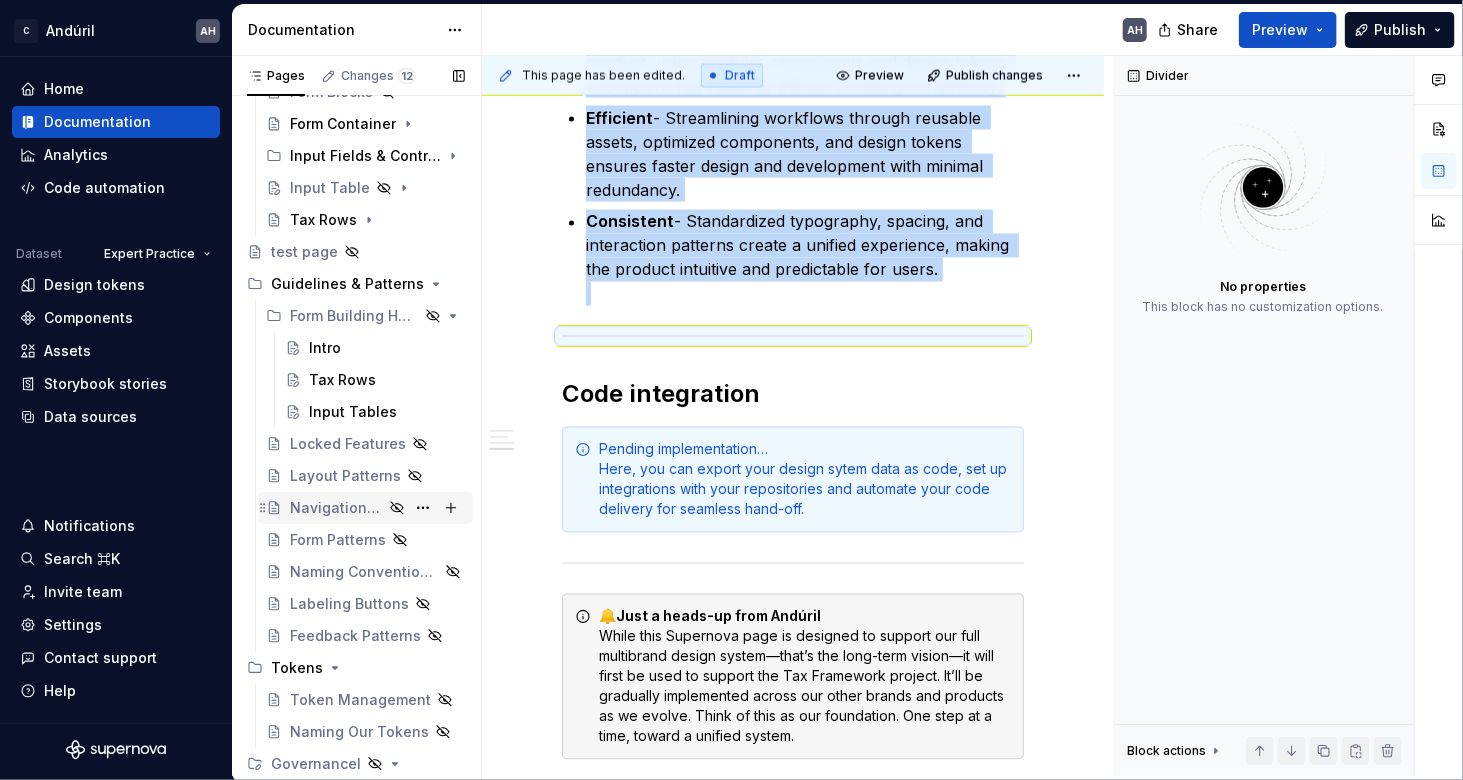 scroll, scrollTop: 416, scrollLeft: 0, axis: vertical 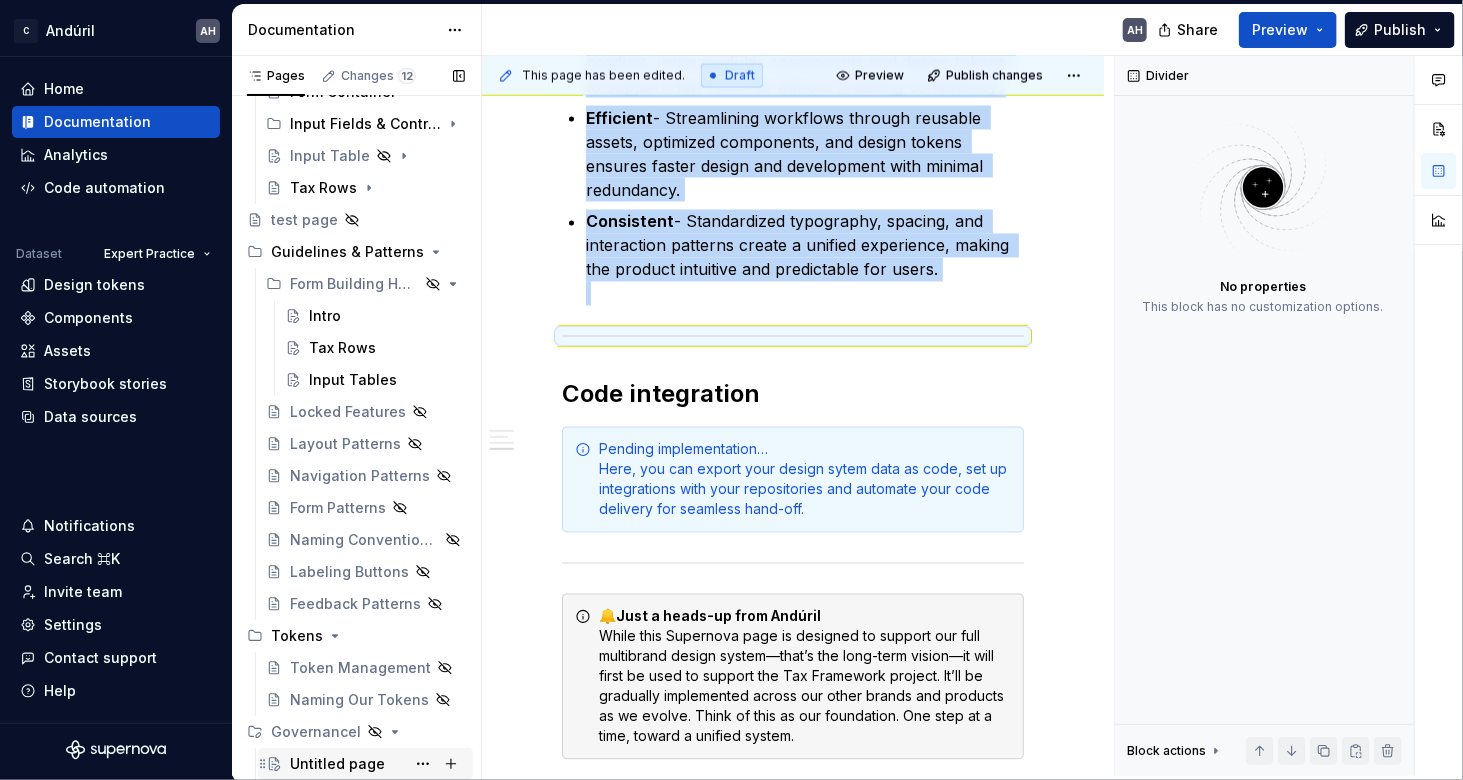 click on "Untitled page" at bounding box center (337, 764) 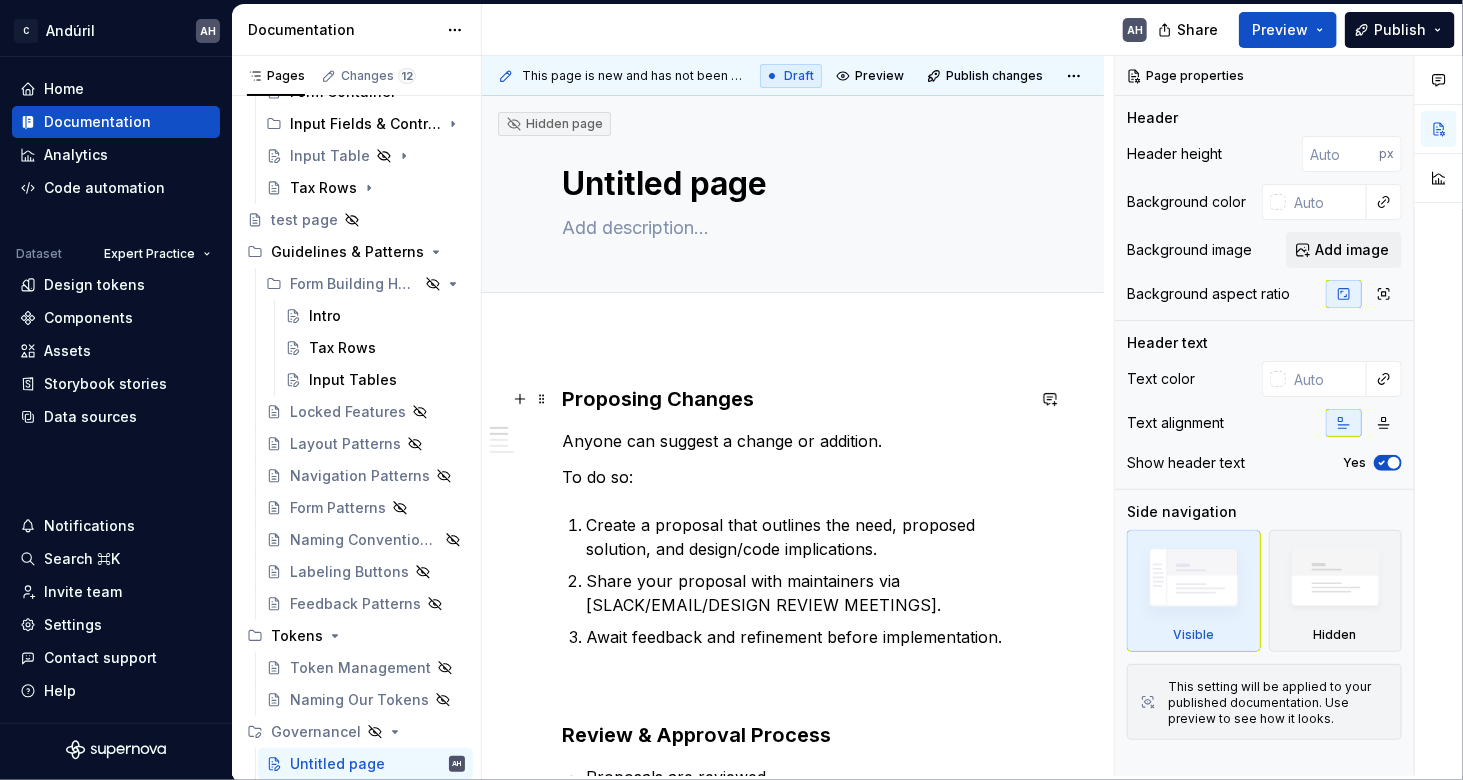 click on "Proposing Changes" at bounding box center [793, 399] 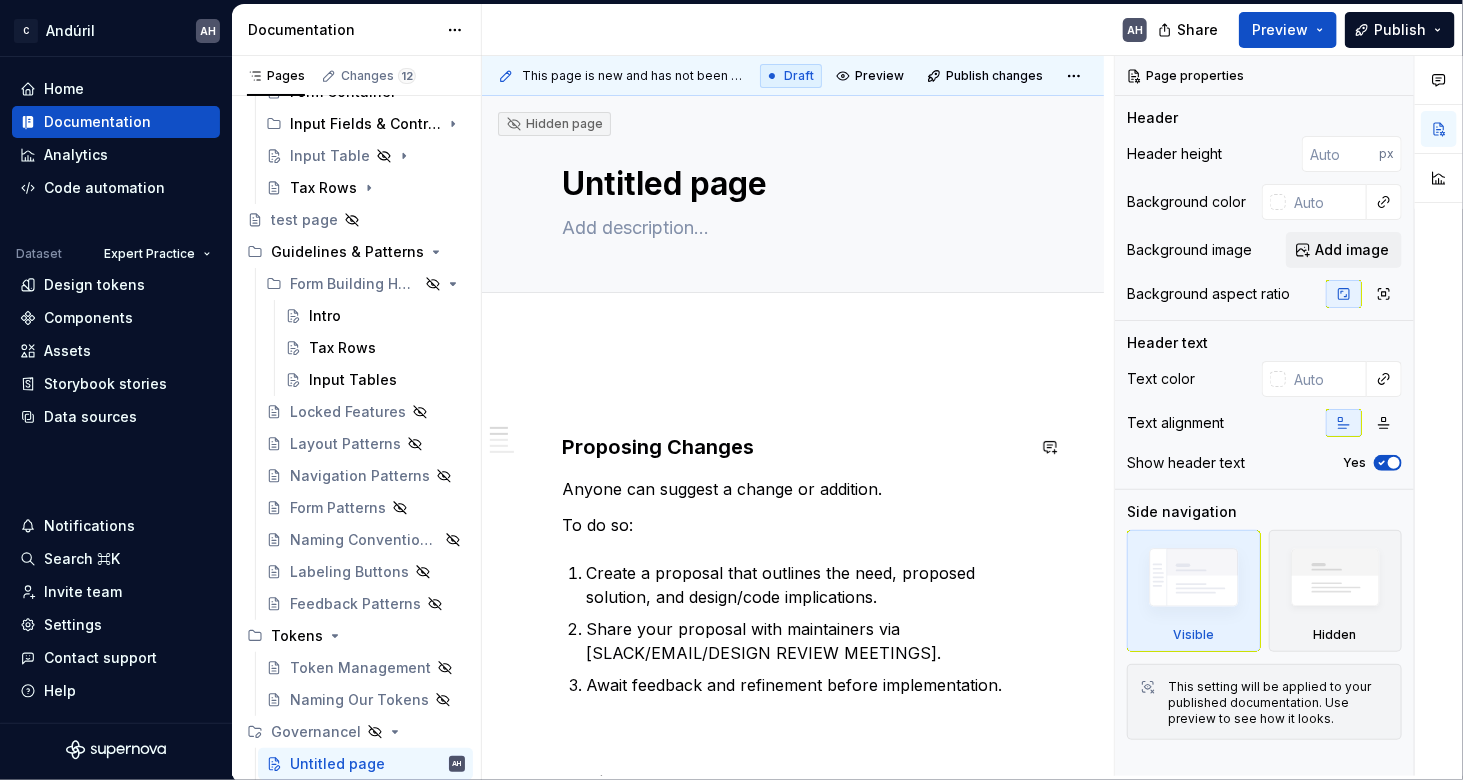 paste on "Governance & Contributions
Teams using the design system may report issues or suggest improvements. To ensure consistency, scalability, and quality across CEGsoft products, this design system follows a simple but effective governance model." 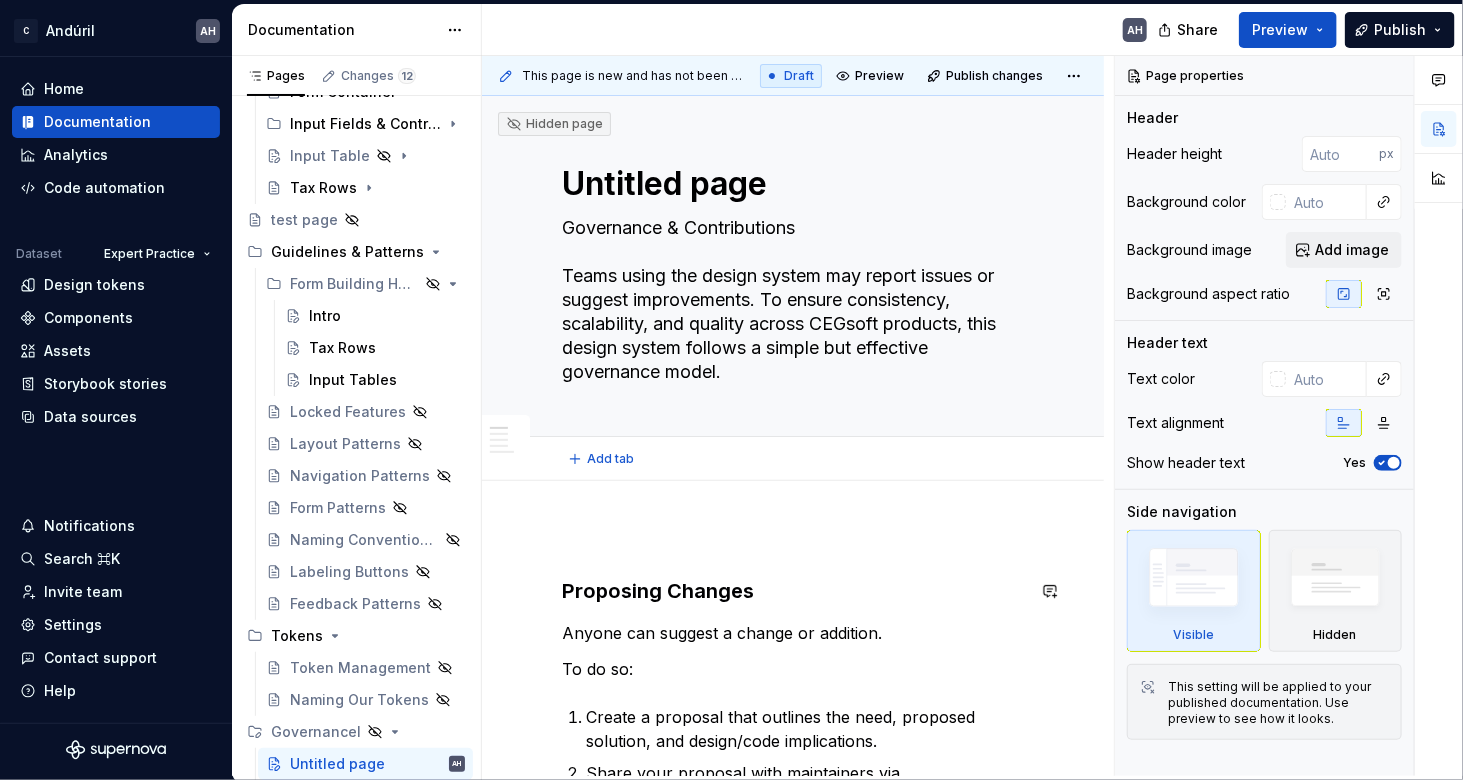 type on "*" 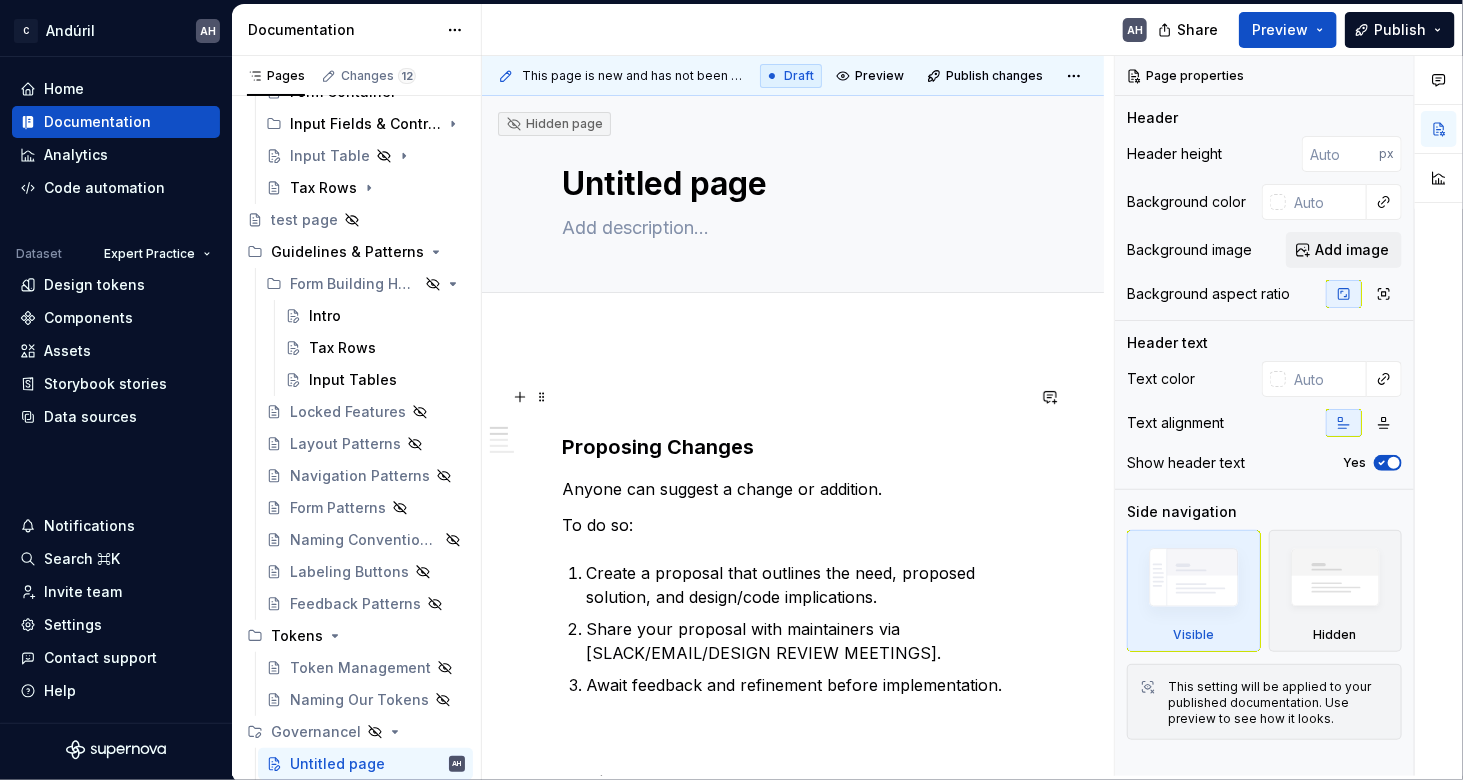 click on "Proposing Changes Anyone can suggest a change or addition. To do so: Create a proposal that outlines the need, proposed solution, and design/code implications. Share your proposal with maintainers via [SLACK/EMAIL/DESIGN REVIEW MEETINGS]. Await feedback and refinement before implementation. Review & Approval Process Proposals are reviewed. Changes are evaluated based on usability, accessibility, scalability, and alignment with system principles. Once approved, maintainers will assist with implementation and documentation updates. Deprecation & Cleanup Components or patterns marked for deprecation will remain available for one release cycle. A migration guide will be provided for any breaking change." at bounding box center (793, 932) 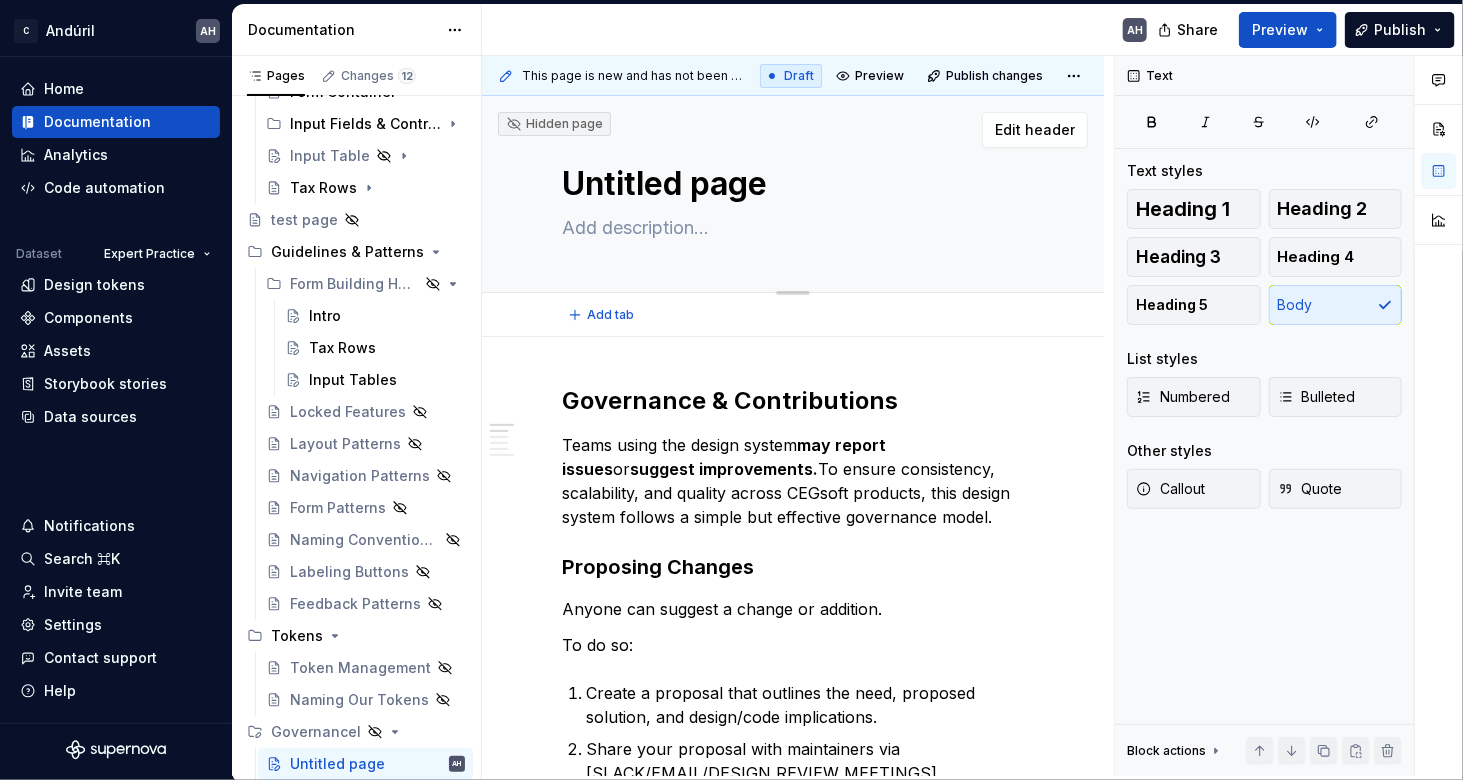 click on "Untitled page" at bounding box center [789, 184] 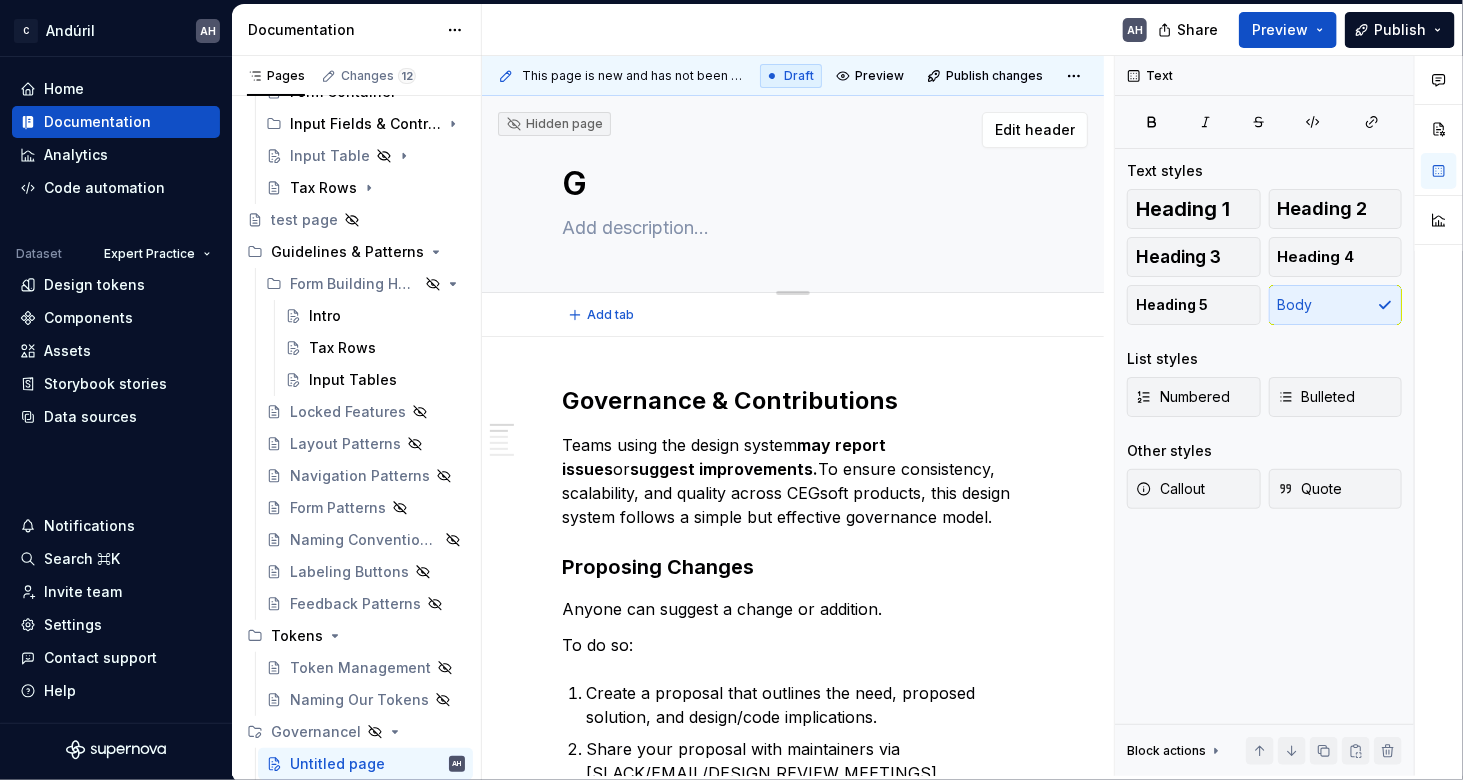 type on "*" 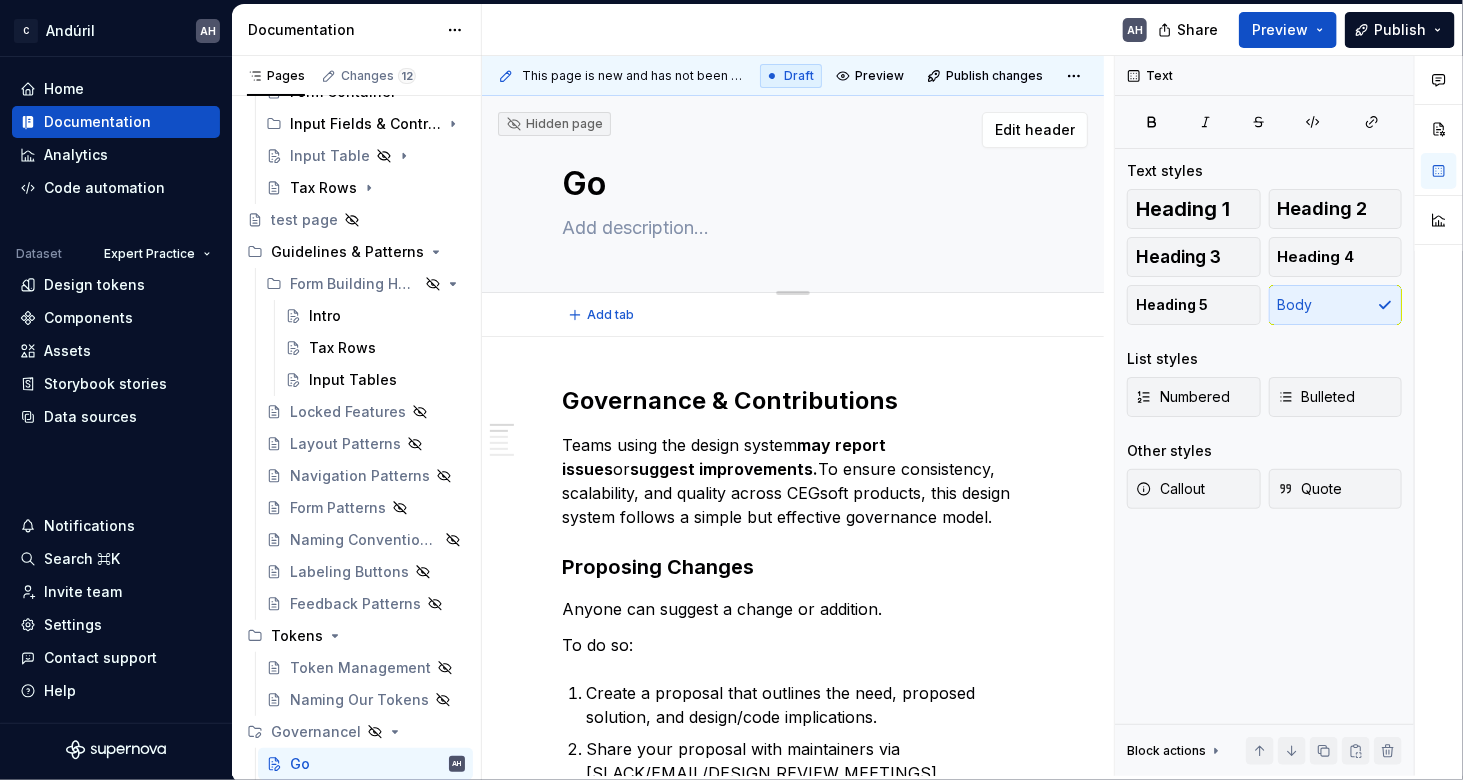 type on "*" 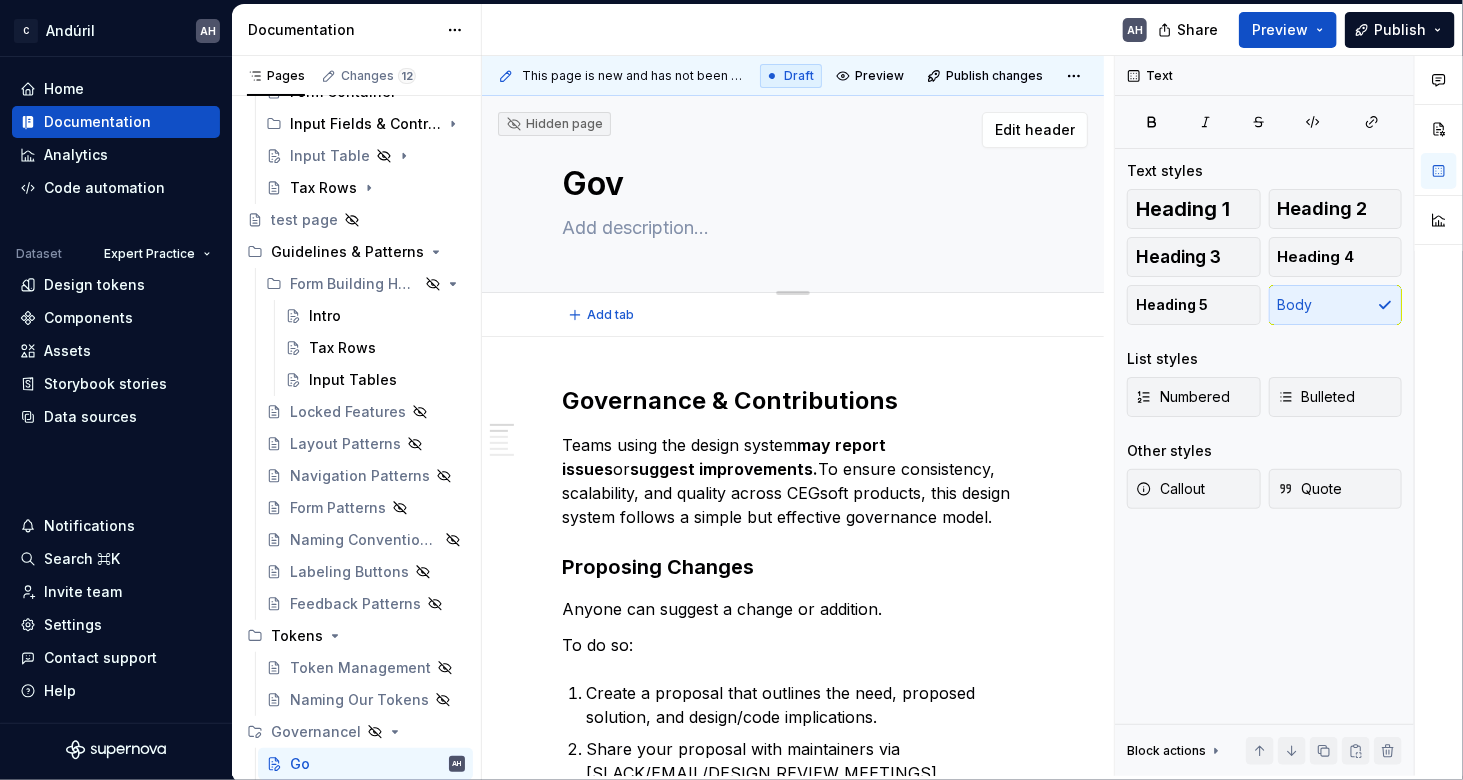 type on "*" 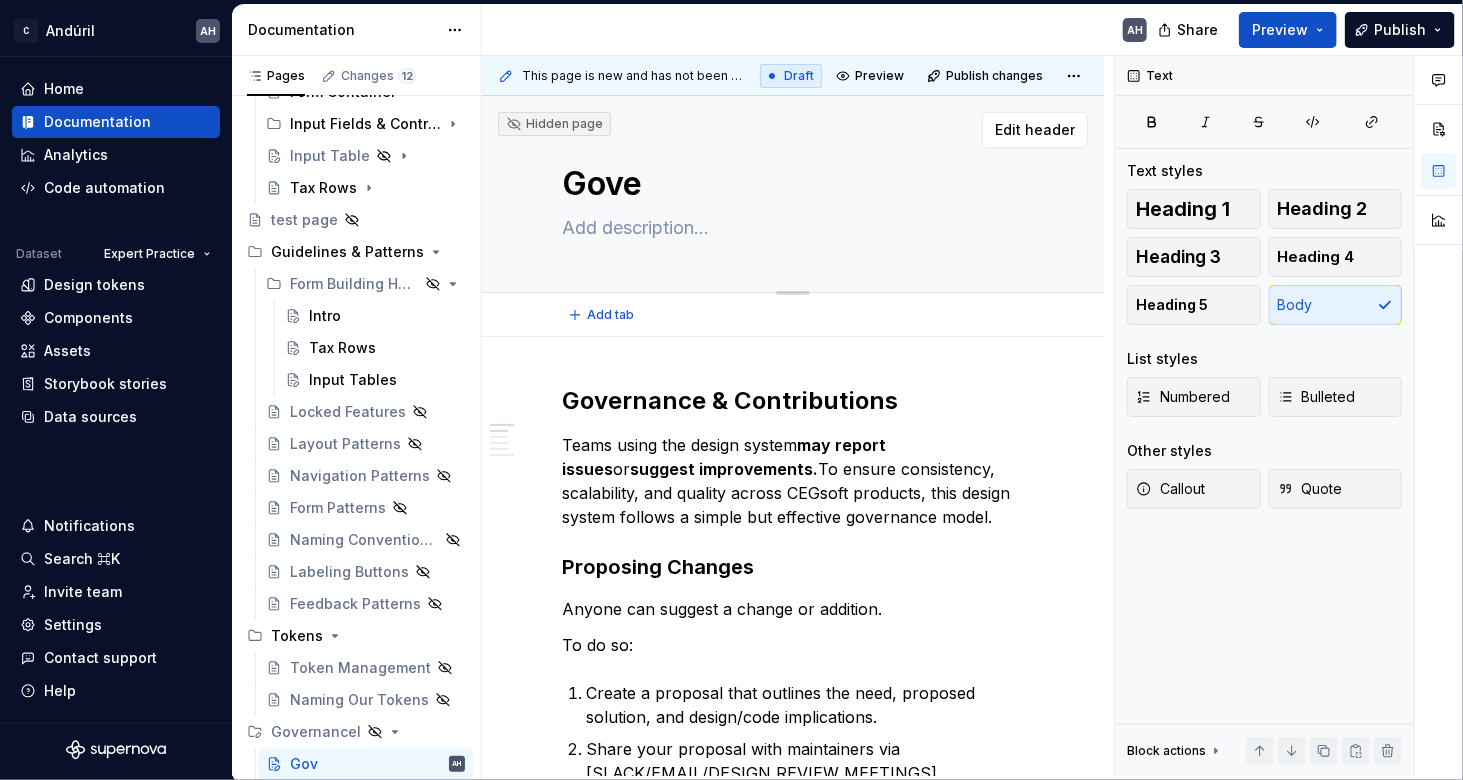 type on "*" 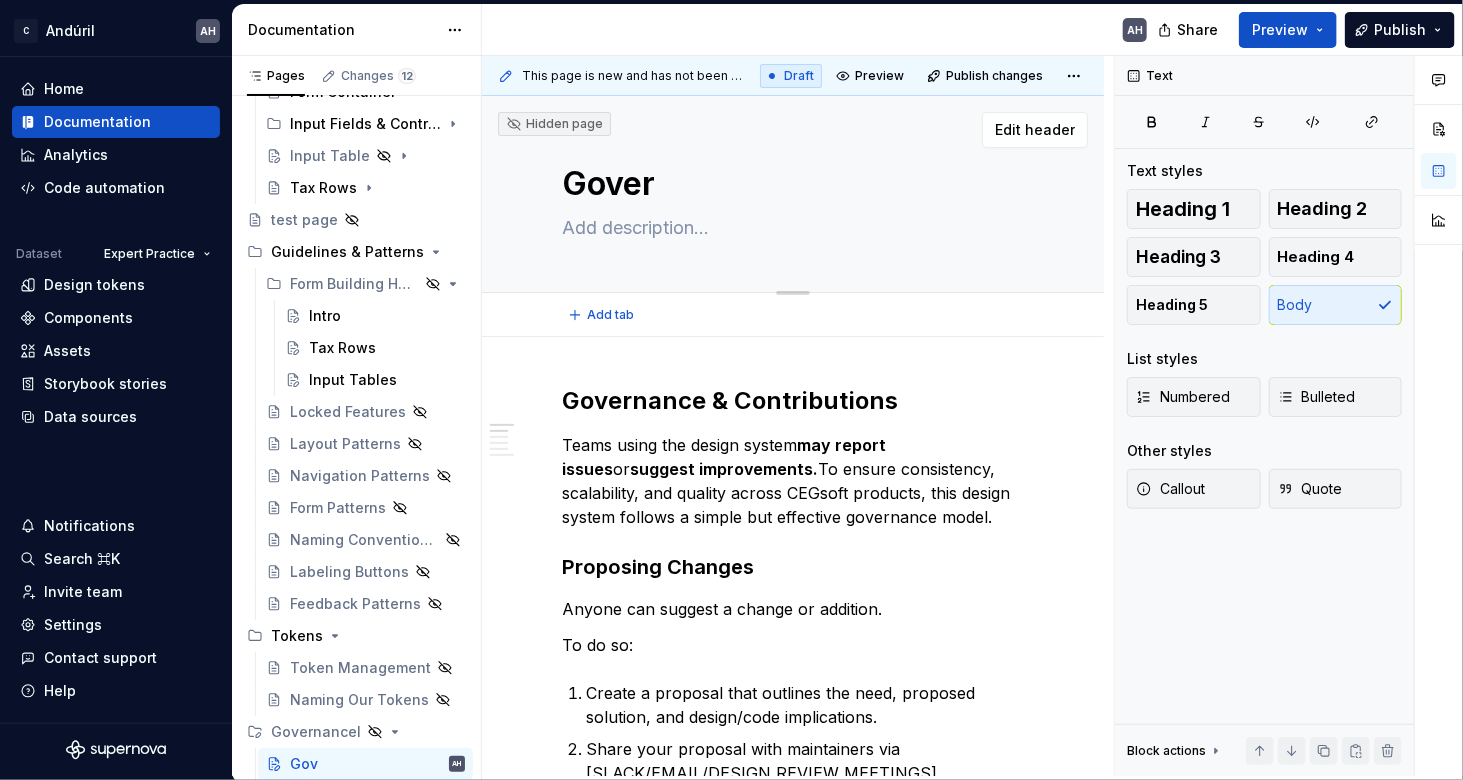 type on "*" 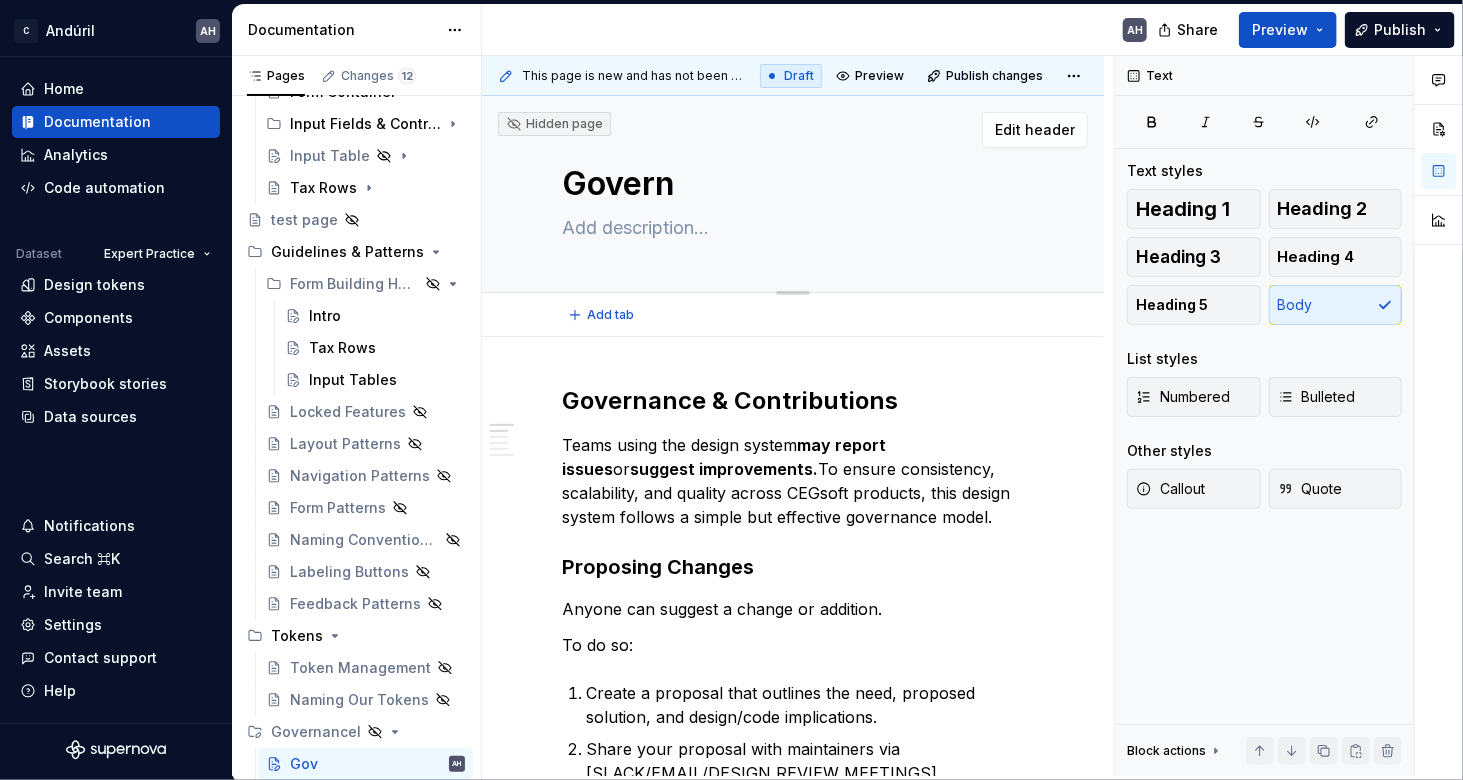 type on "*" 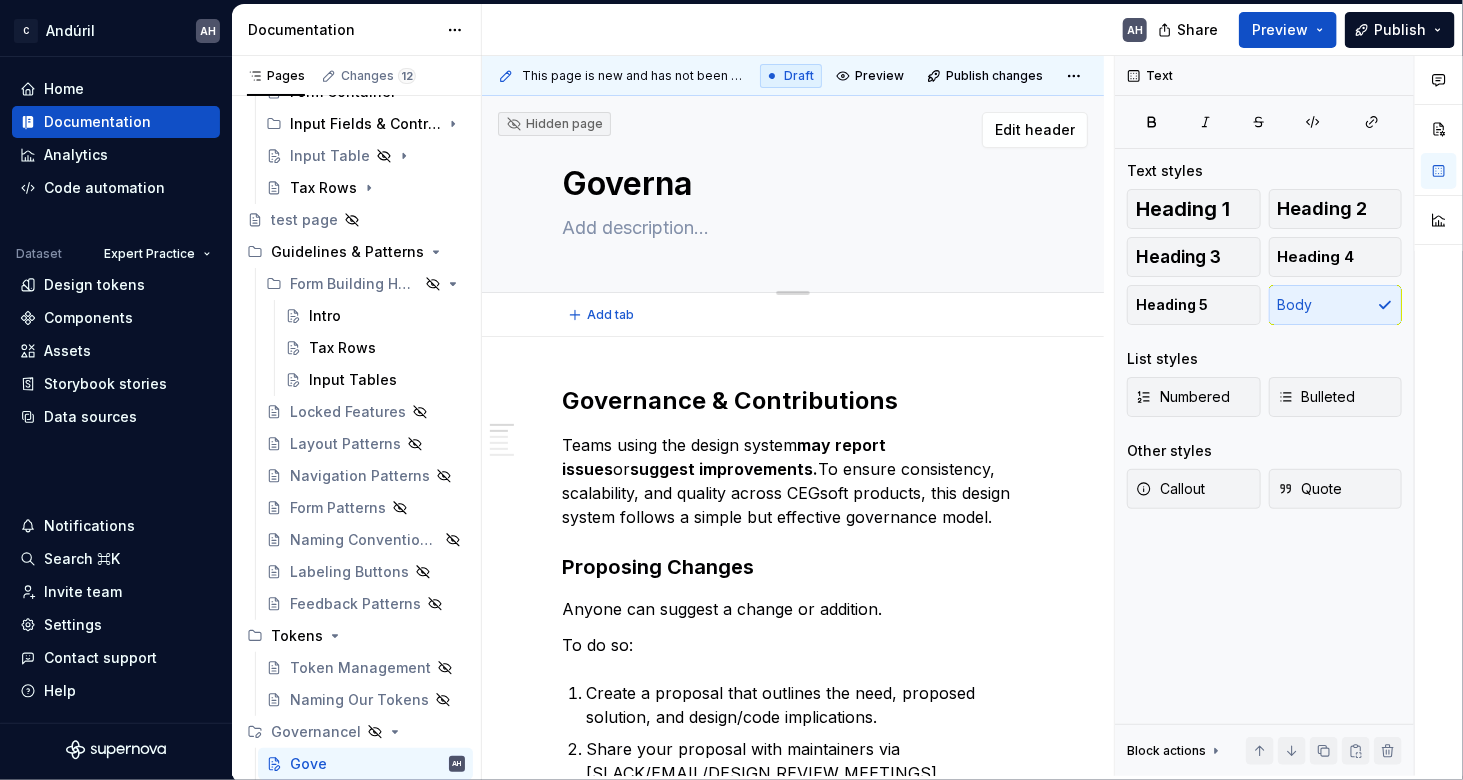 type on "*" 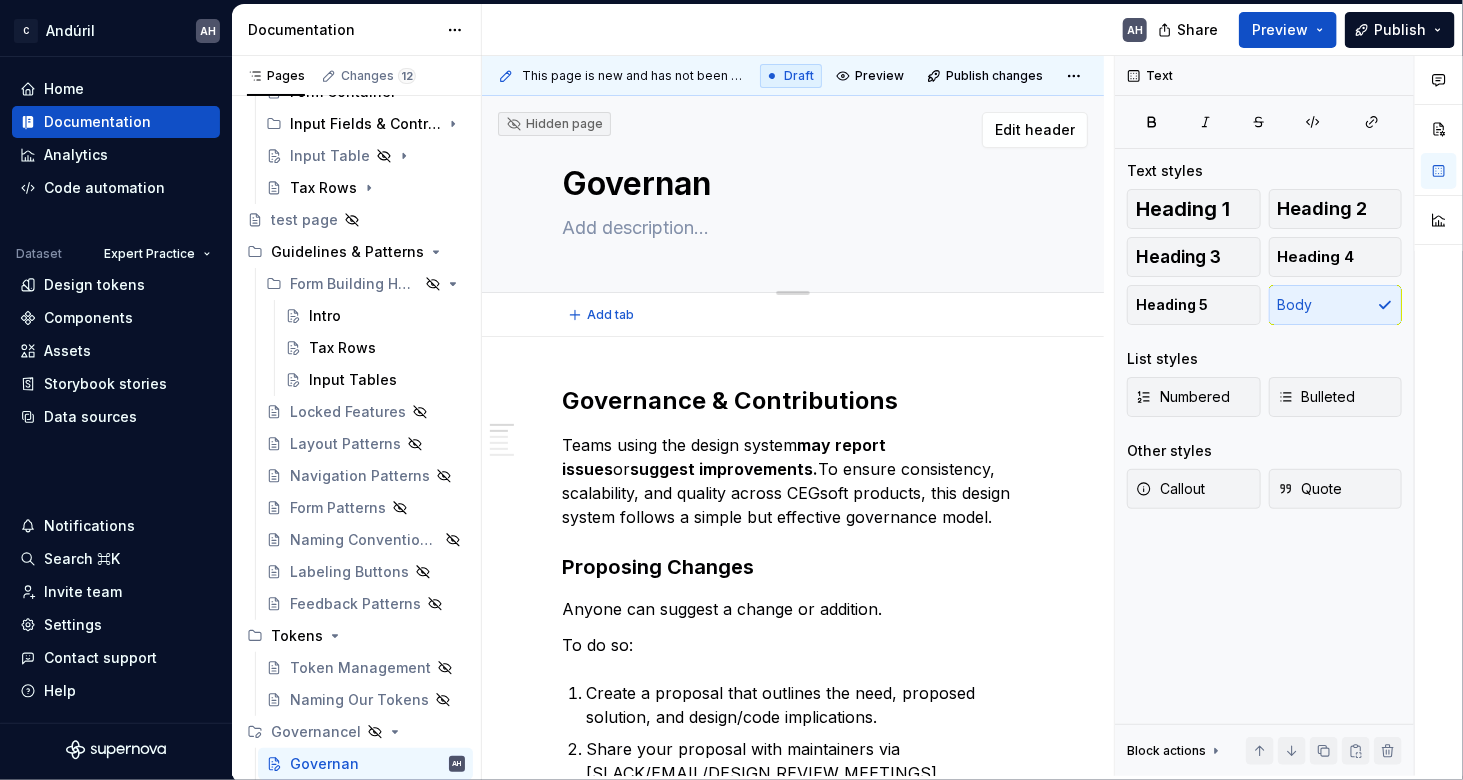 type on "*" 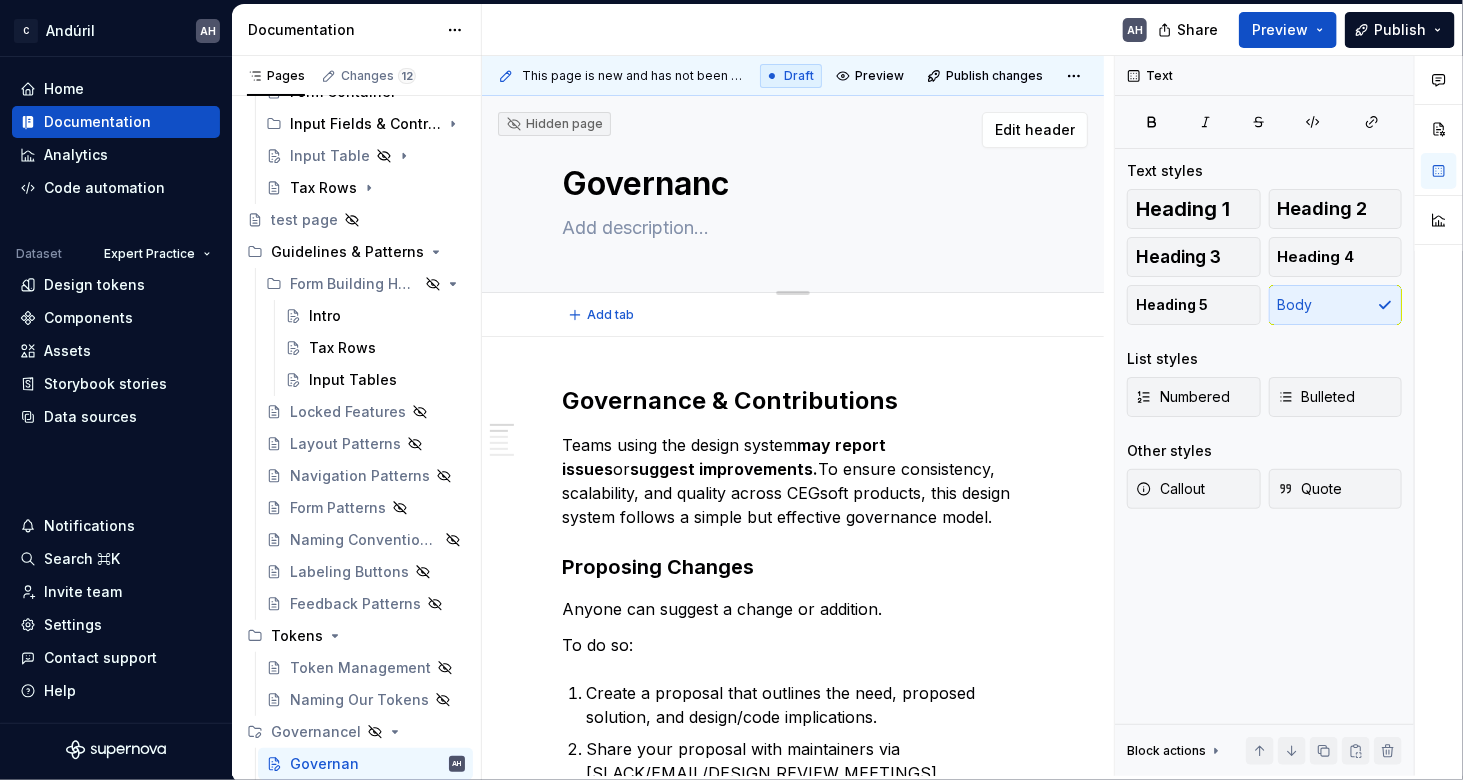 type on "*" 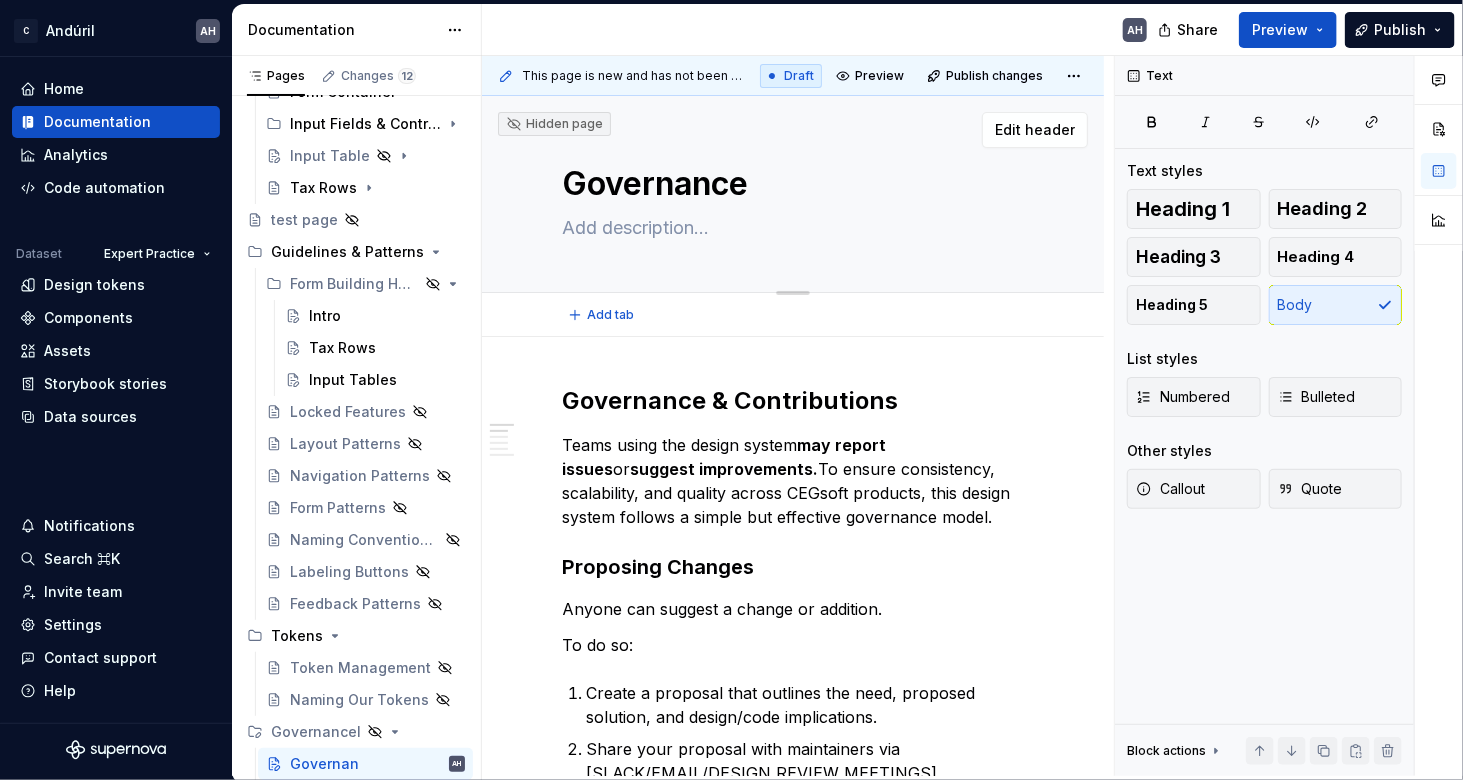 type on "*" 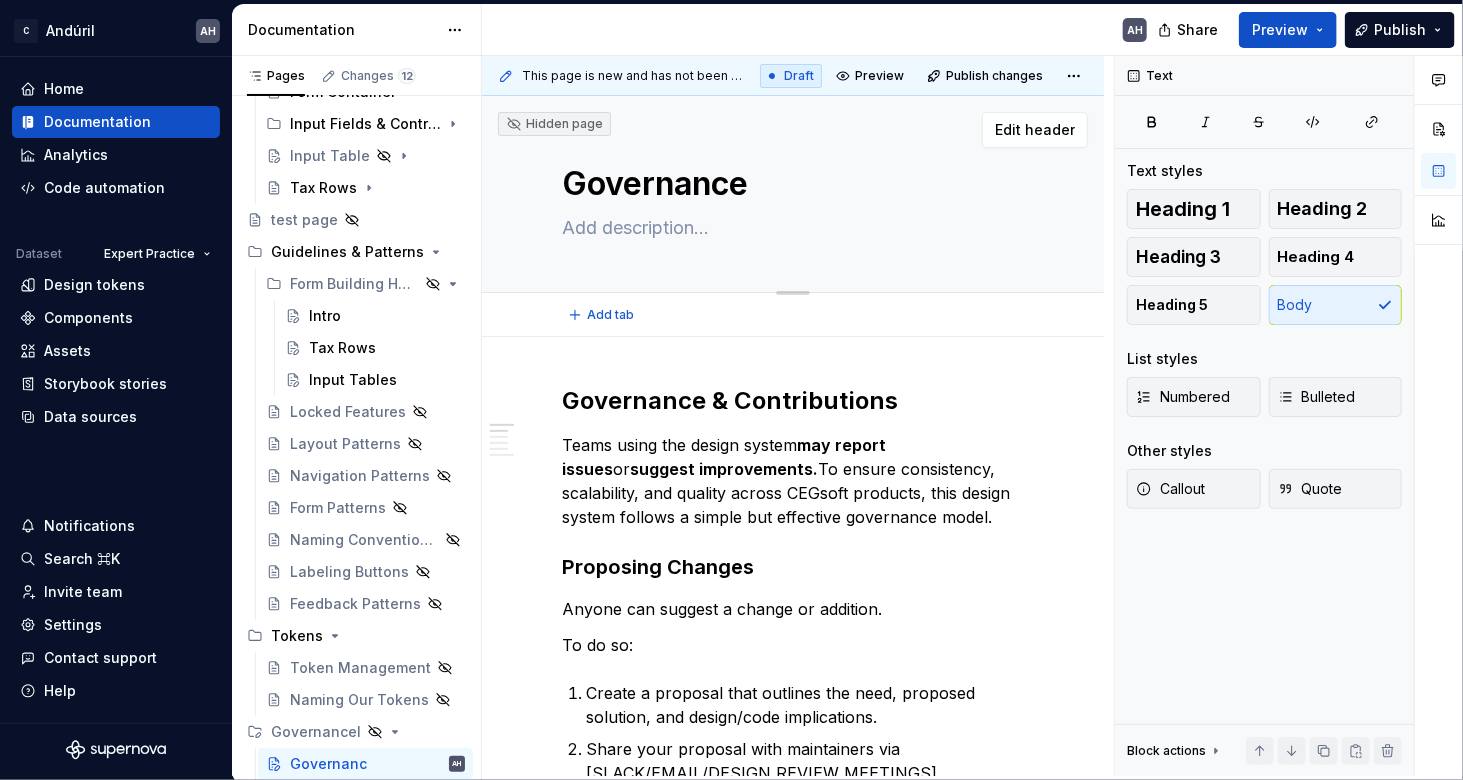type on "*" 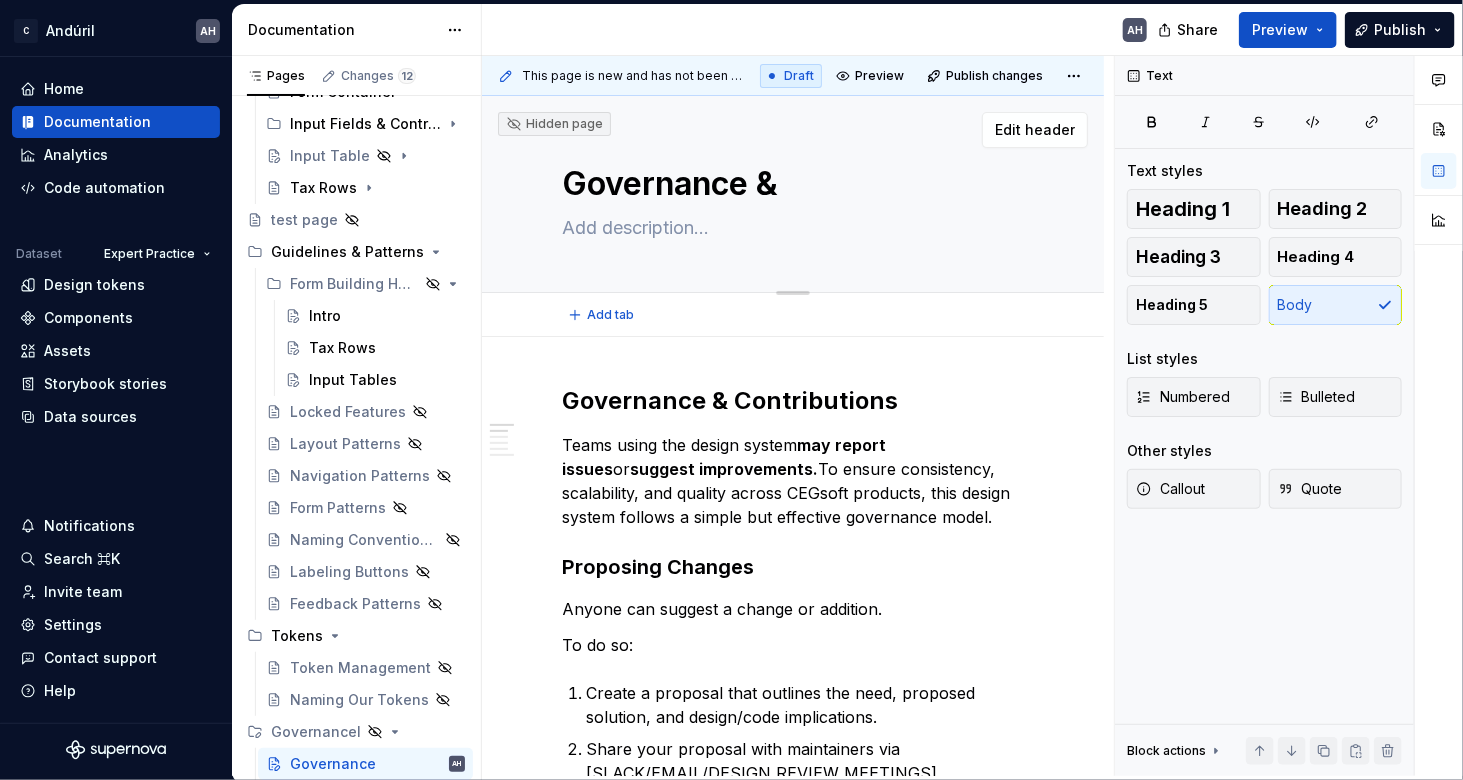 type on "*" 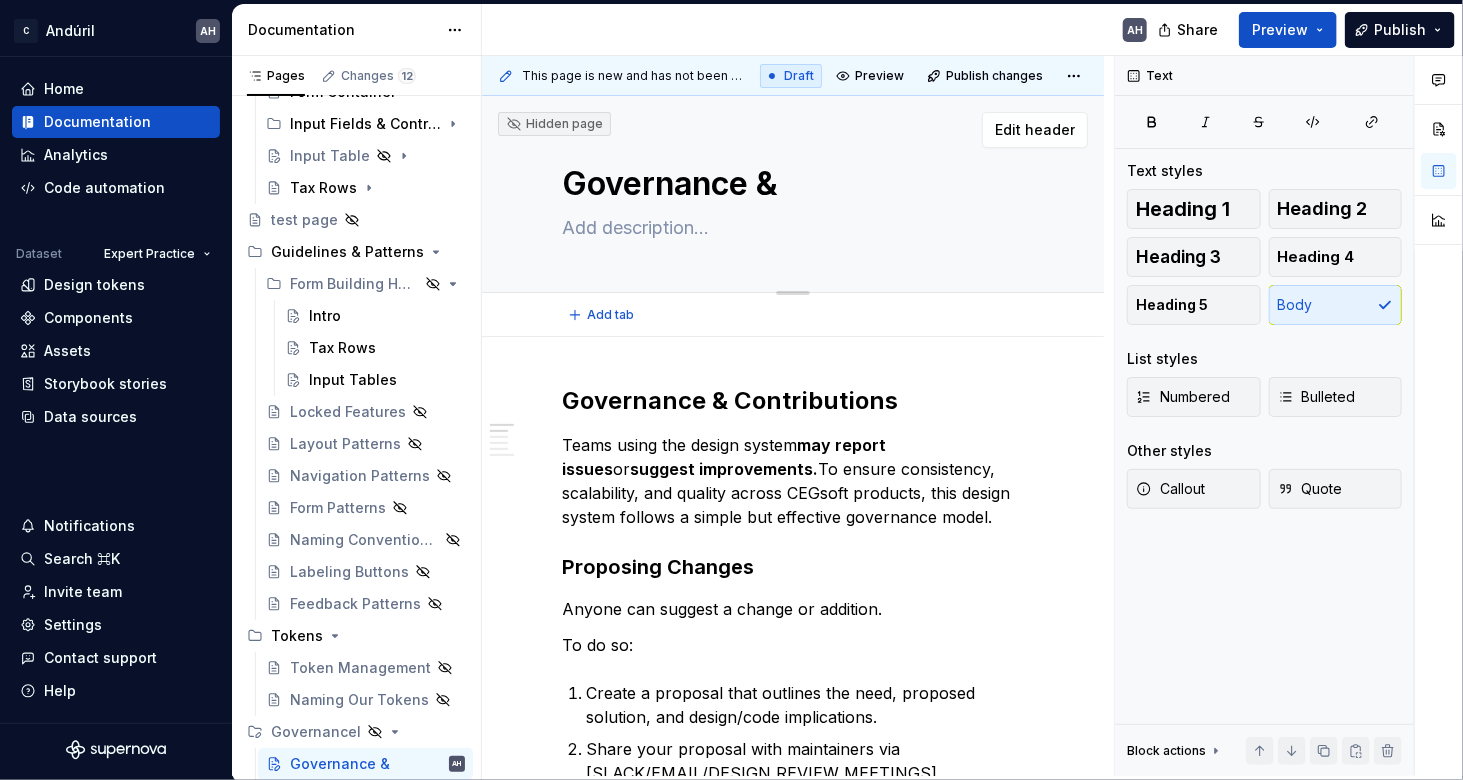 type on "*" 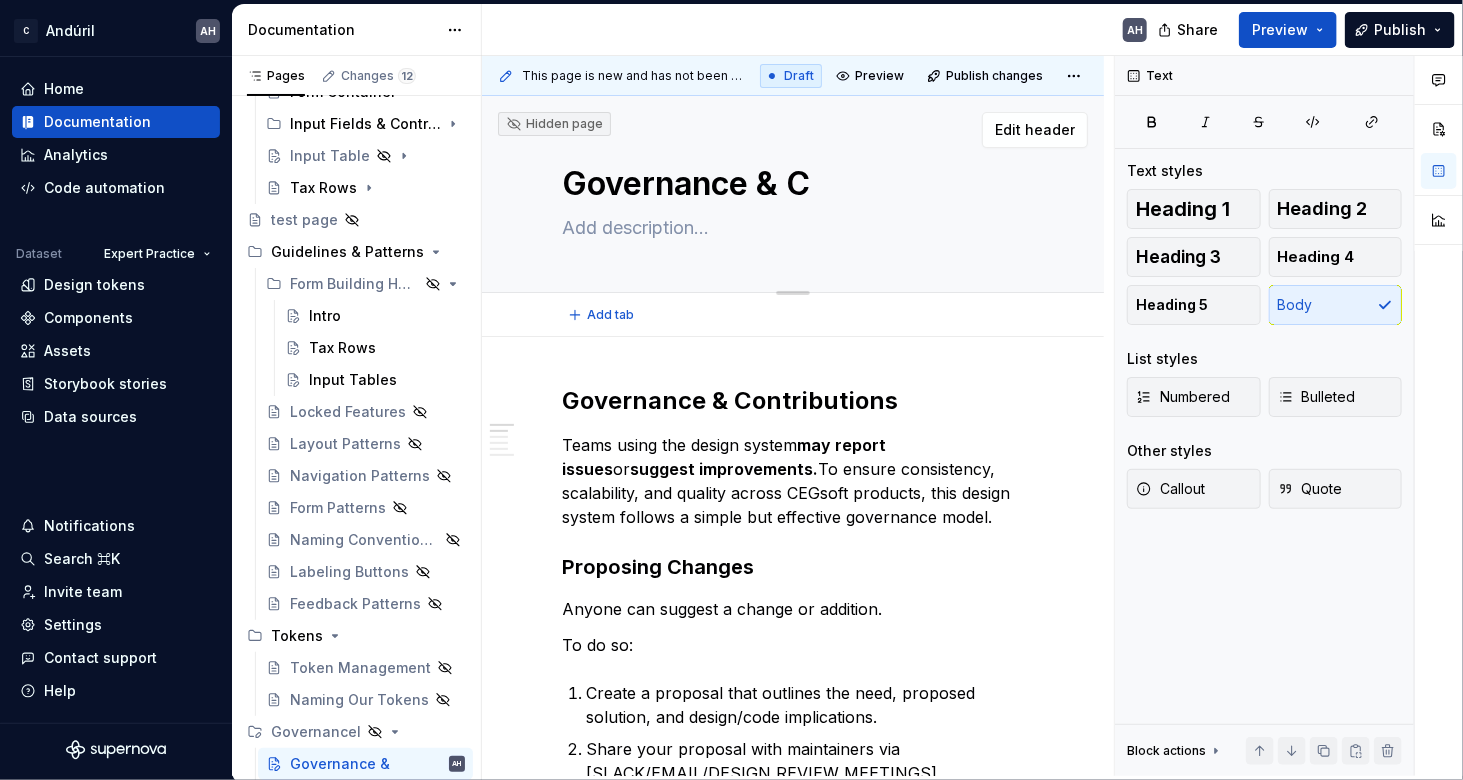 type on "*" 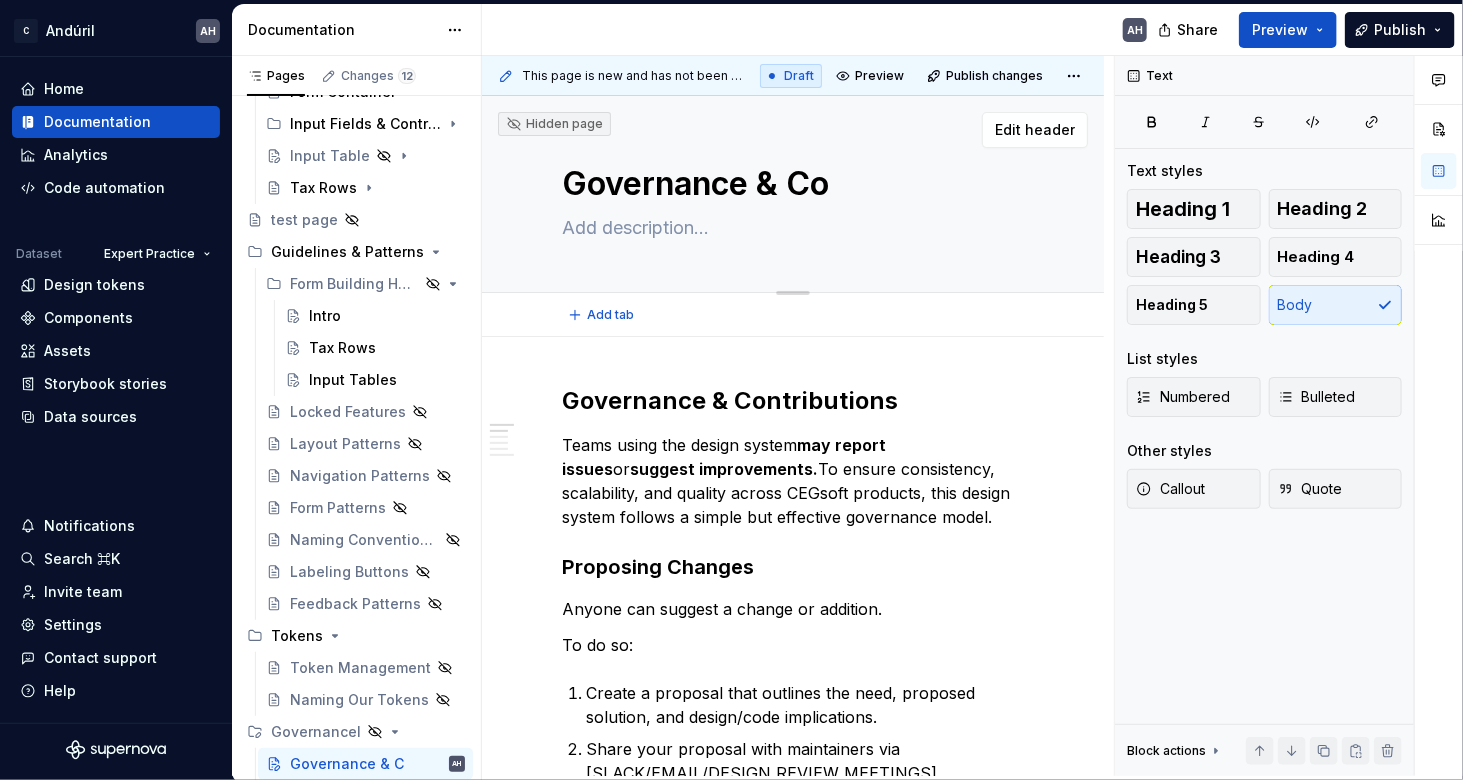 type on "*" 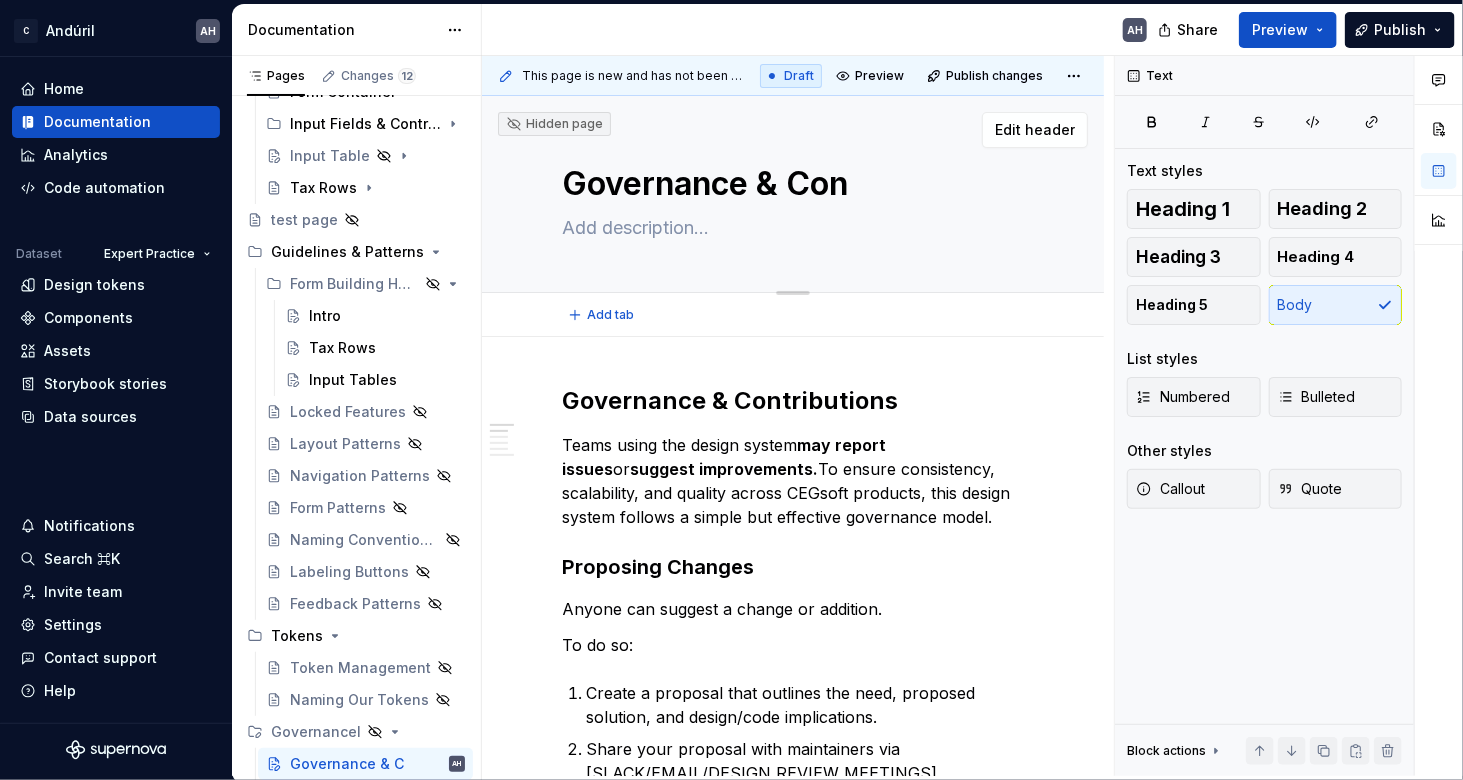 type on "Governance & Cont" 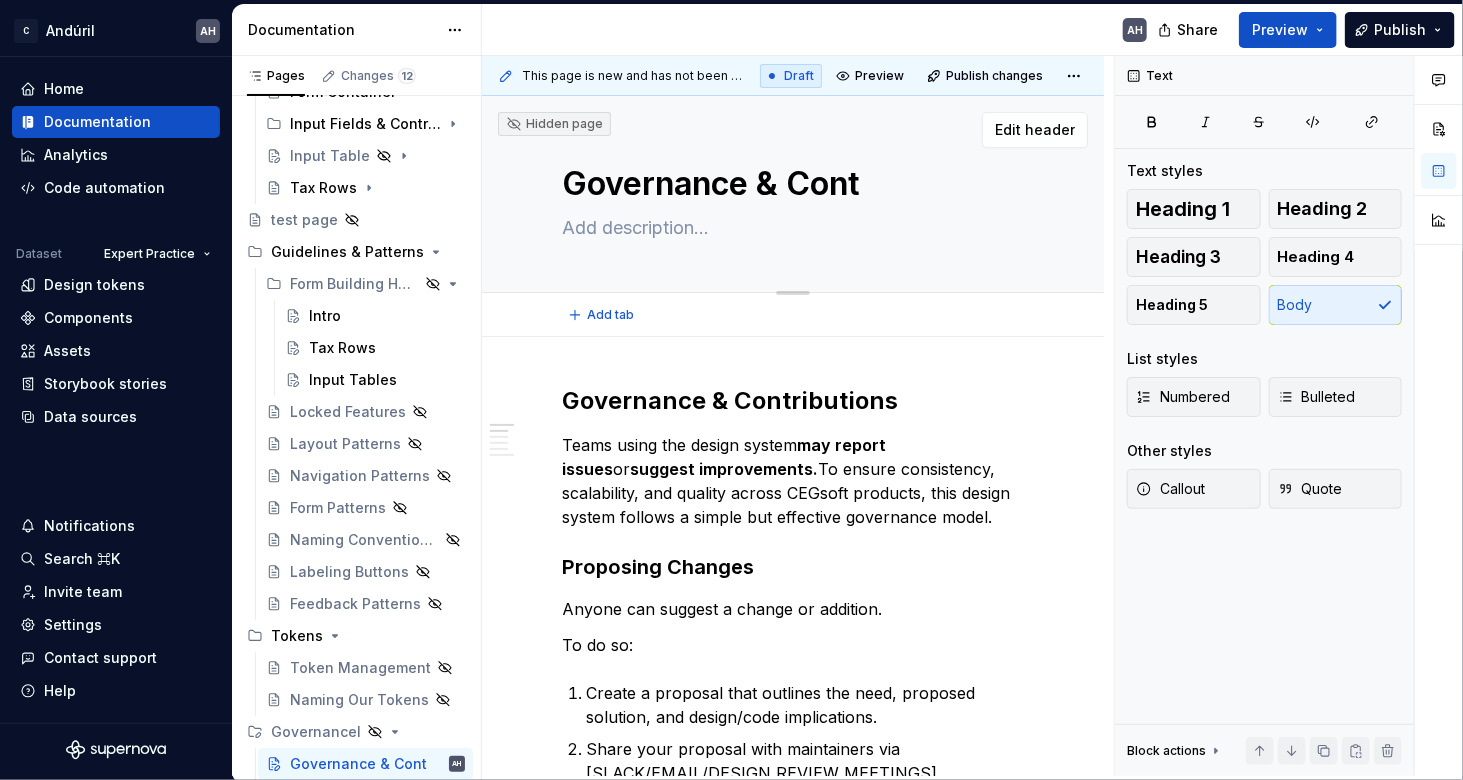 type on "*" 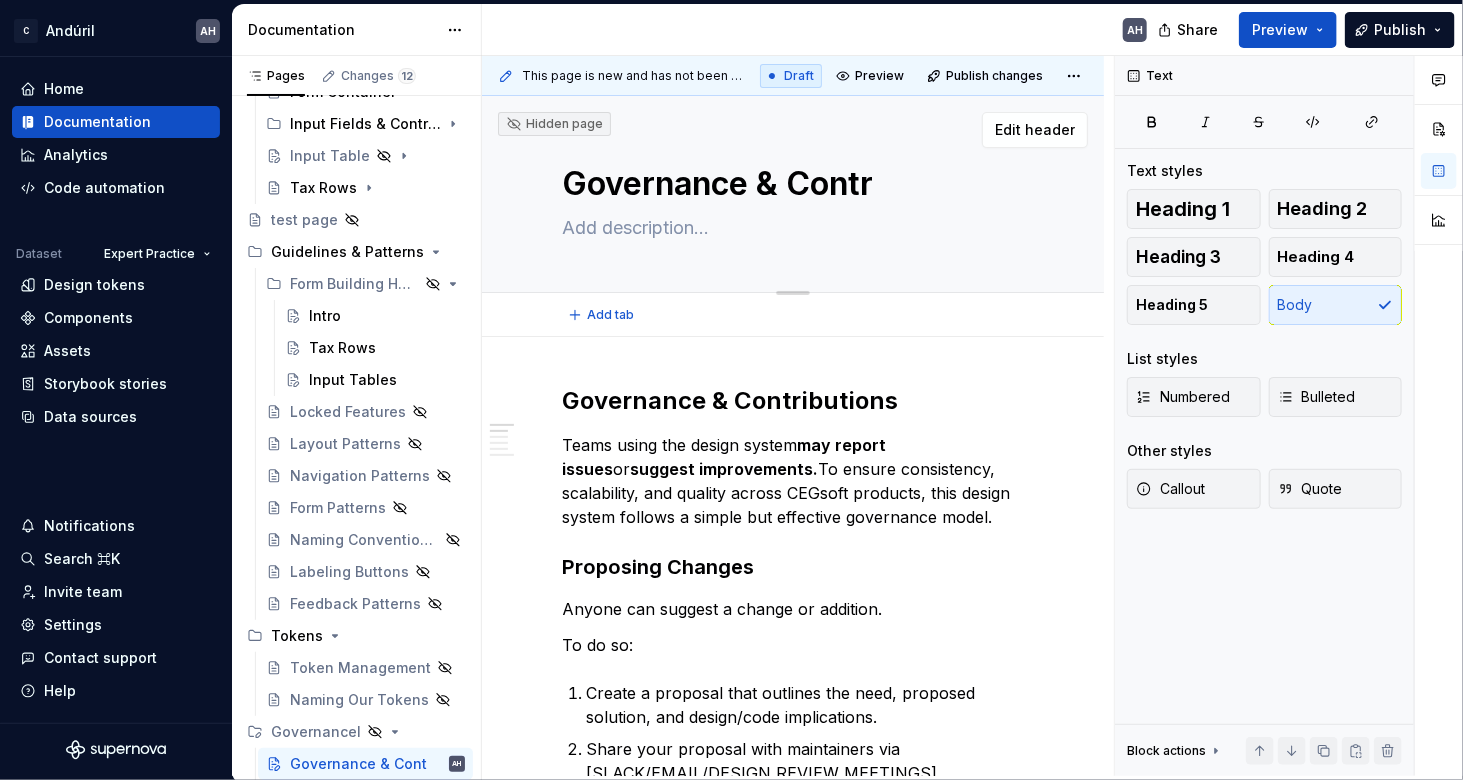 type on "*" 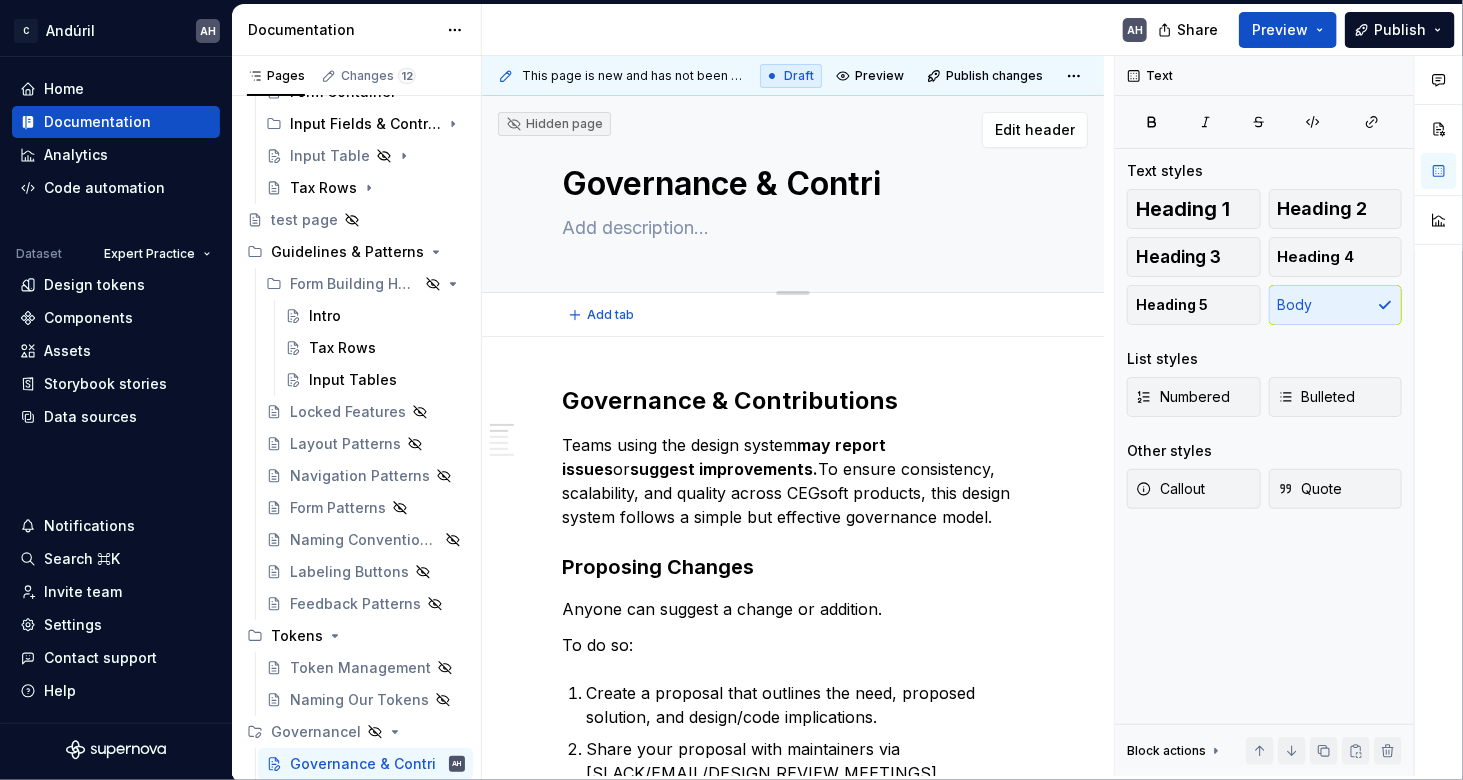 type on "*" 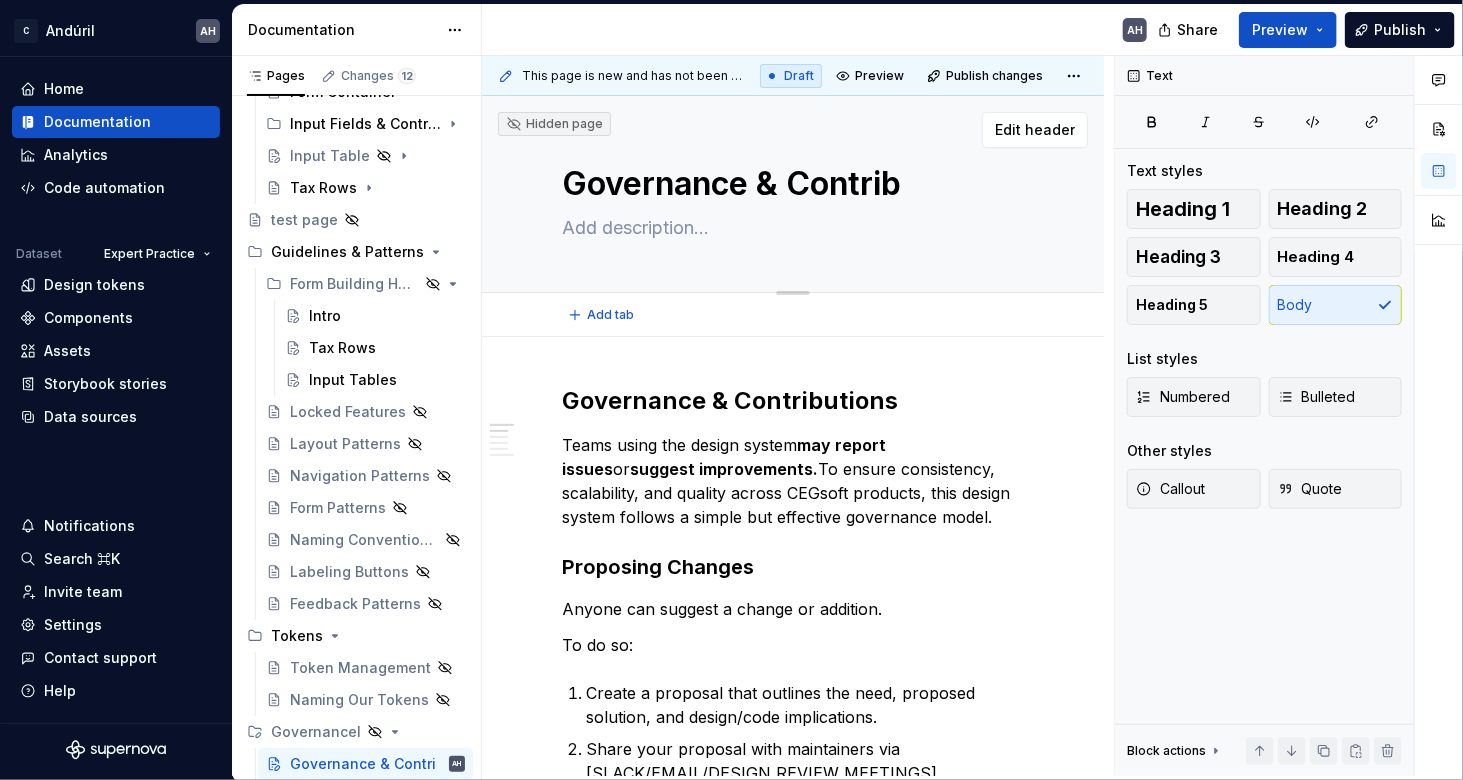 type on "*" 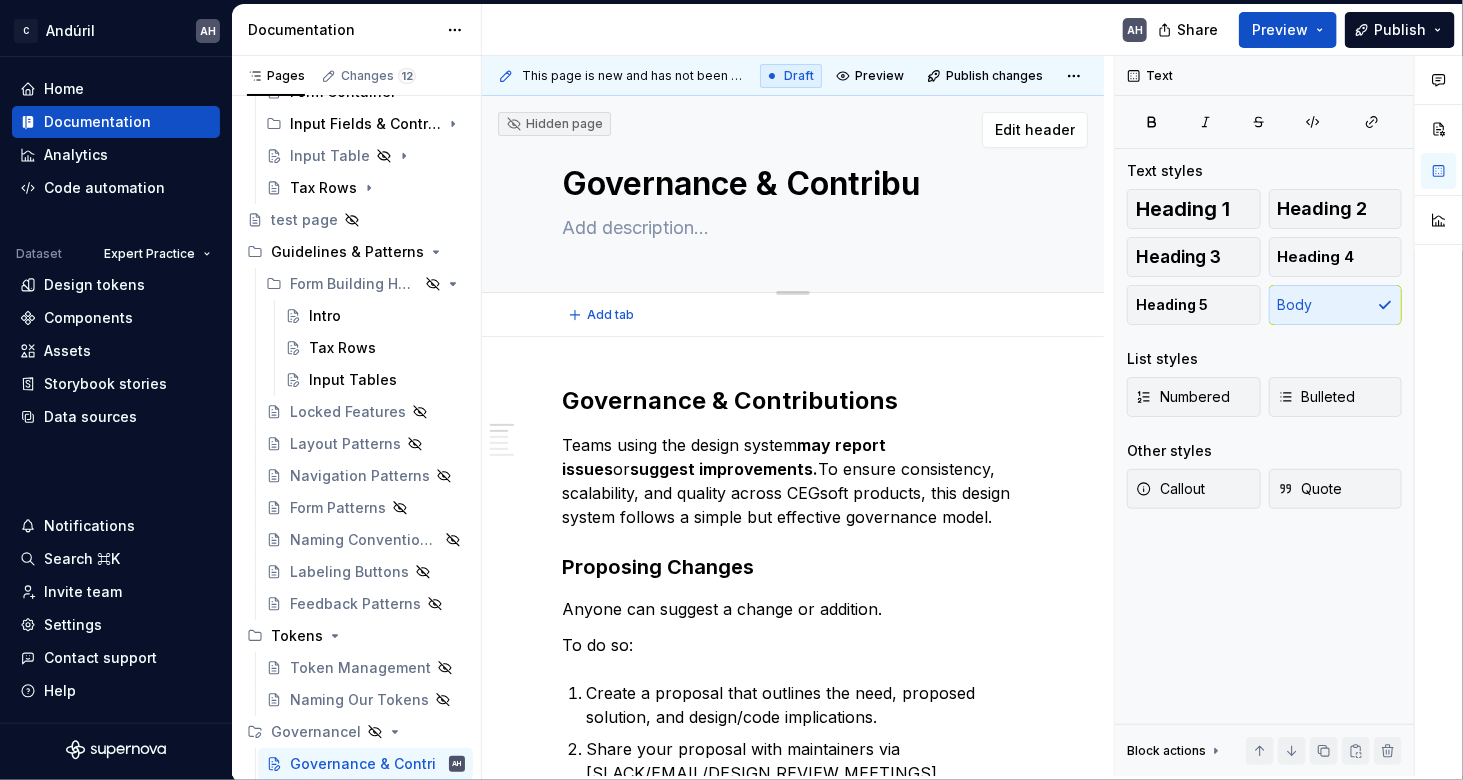 type on "*" 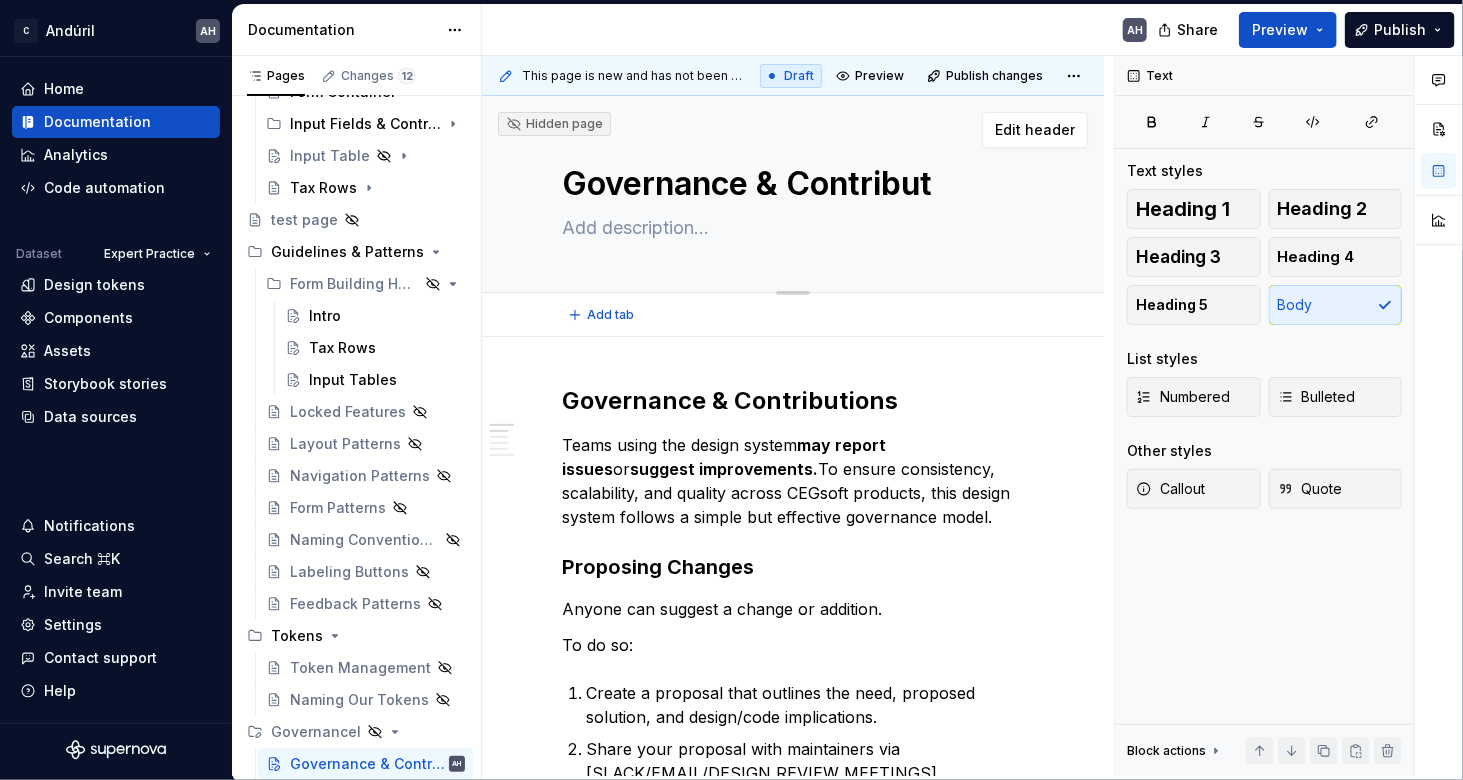 type on "*" 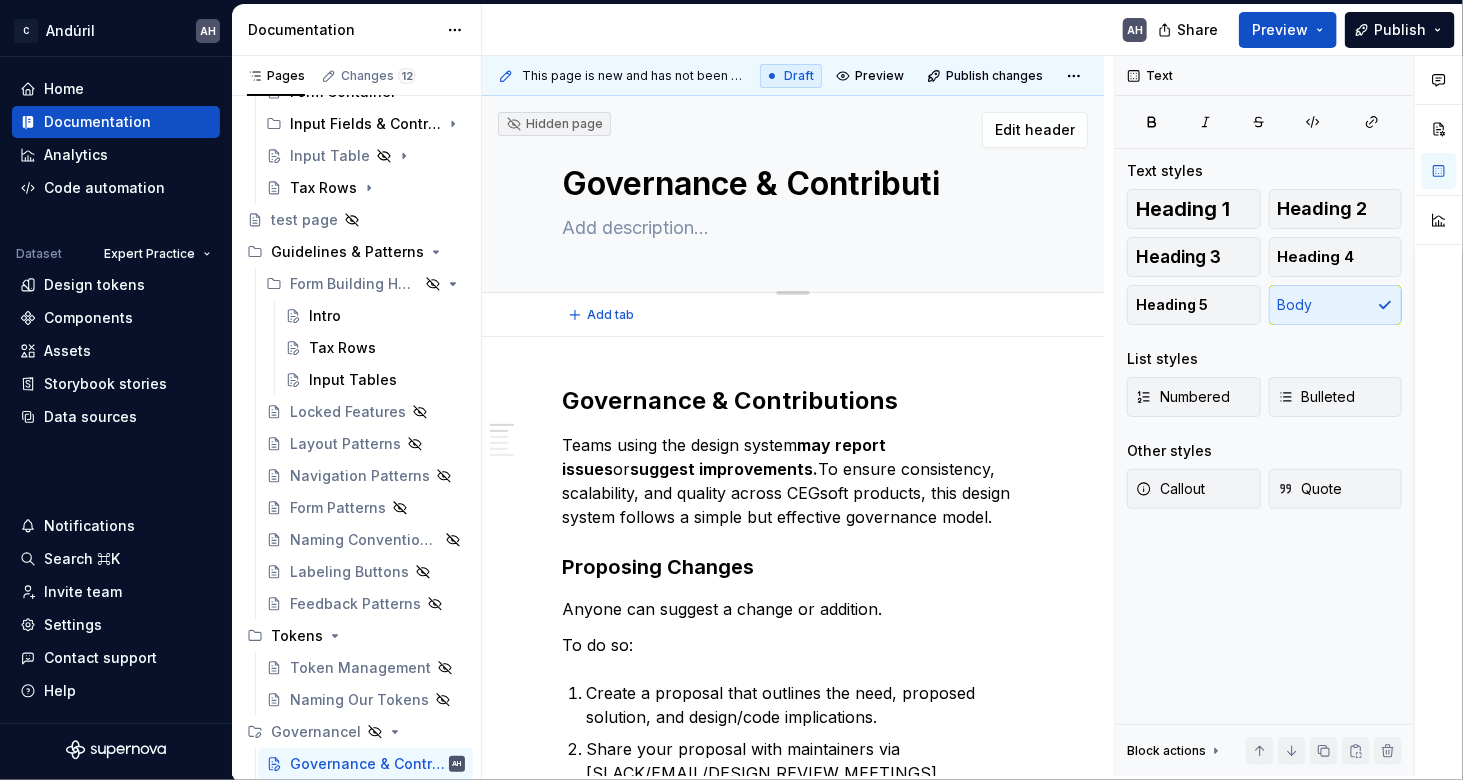 type on "*" 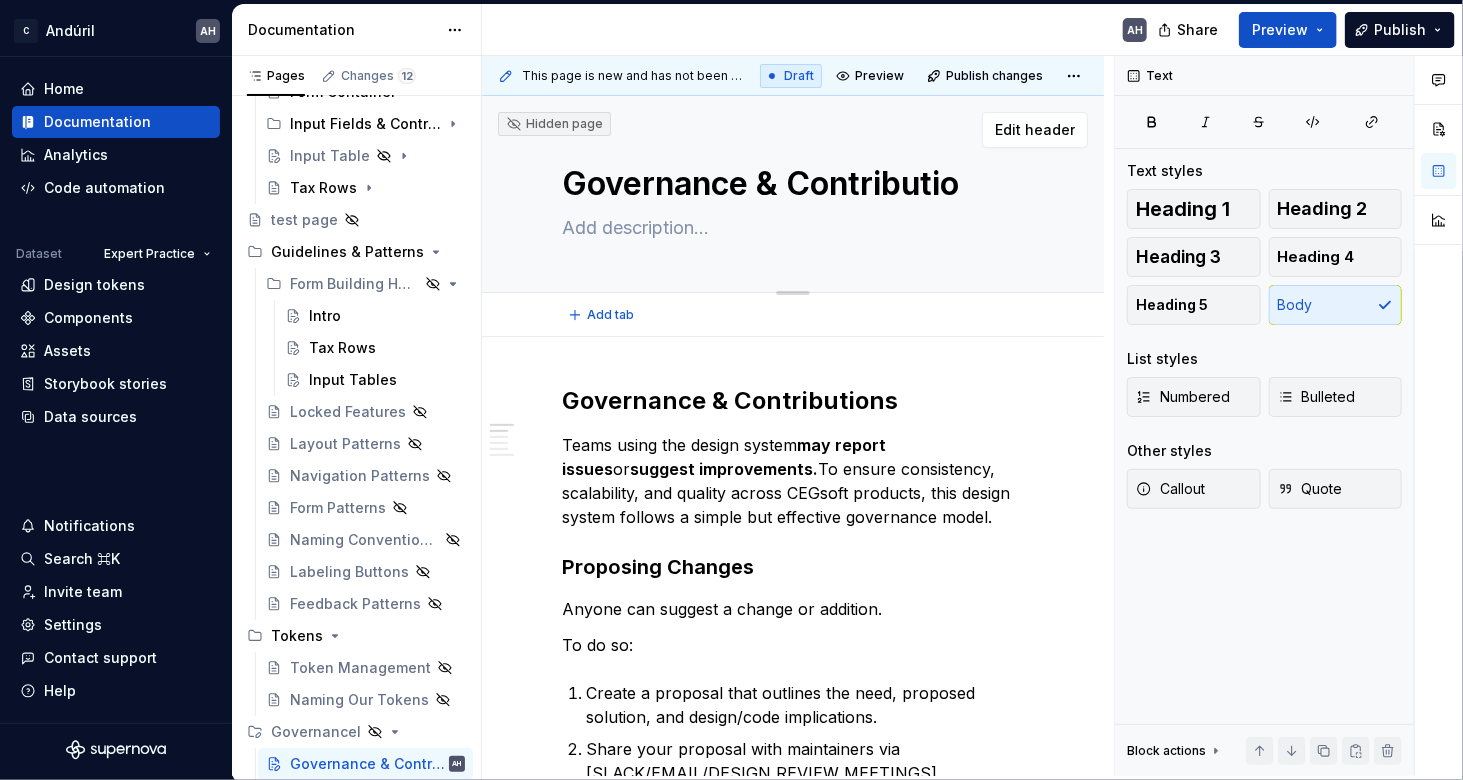 type on "*" 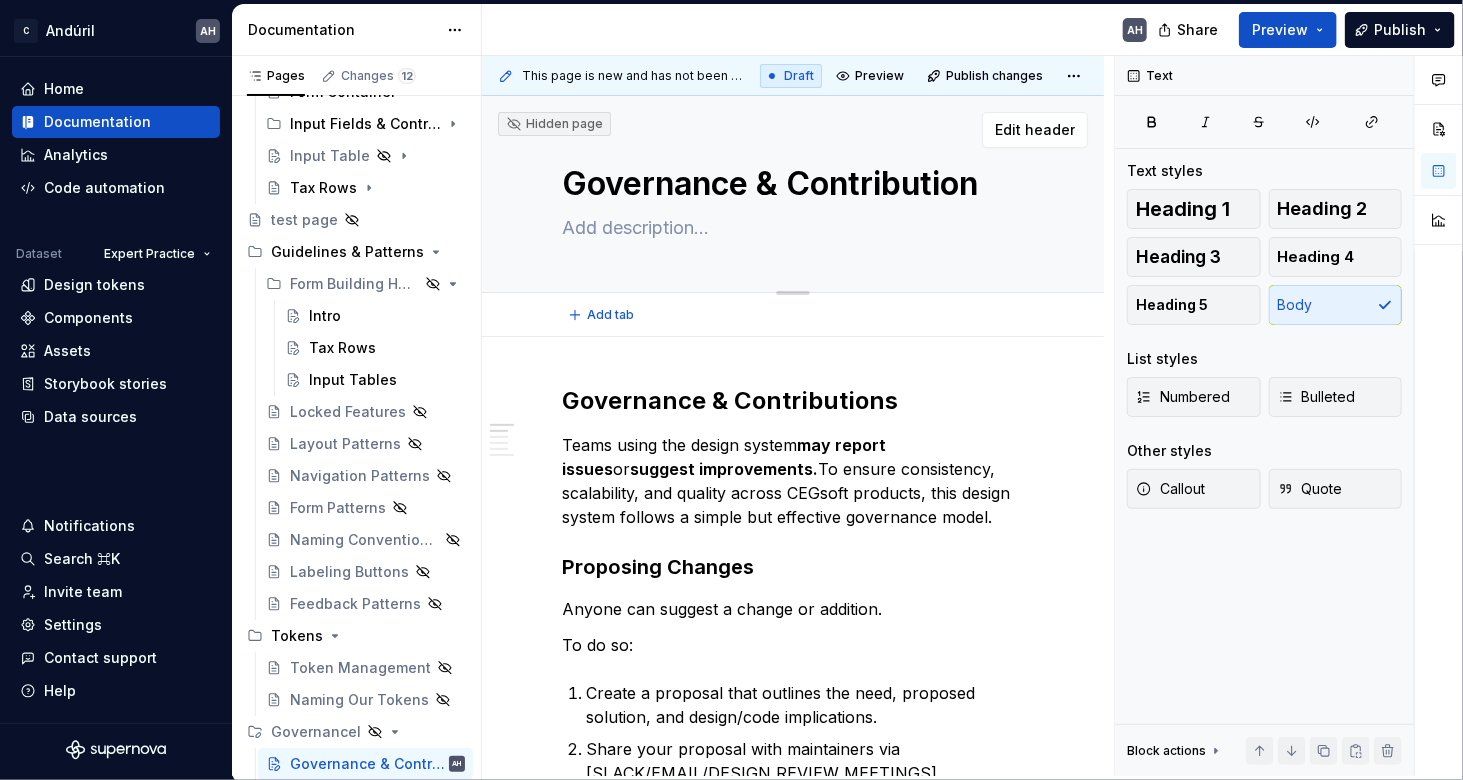 type on "*" 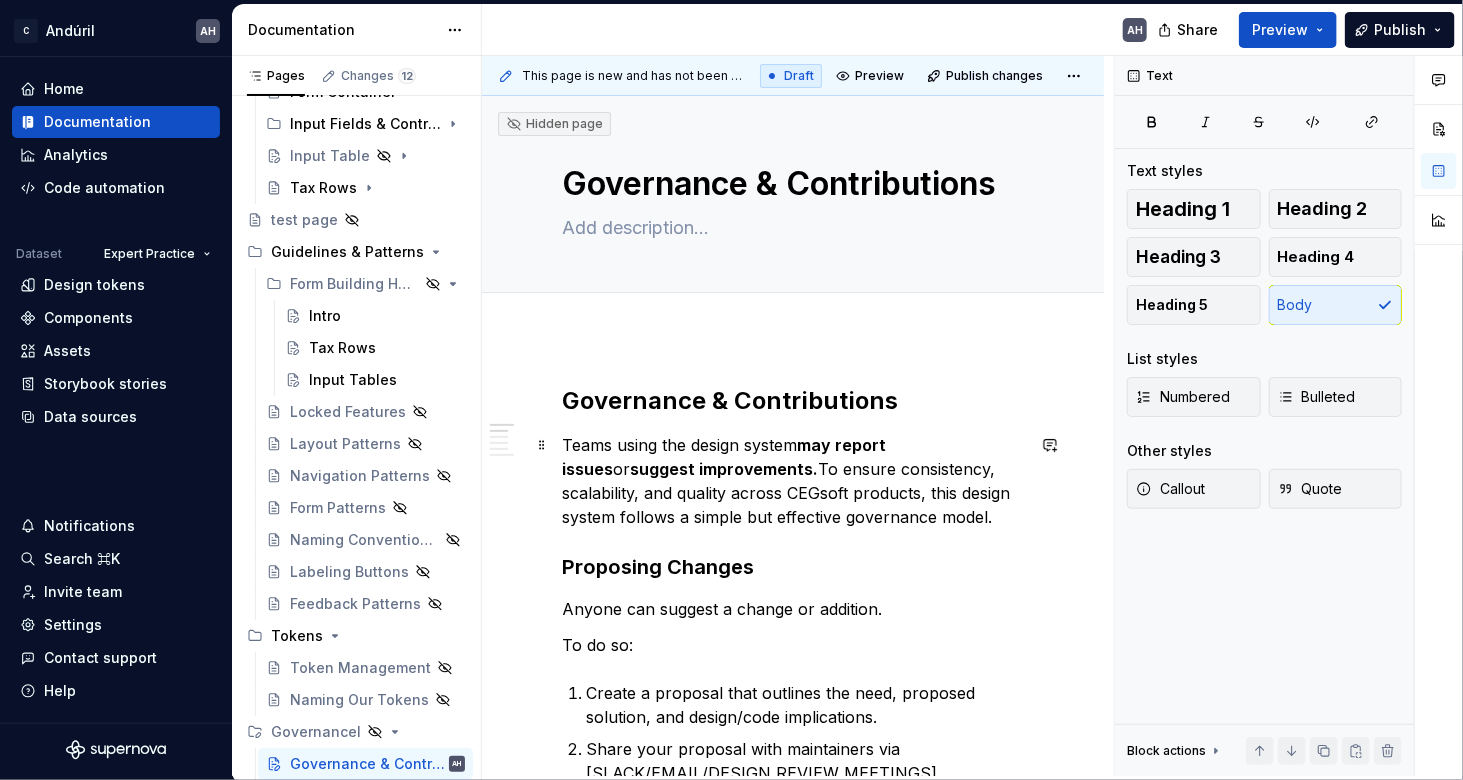 type on "*" 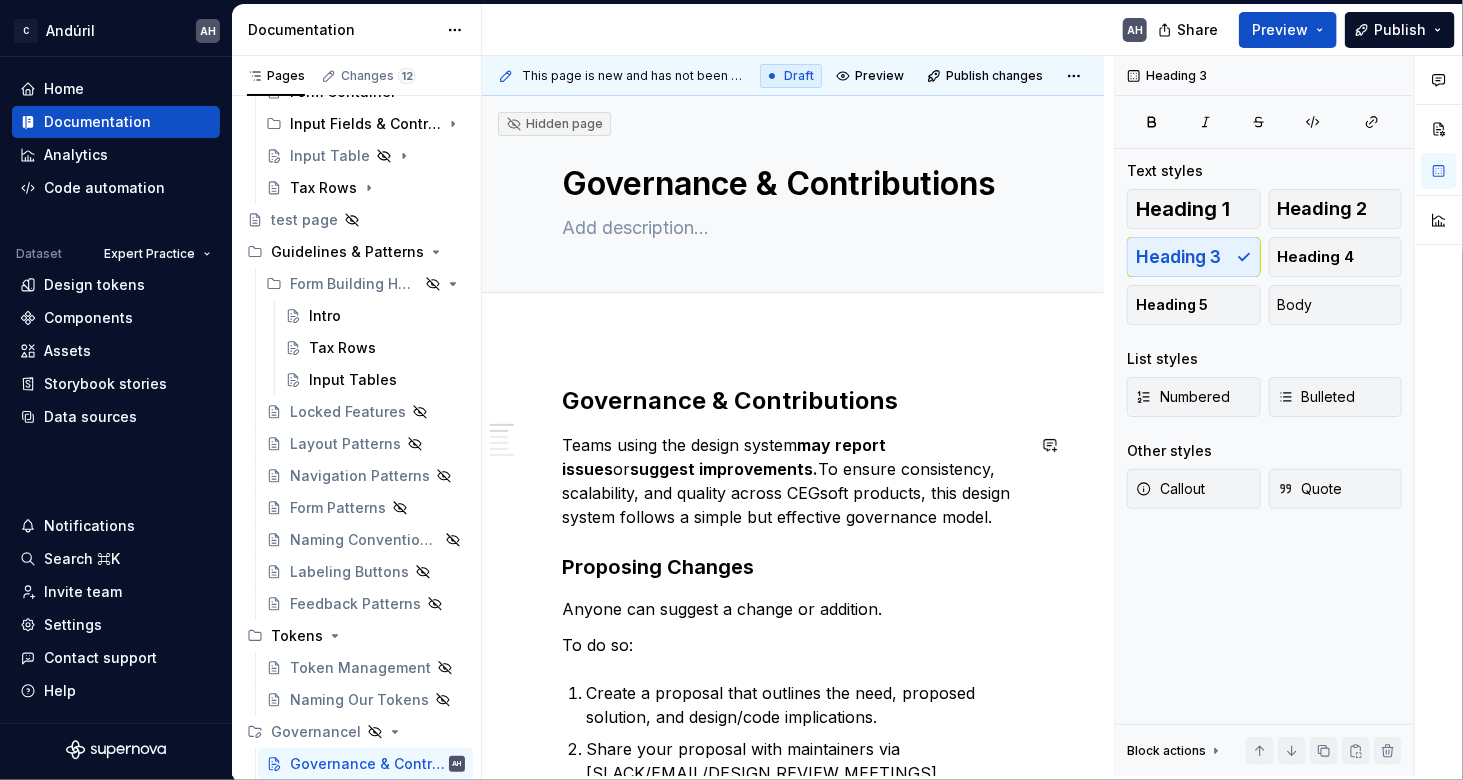 click on "Governance & Contributions
Teams using the design system  may report issues  or  suggest improvements.  To ensure consistency, scalability, and quality across CEGsoft products, this design system follows a simple but effective governance model.   Proposing Changes Anyone can suggest a change or addition. To do so: Create a proposal that outlines the need, proposed solution, and design/code implications. Share your proposal with maintainers via [SLACK/EMAIL/DESIGN REVIEW MEETINGS]. Await feedback and refinement before implementation. Review & Approval Process Proposals are reviewed. Changes are evaluated based on usability, accessibility, scalability, and alignment with system principles. Once approved, maintainers will assist with implementation and documentation updates. Deprecation & Cleanup Components or patterns marked for deprecation will remain available for one release cycle. A migration guide will be provided for any breaking change." at bounding box center [793, 887] 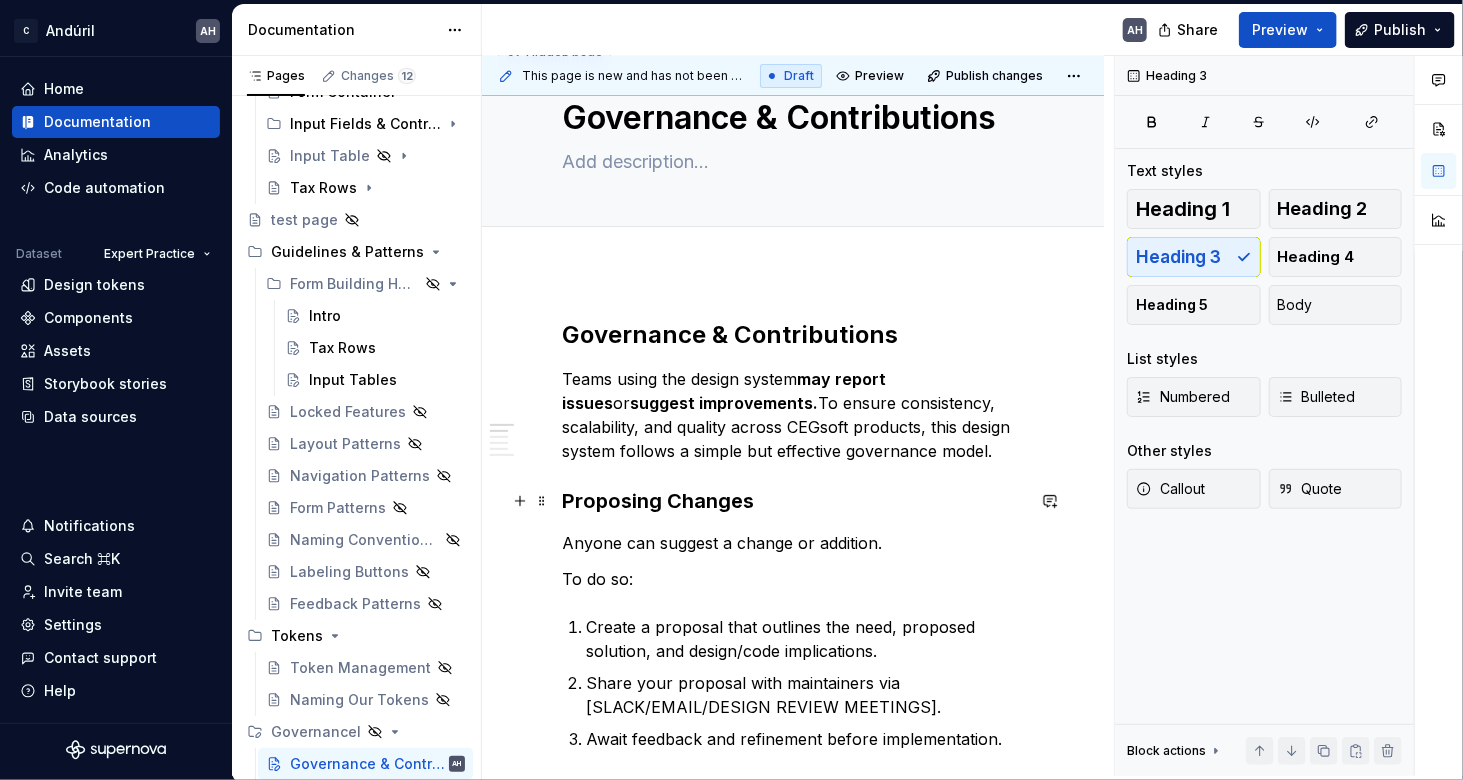 scroll, scrollTop: 157, scrollLeft: 0, axis: vertical 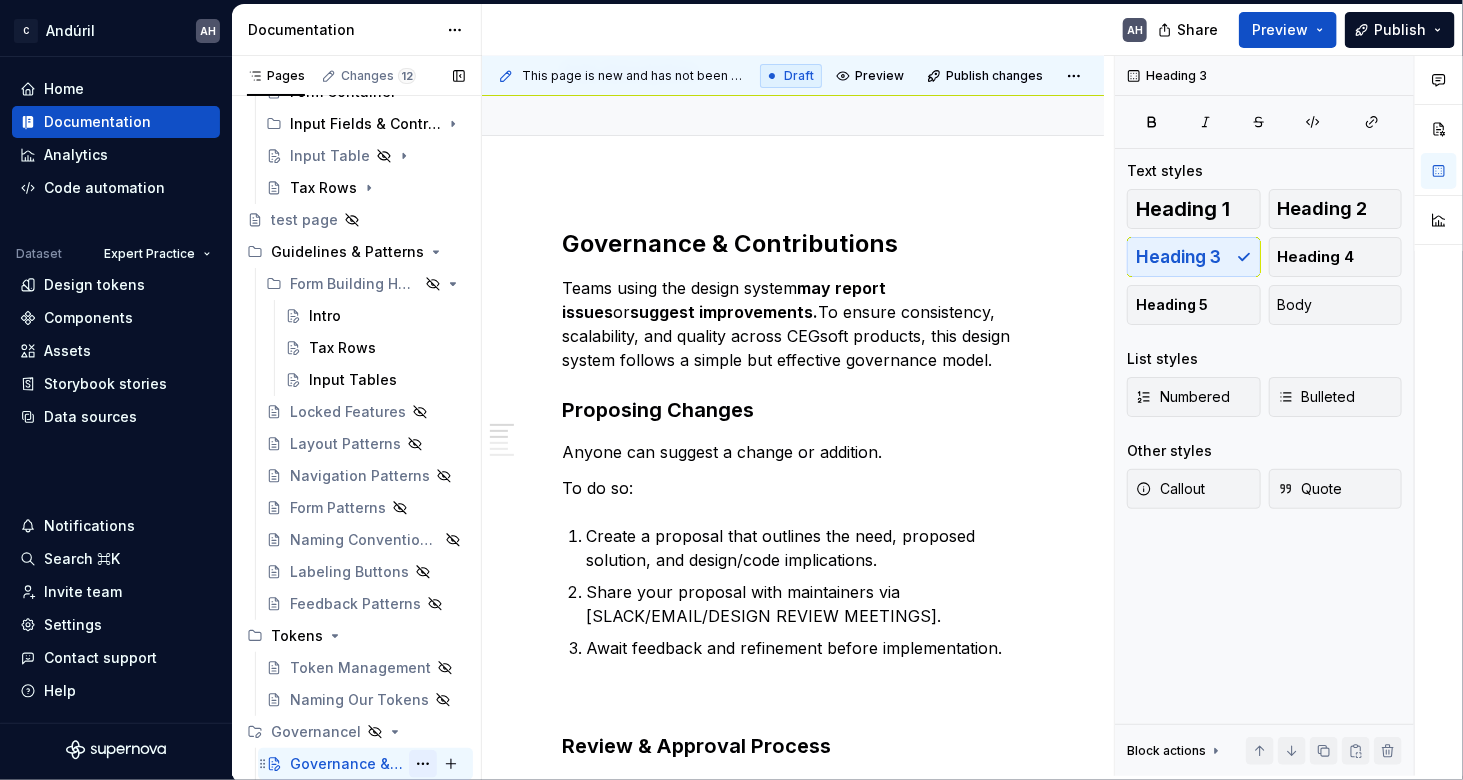 click at bounding box center [423, 764] 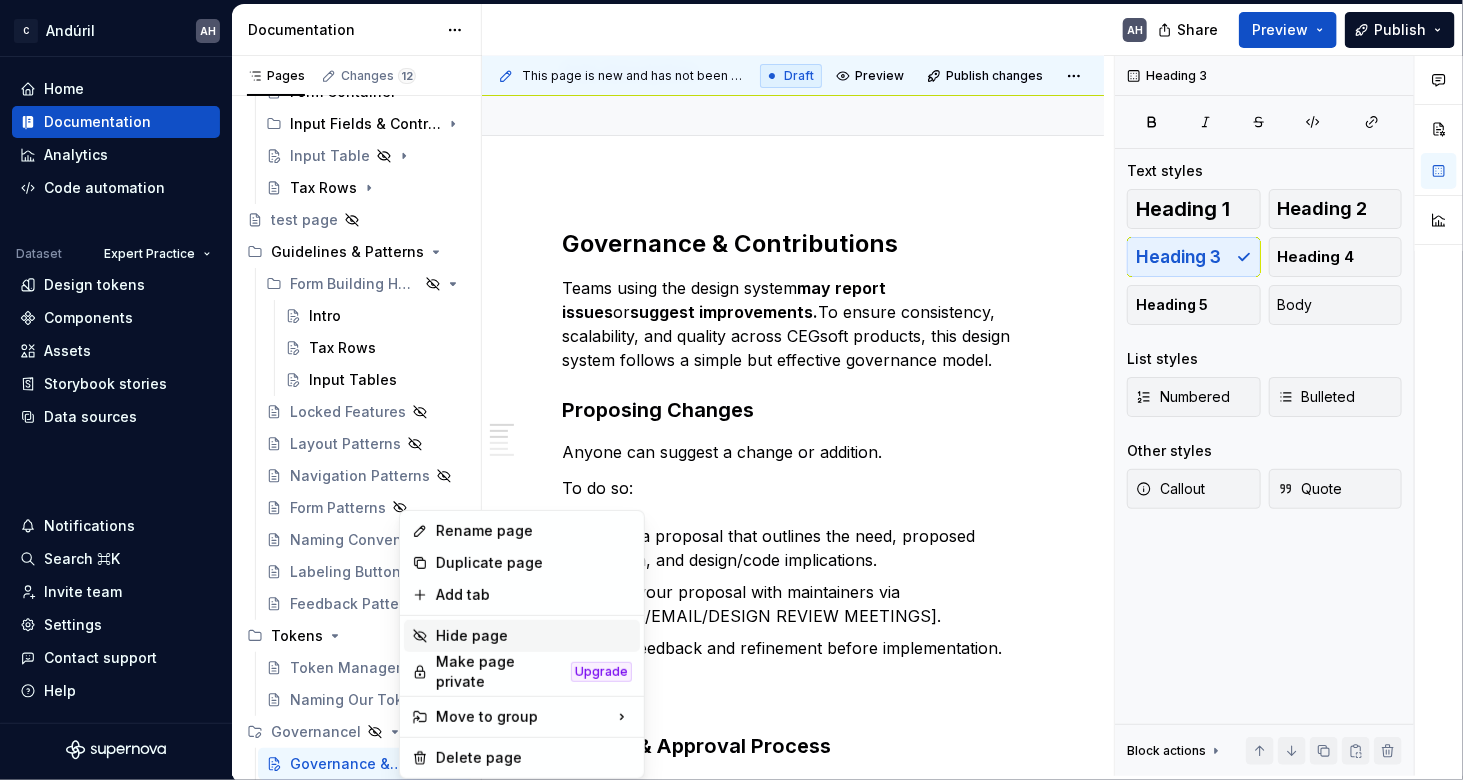 click on "Hide page" at bounding box center (534, 636) 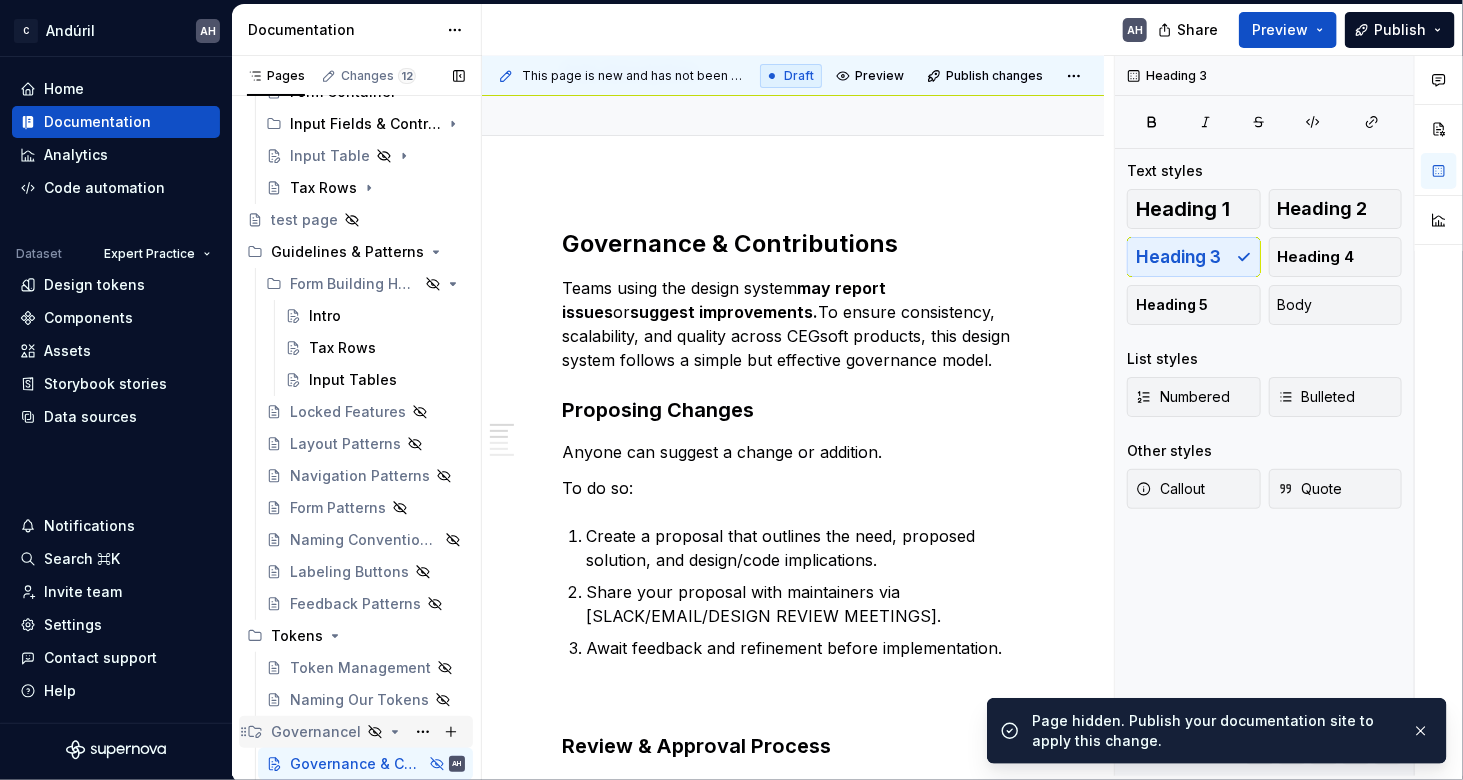 click 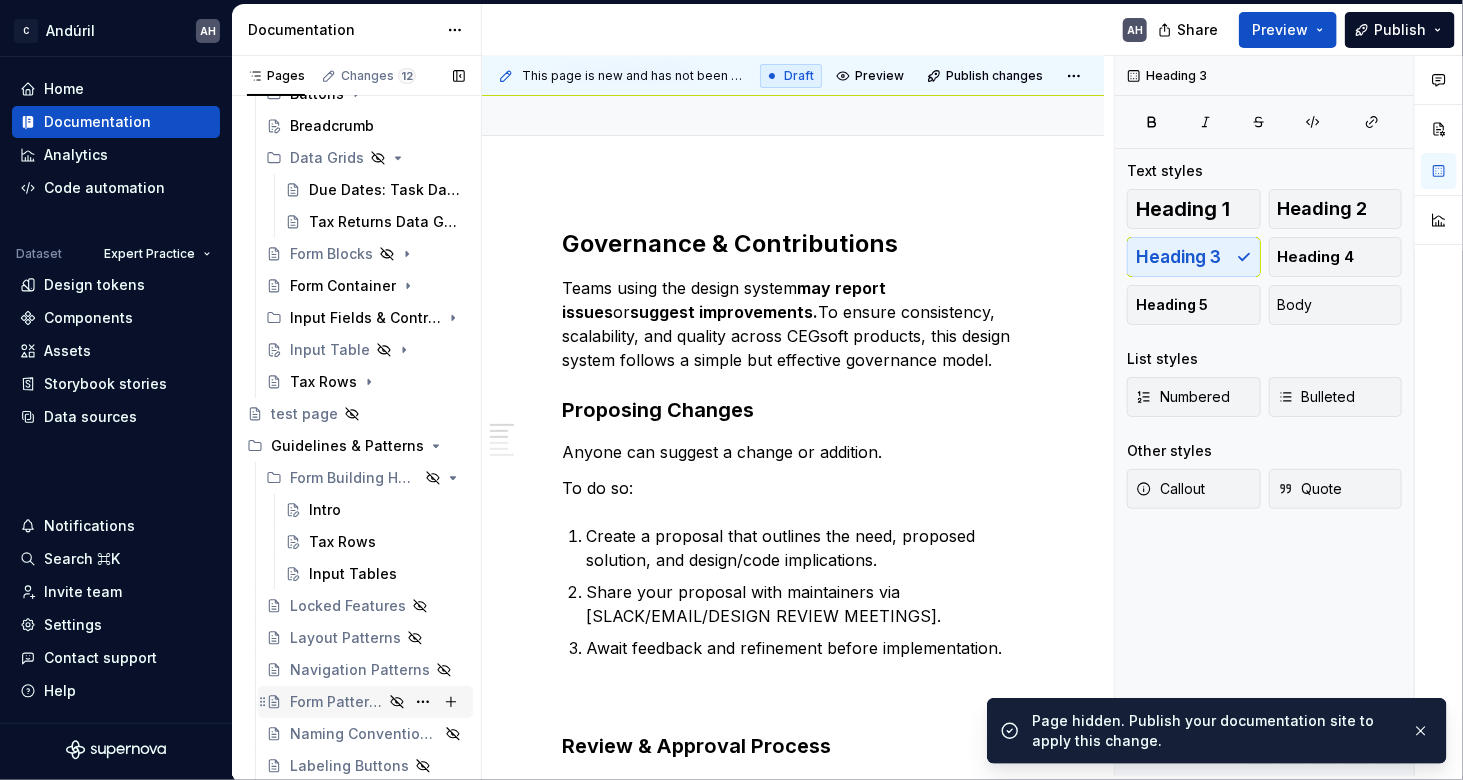 scroll, scrollTop: 198, scrollLeft: 0, axis: vertical 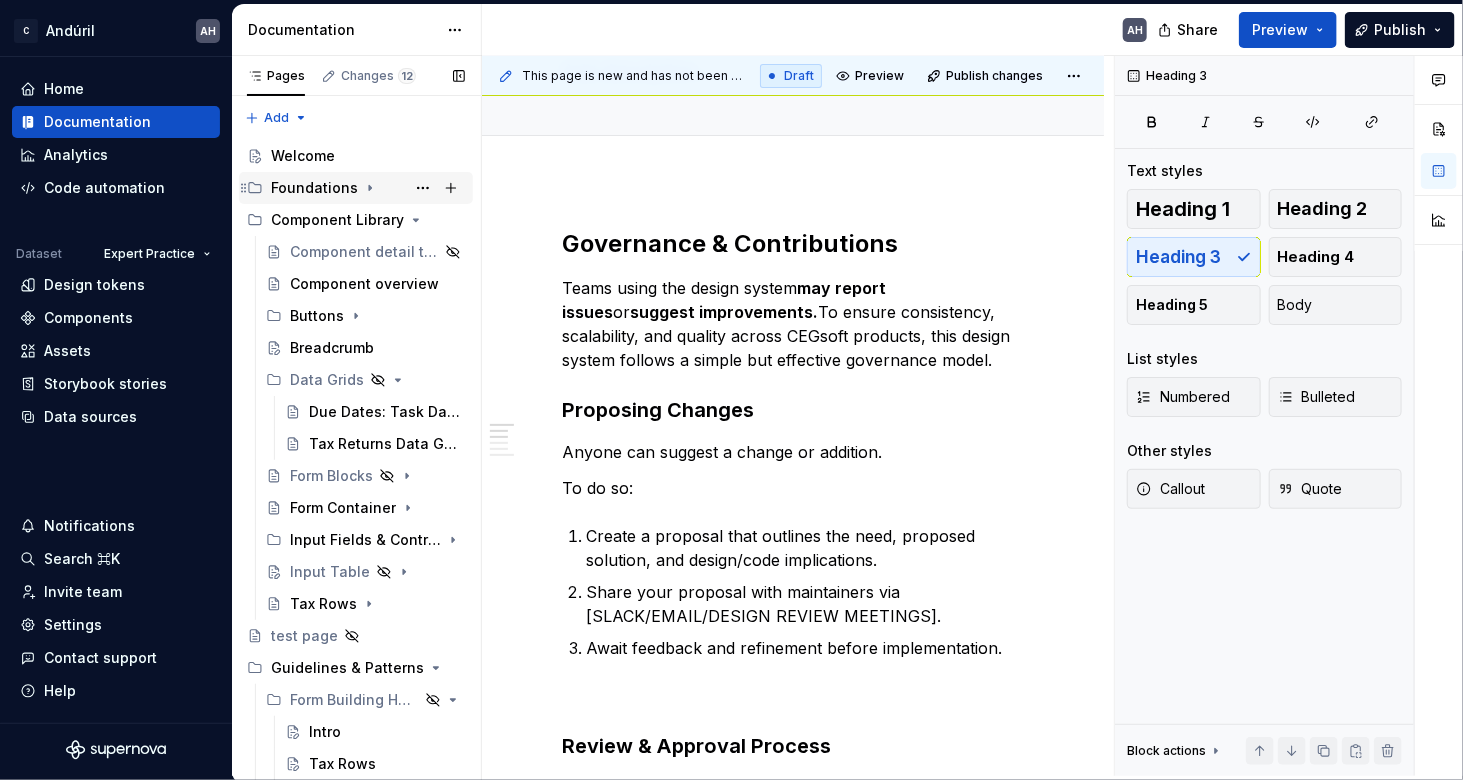 click 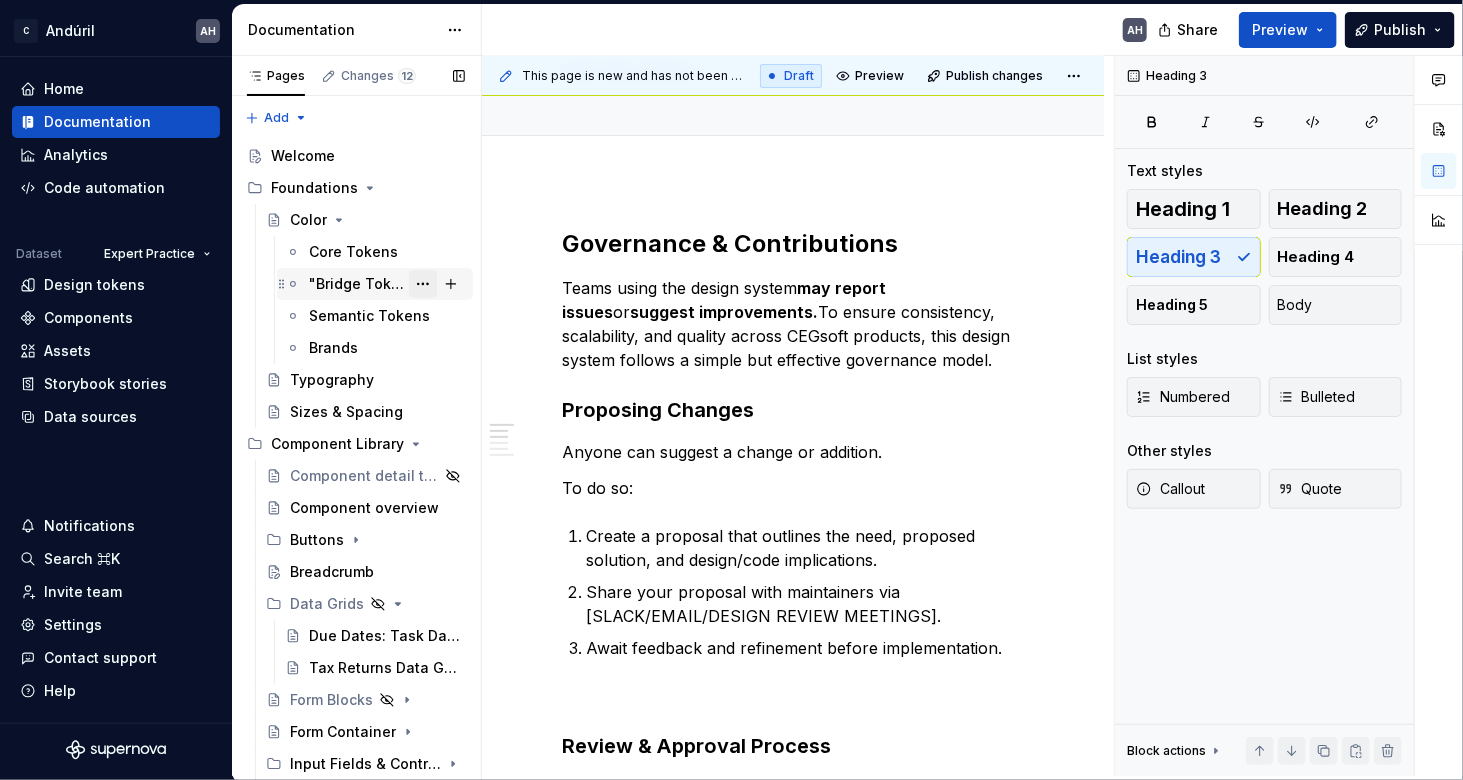 click at bounding box center (423, 284) 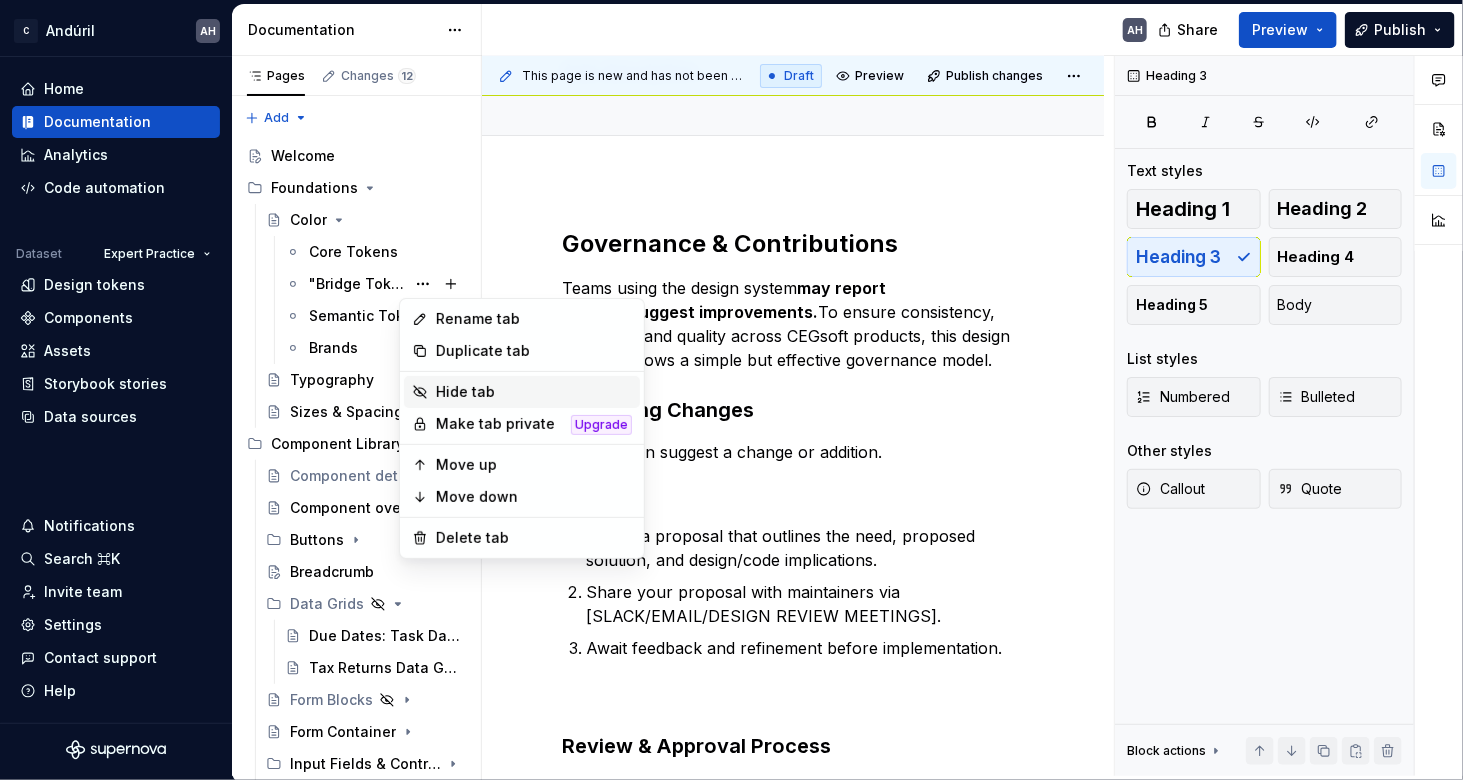 click on "Hide tab" at bounding box center [534, 392] 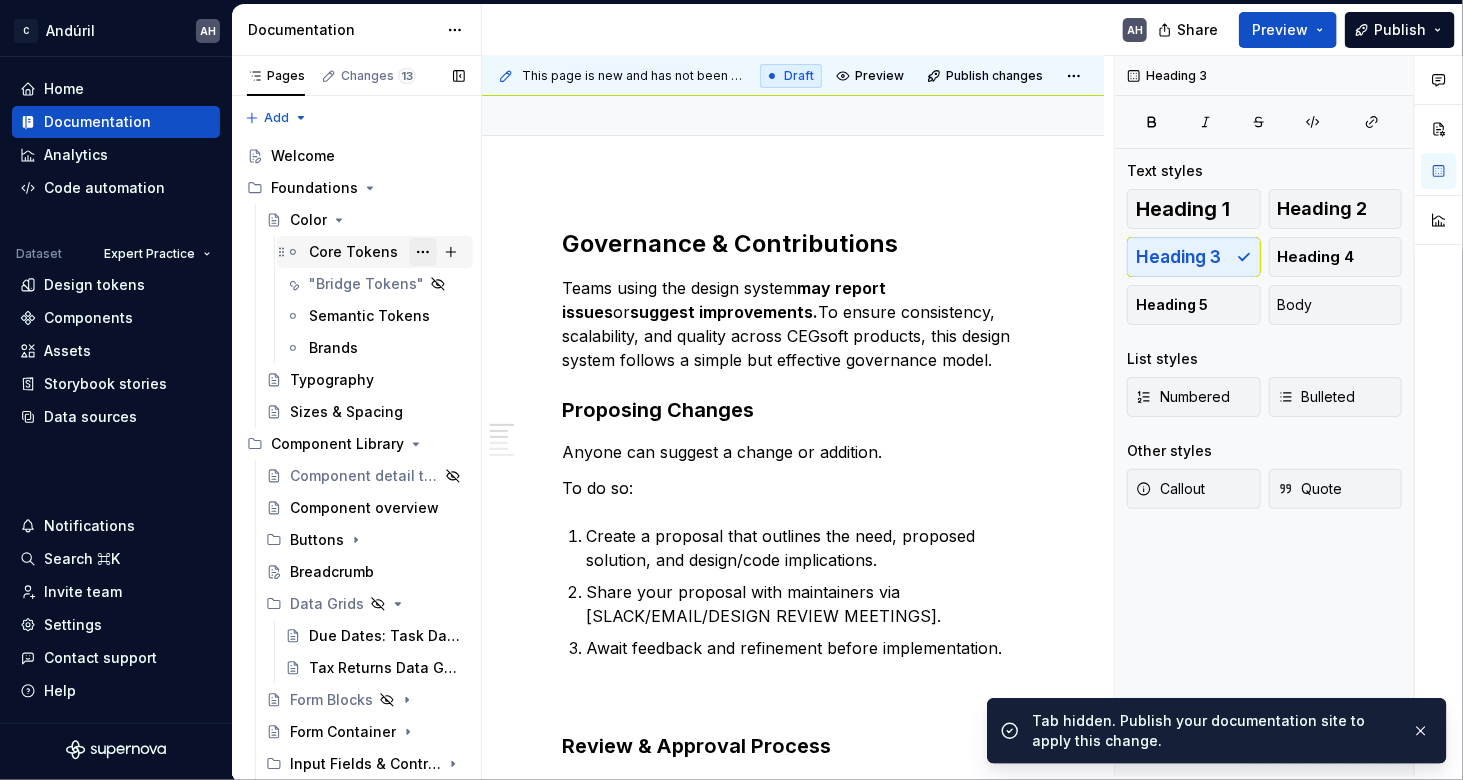 click at bounding box center [423, 252] 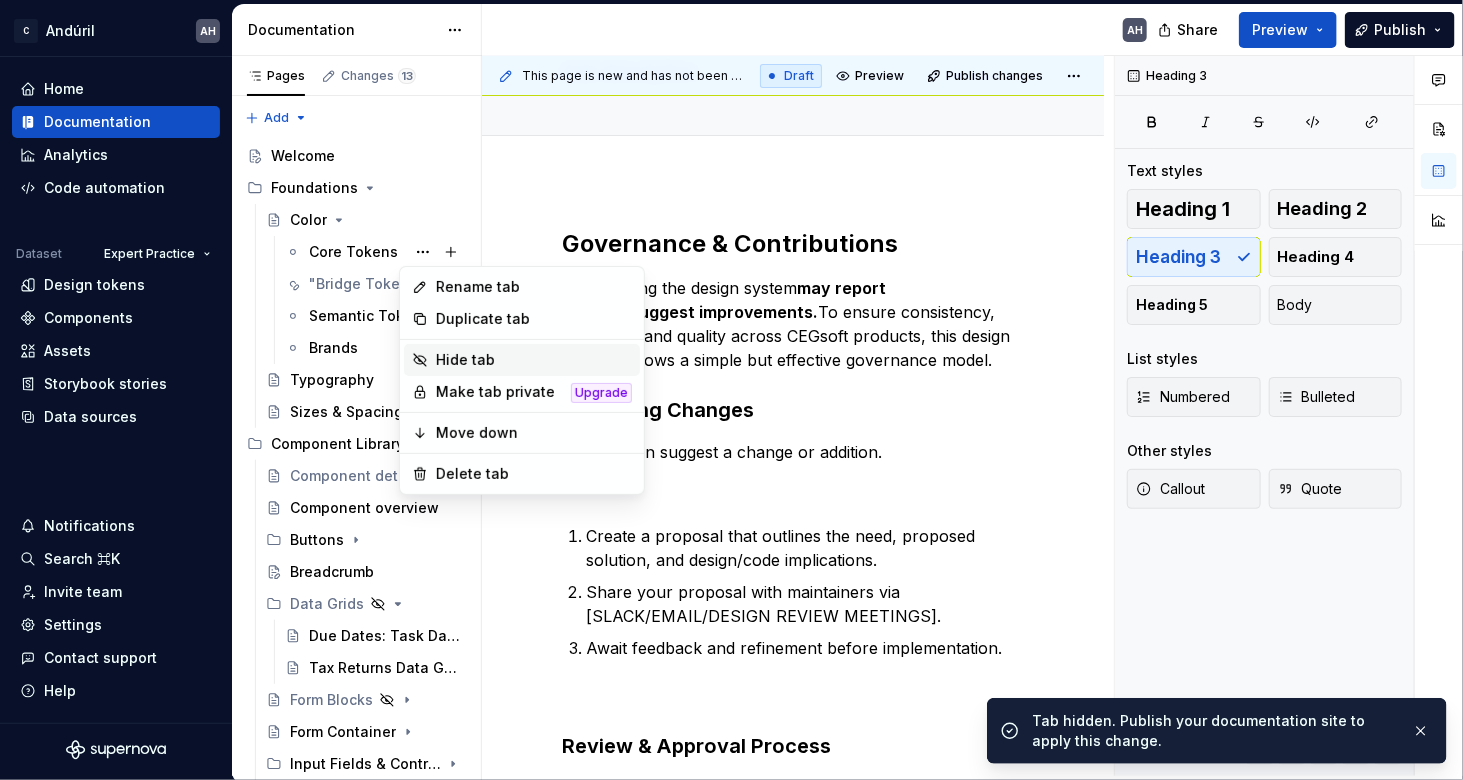 click on "Hide tab" at bounding box center (534, 360) 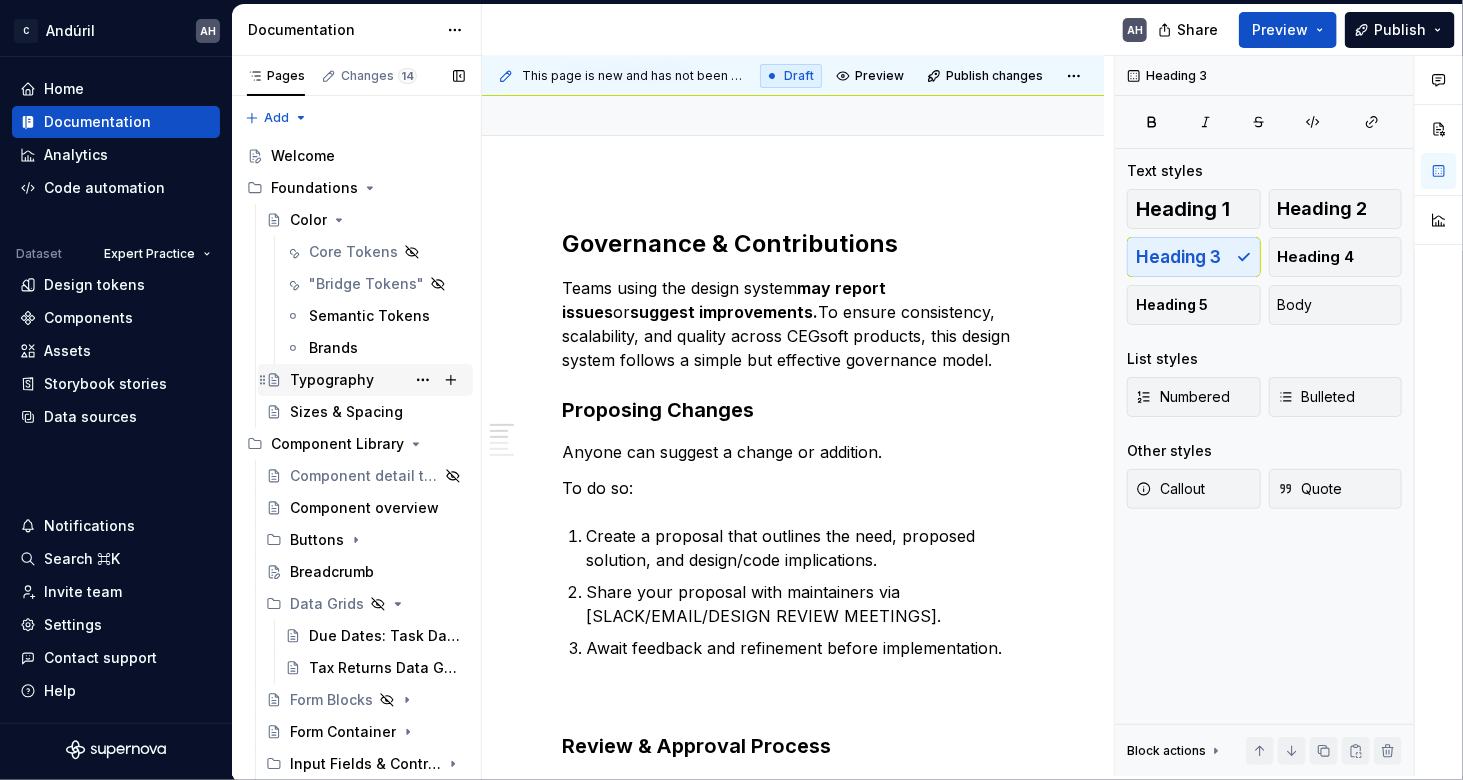 click on "Typography" at bounding box center [332, 380] 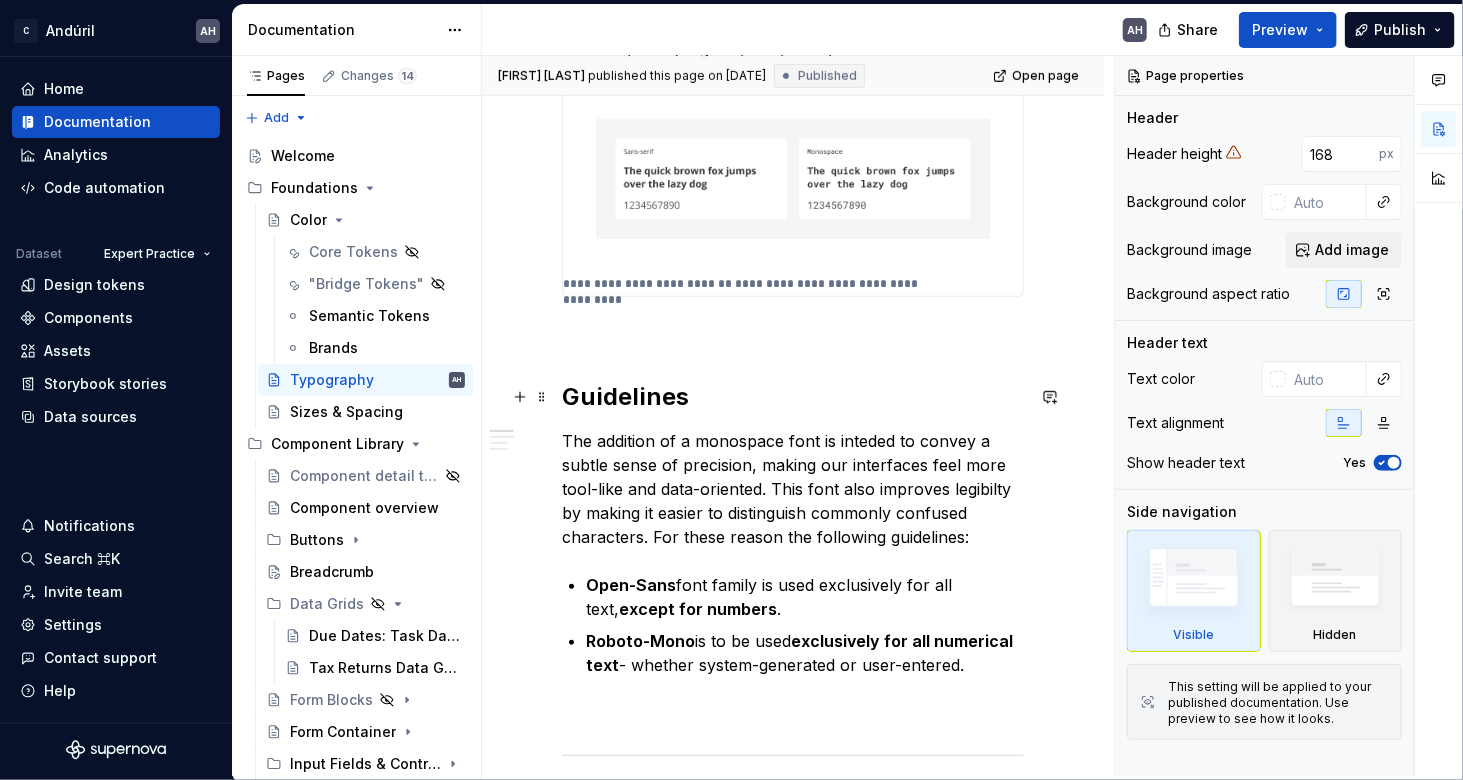 scroll, scrollTop: 456, scrollLeft: 0, axis: vertical 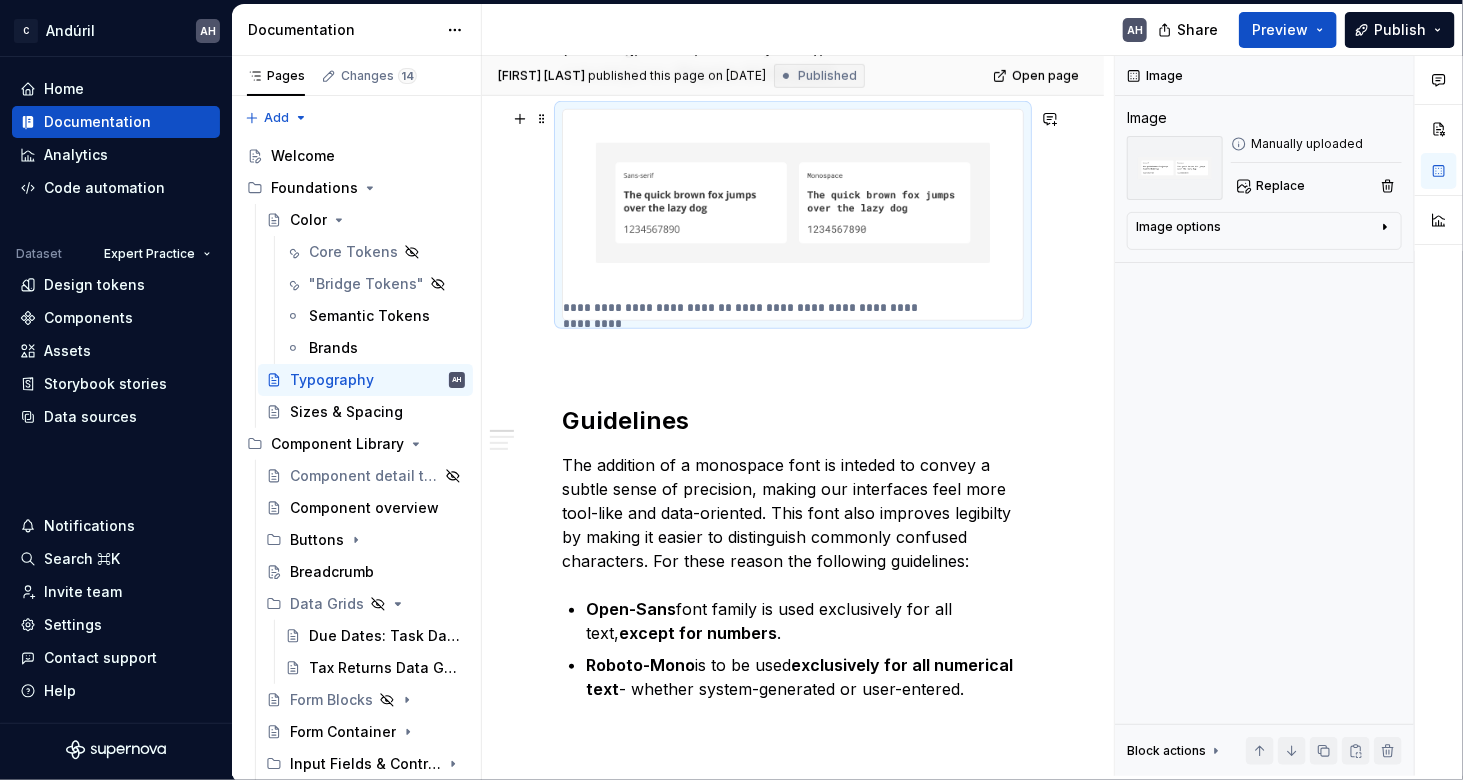 click at bounding box center [793, 203] 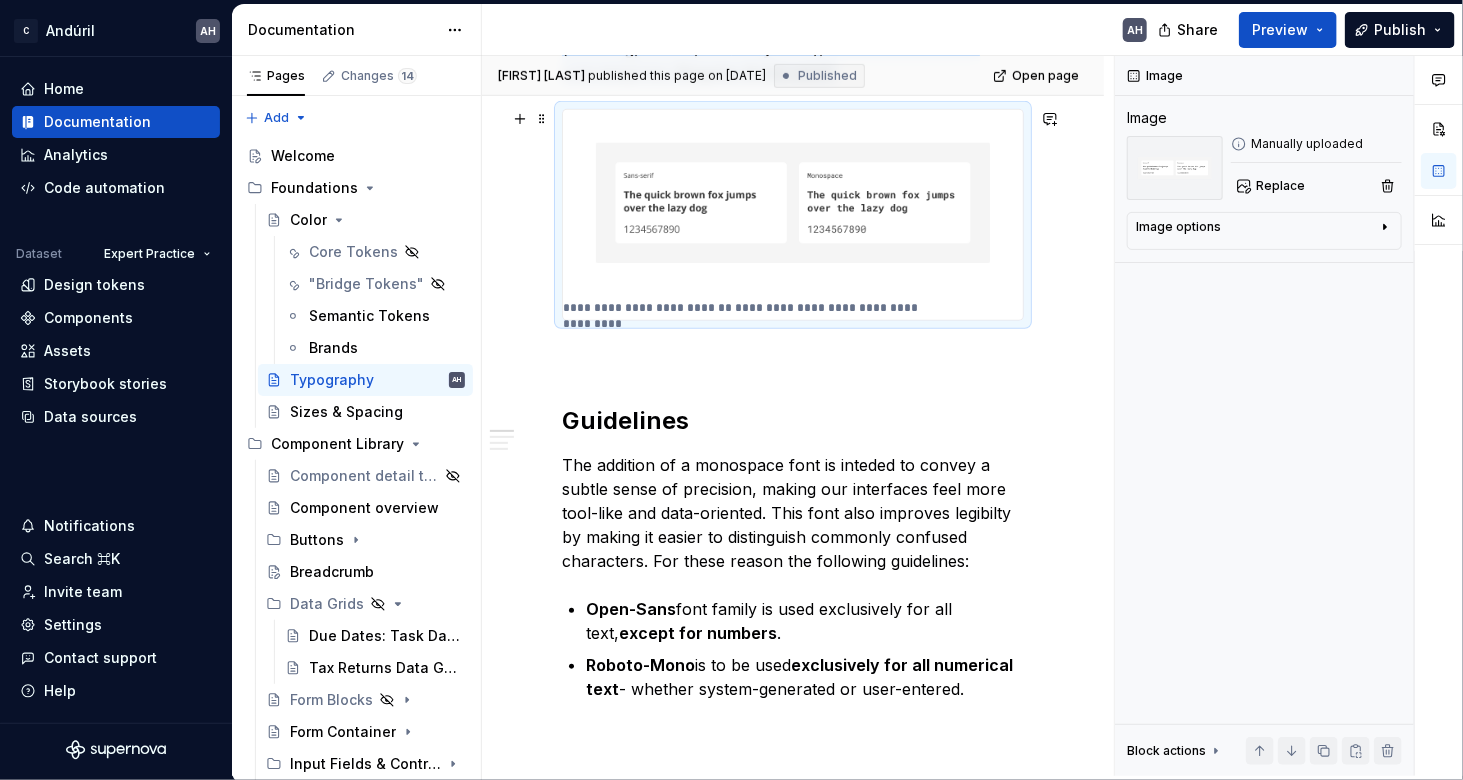click on "**********" at bounding box center [748, 308] 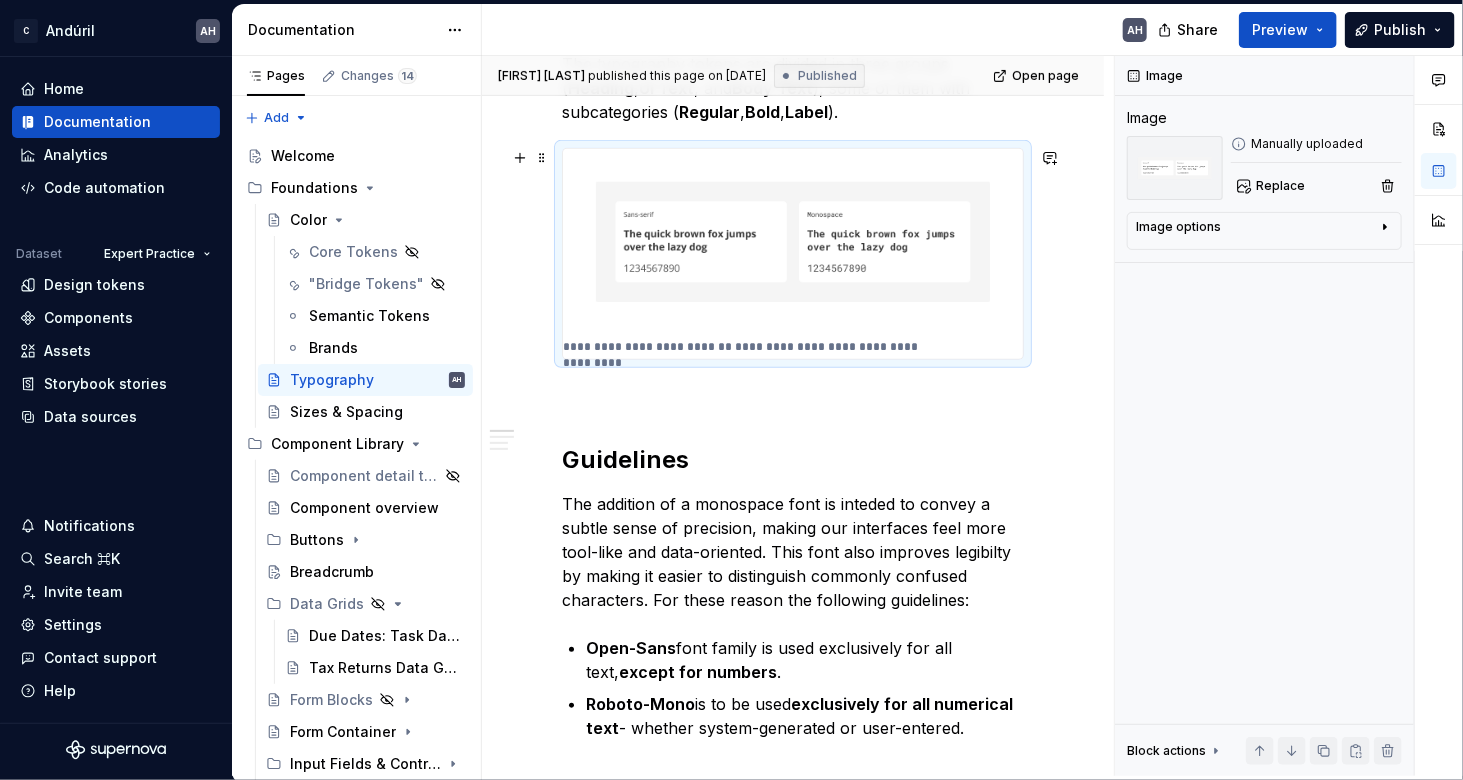 scroll, scrollTop: 414, scrollLeft: 0, axis: vertical 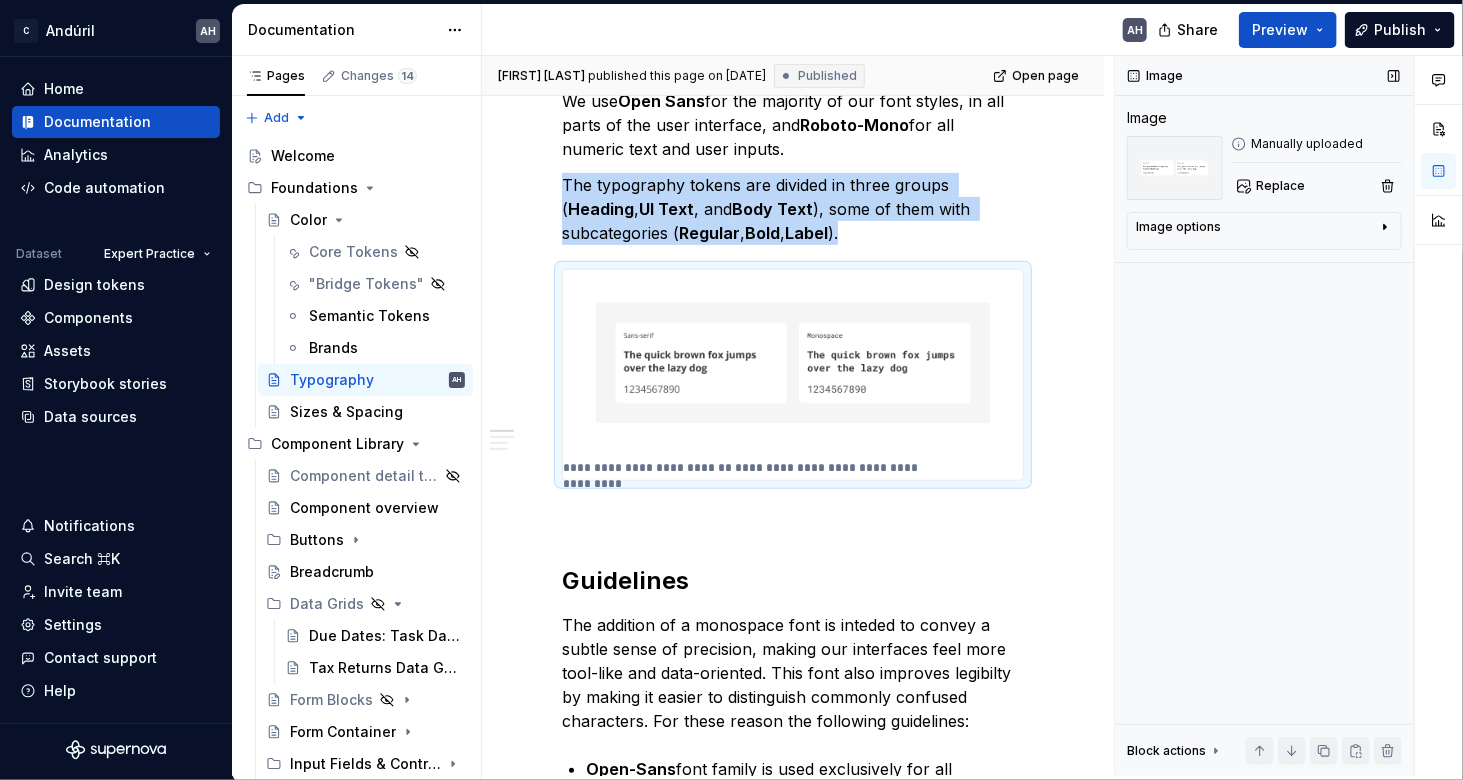 click on "Image options" at bounding box center (1256, 231) 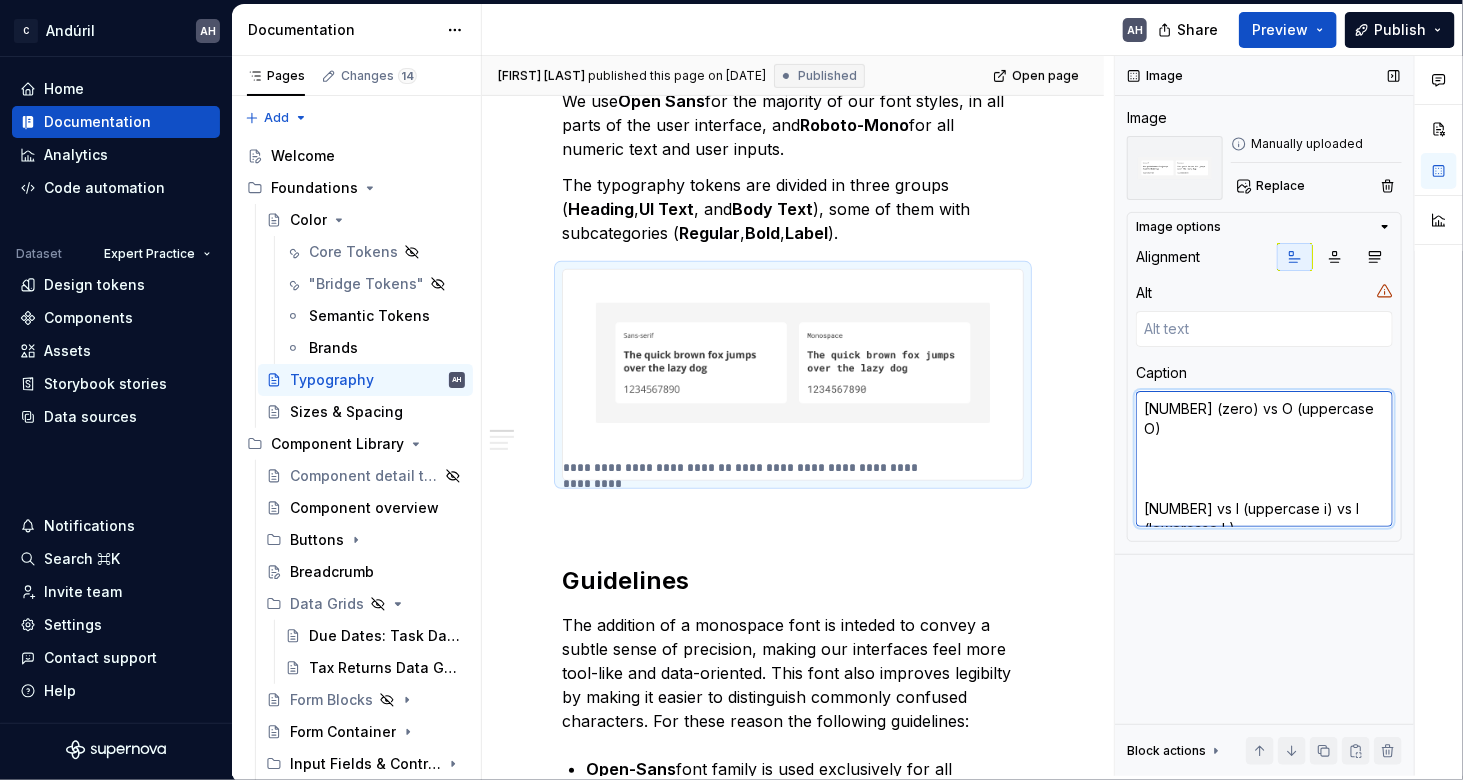 click on "[NUMBER] (zero) vs O (uppercase O)
[NUMBER] vs I (uppercase i) vs l (lowercase L)" at bounding box center [1264, 459] 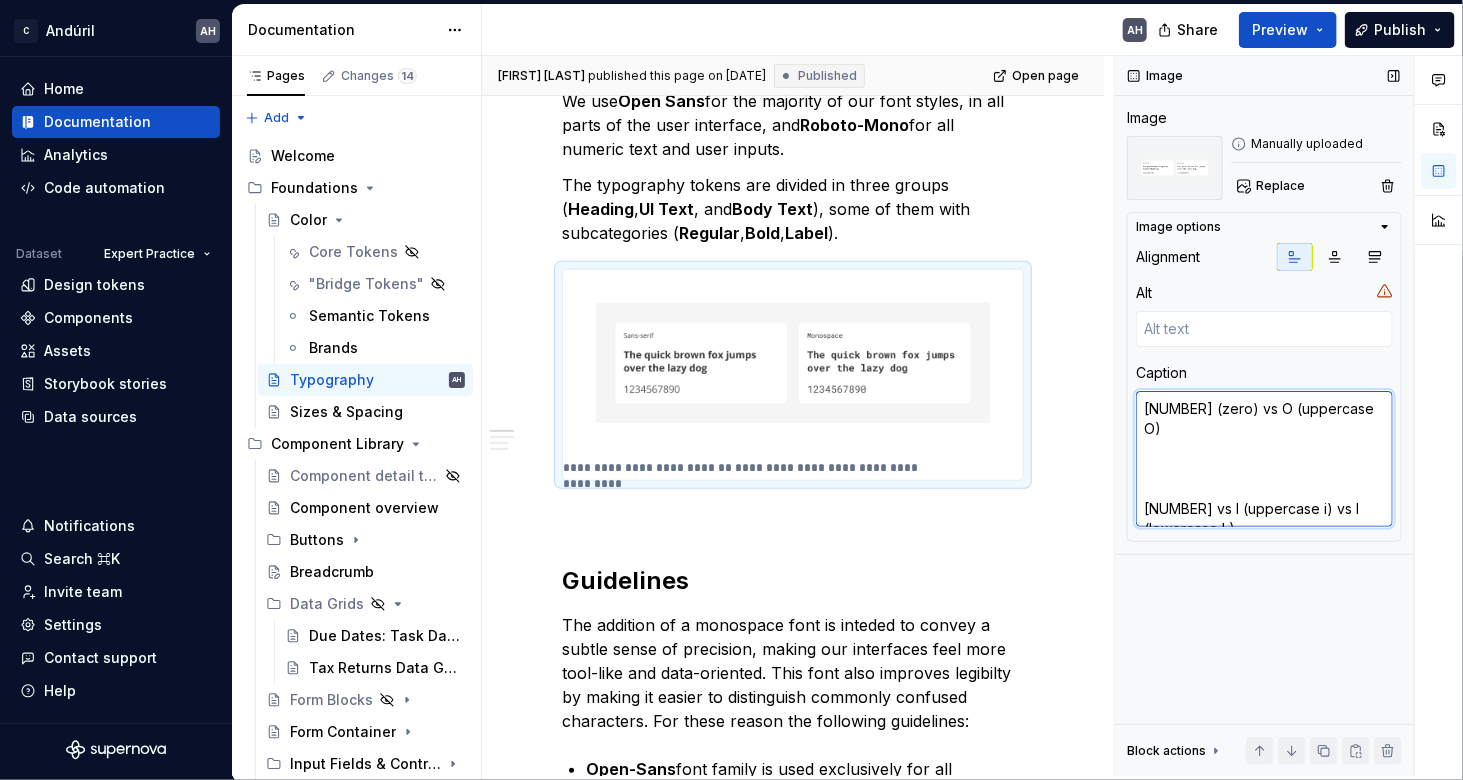 click on "[NUMBER] (zero) vs O (uppercase O)
[NUMBER] vs I (uppercase i) vs l (lowercase L)" at bounding box center [1264, 459] 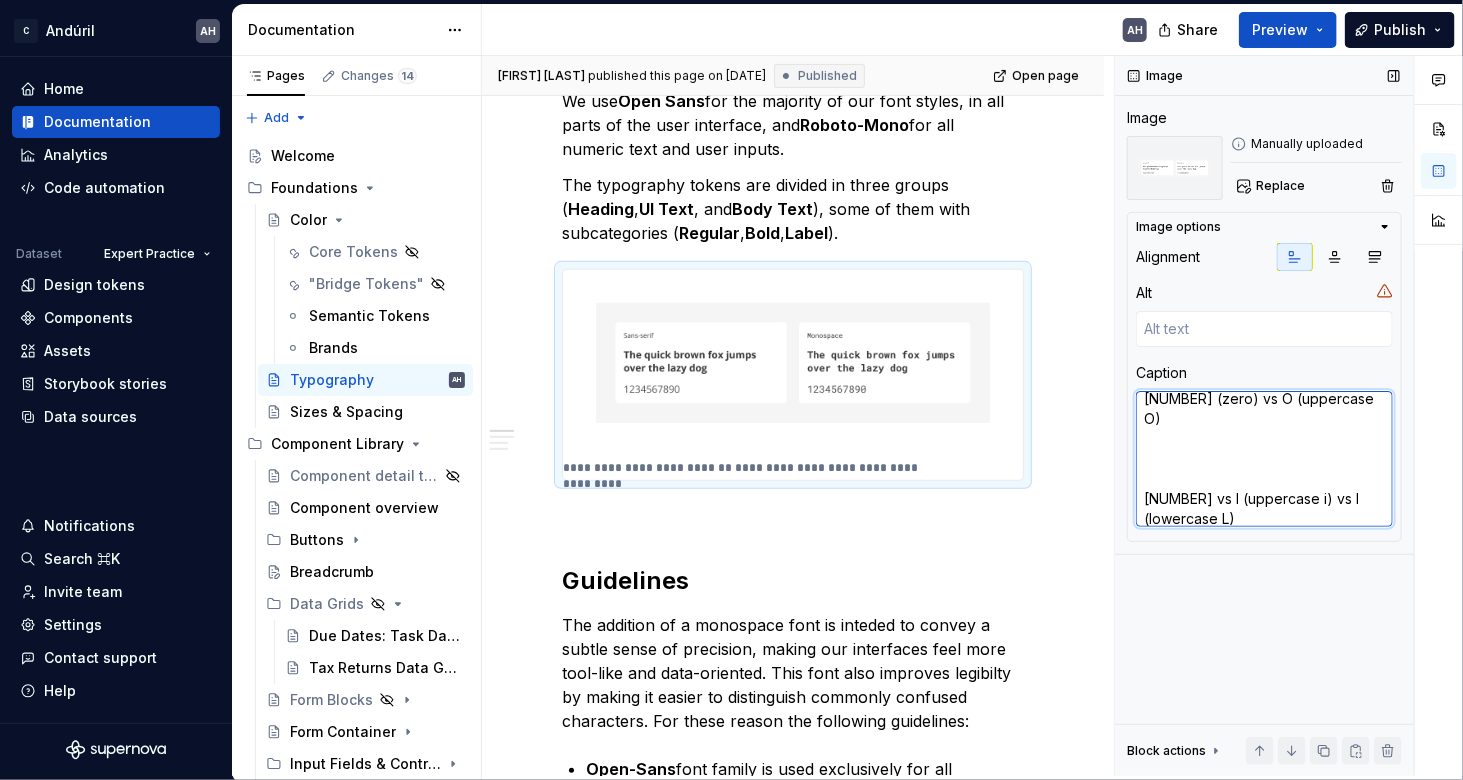 click on "[NUMBER] (zero) vs O (uppercase O)
[NUMBER] vs I (uppercase i) vs l (lowercase L)" at bounding box center [1264, 459] 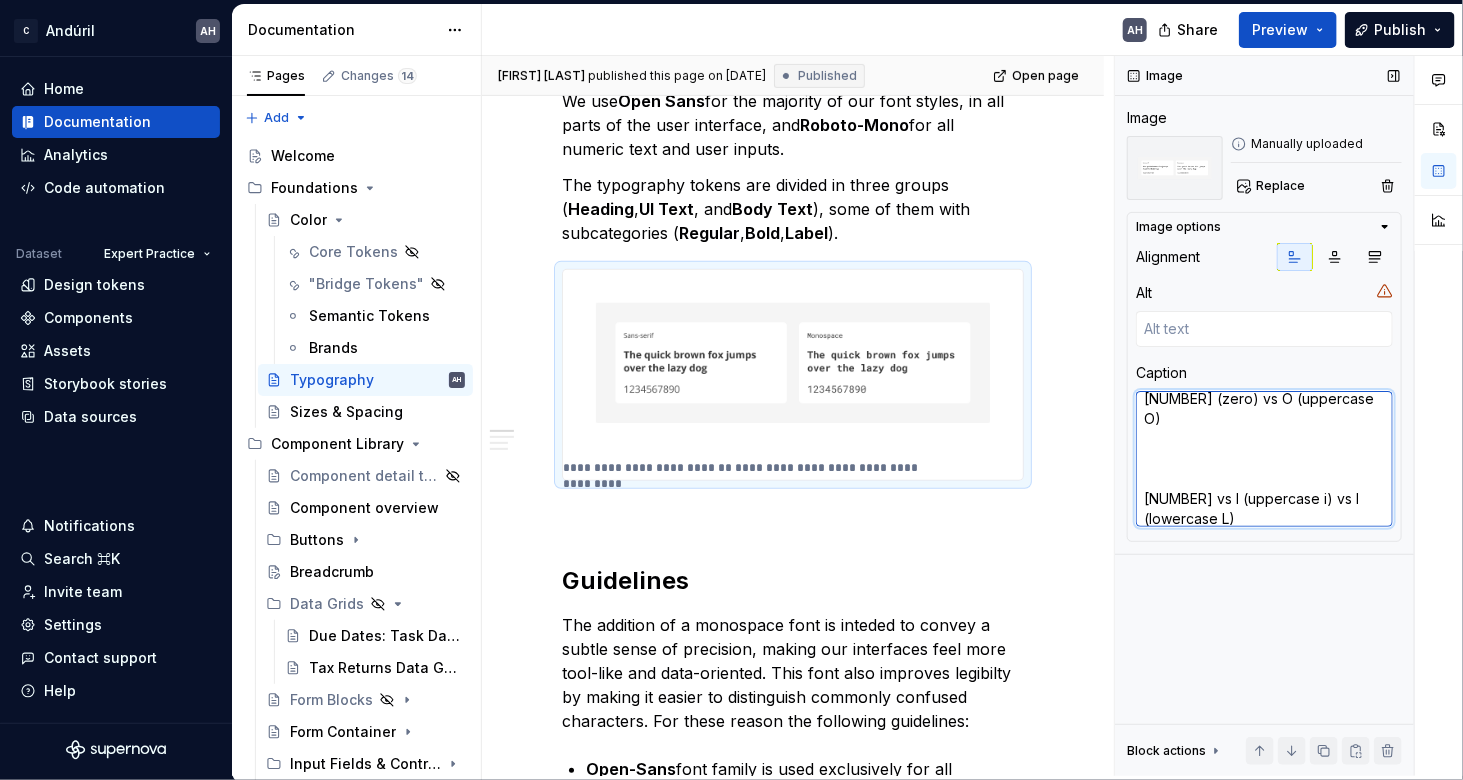 type on "*" 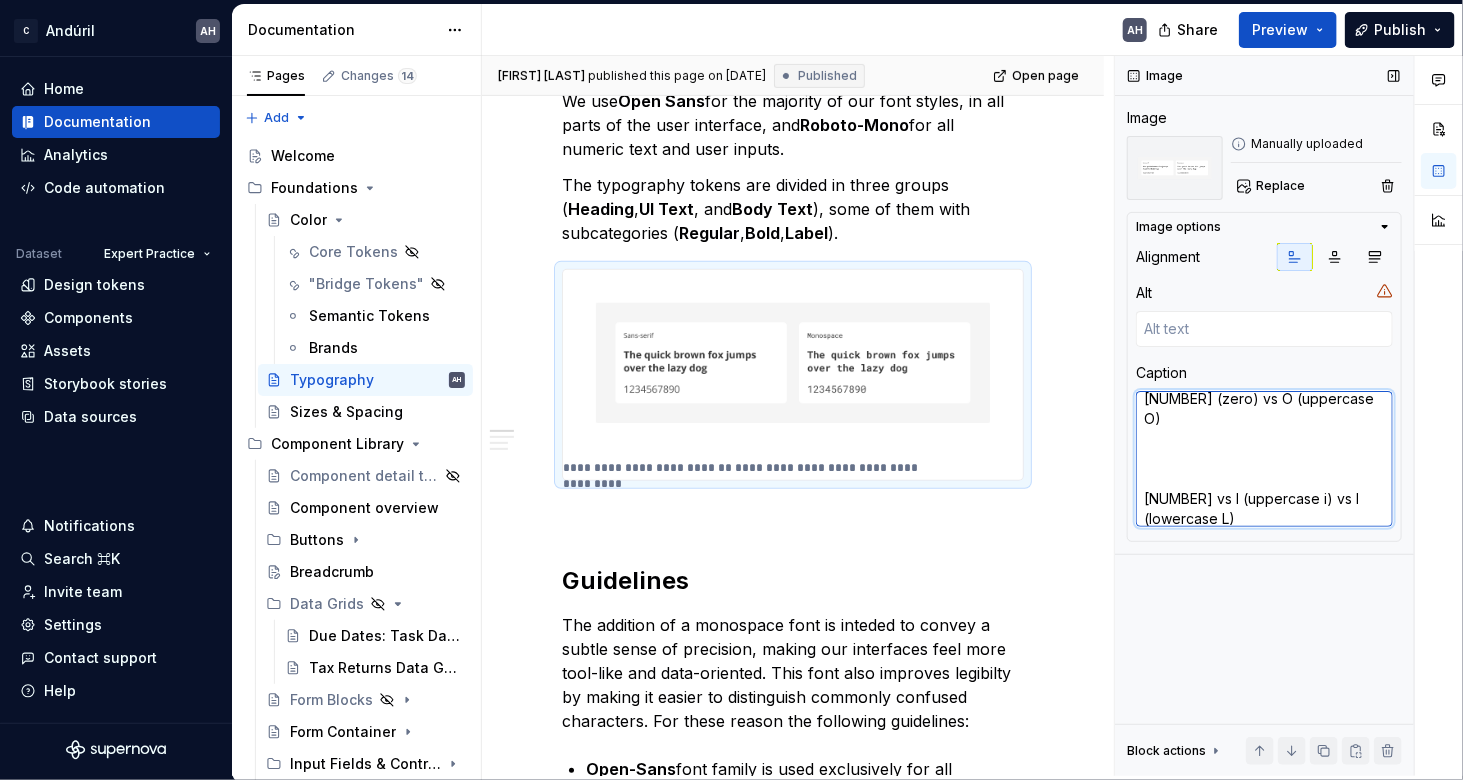 type on "[NUMBER] (zero) vs O (uppercase O)
[NUMBER] vs I (uppercase i) vs l (lowercase L)" 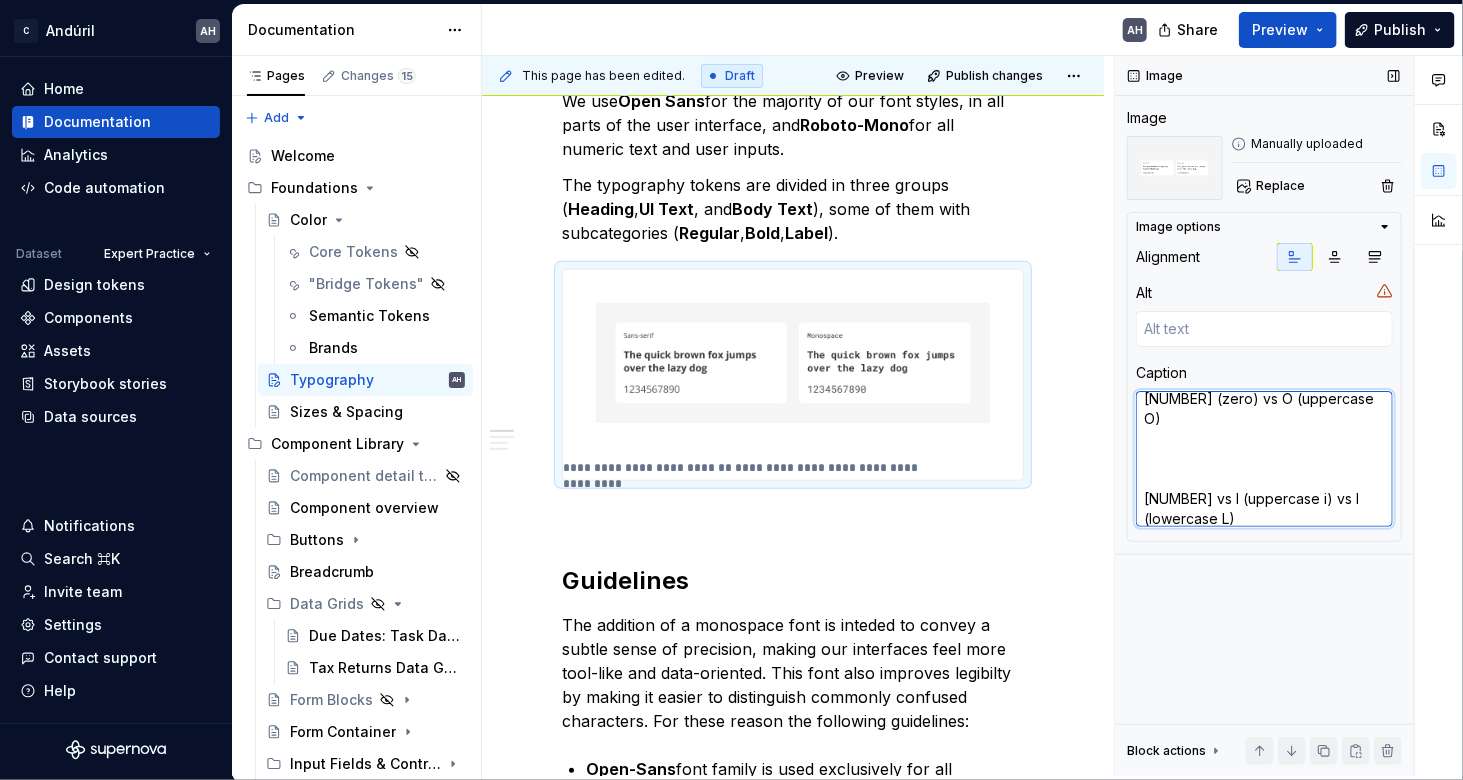 scroll, scrollTop: 0, scrollLeft: 0, axis: both 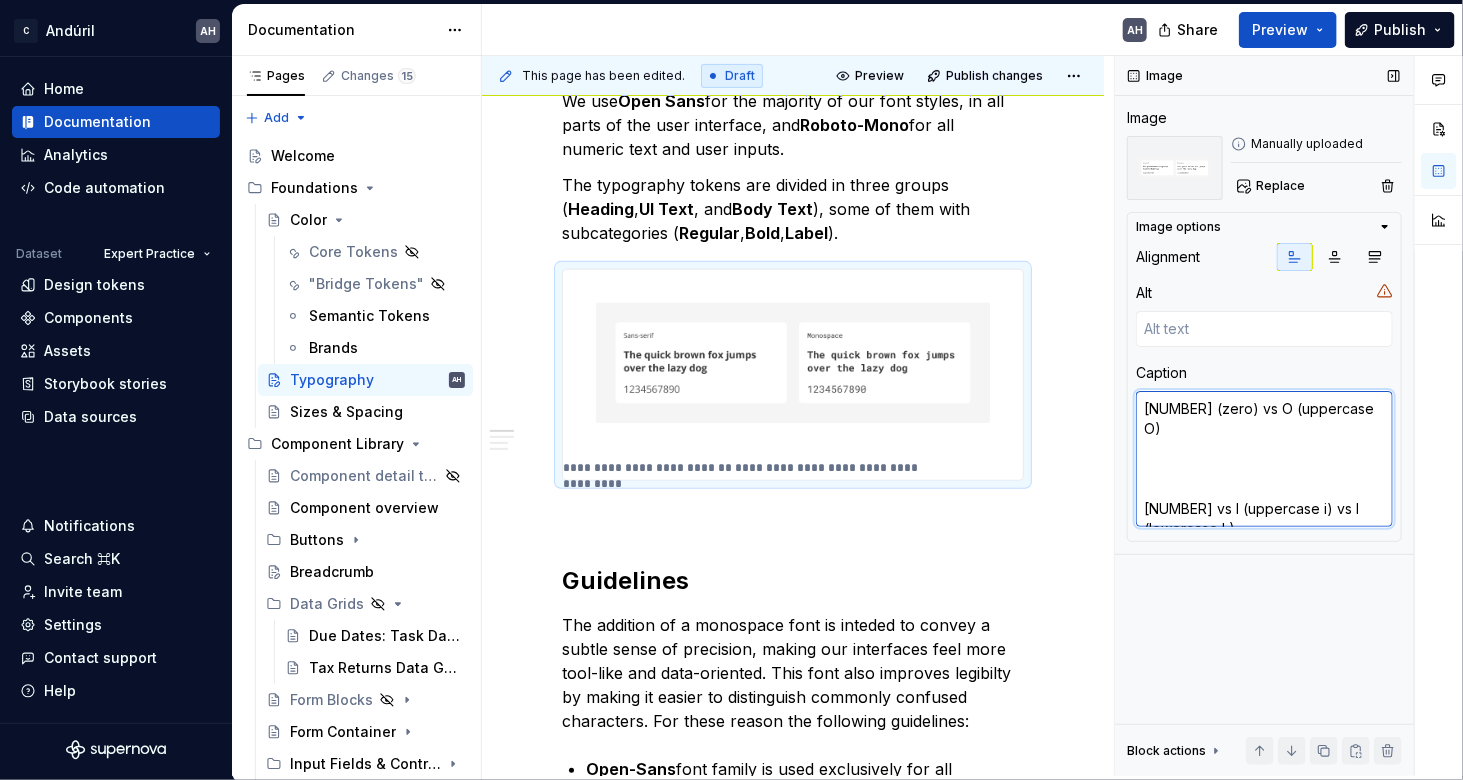 type on "*" 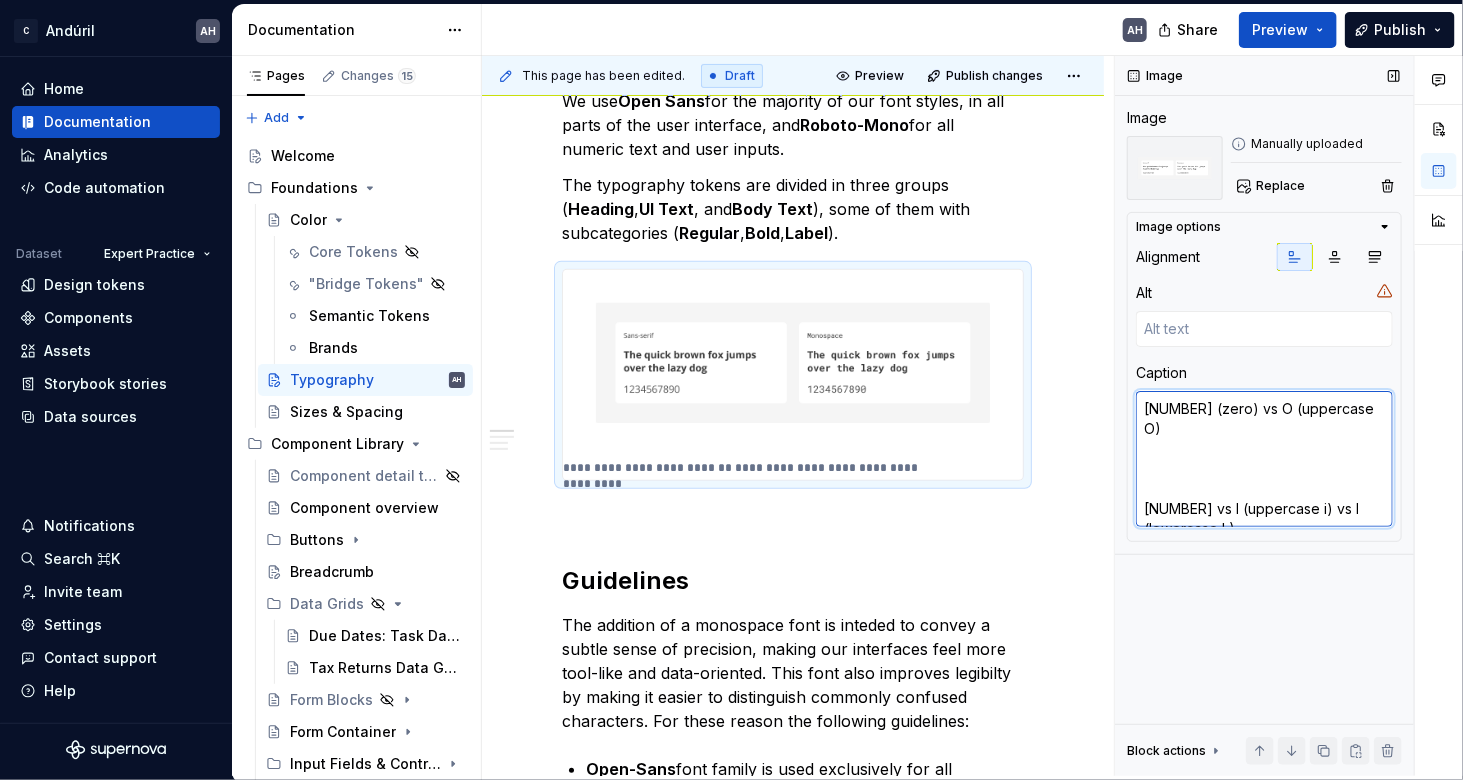 type on "*" 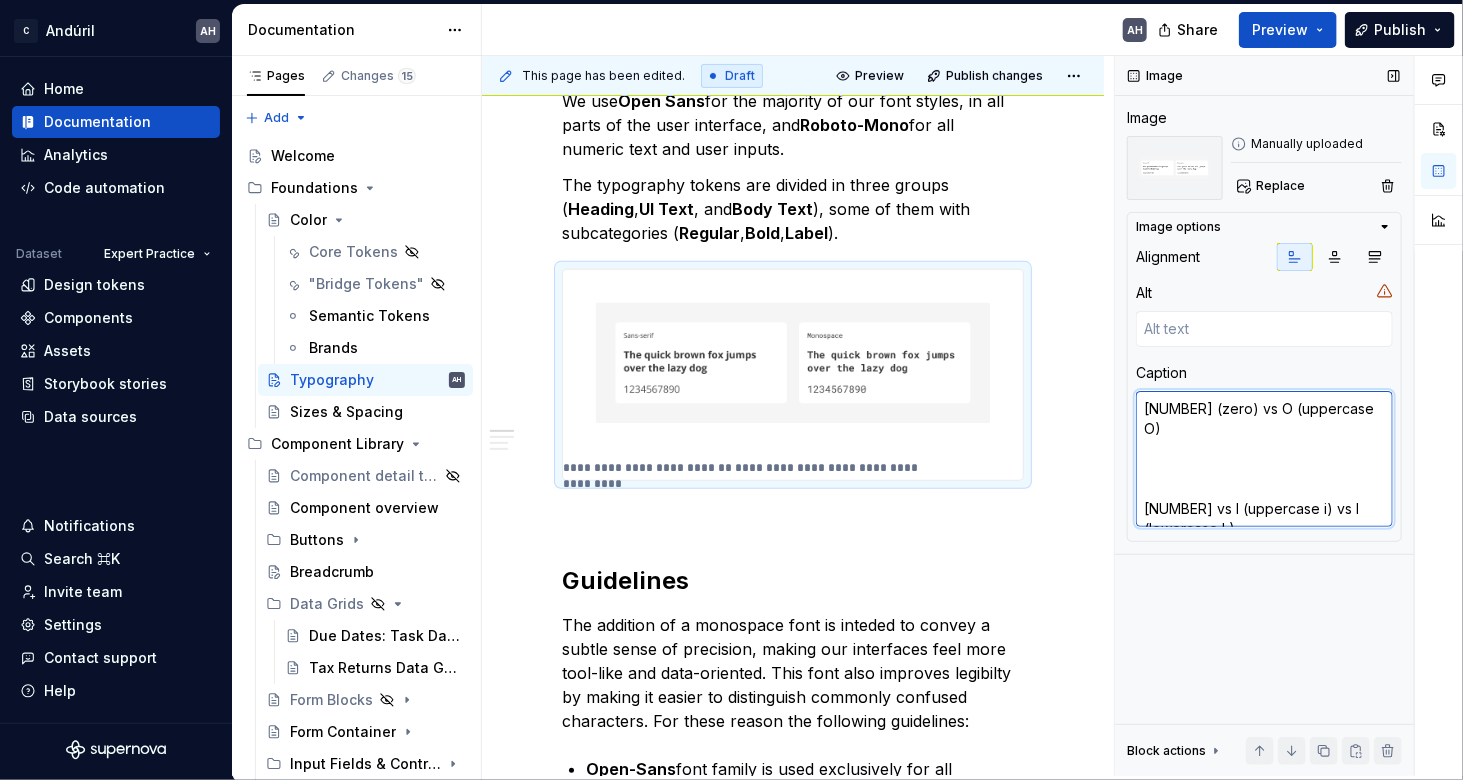 type on "[NUMBER] (zero) vs O (uppercase O)
[NUMBER] vs I (uppercase i) vs l (lowercase L)" 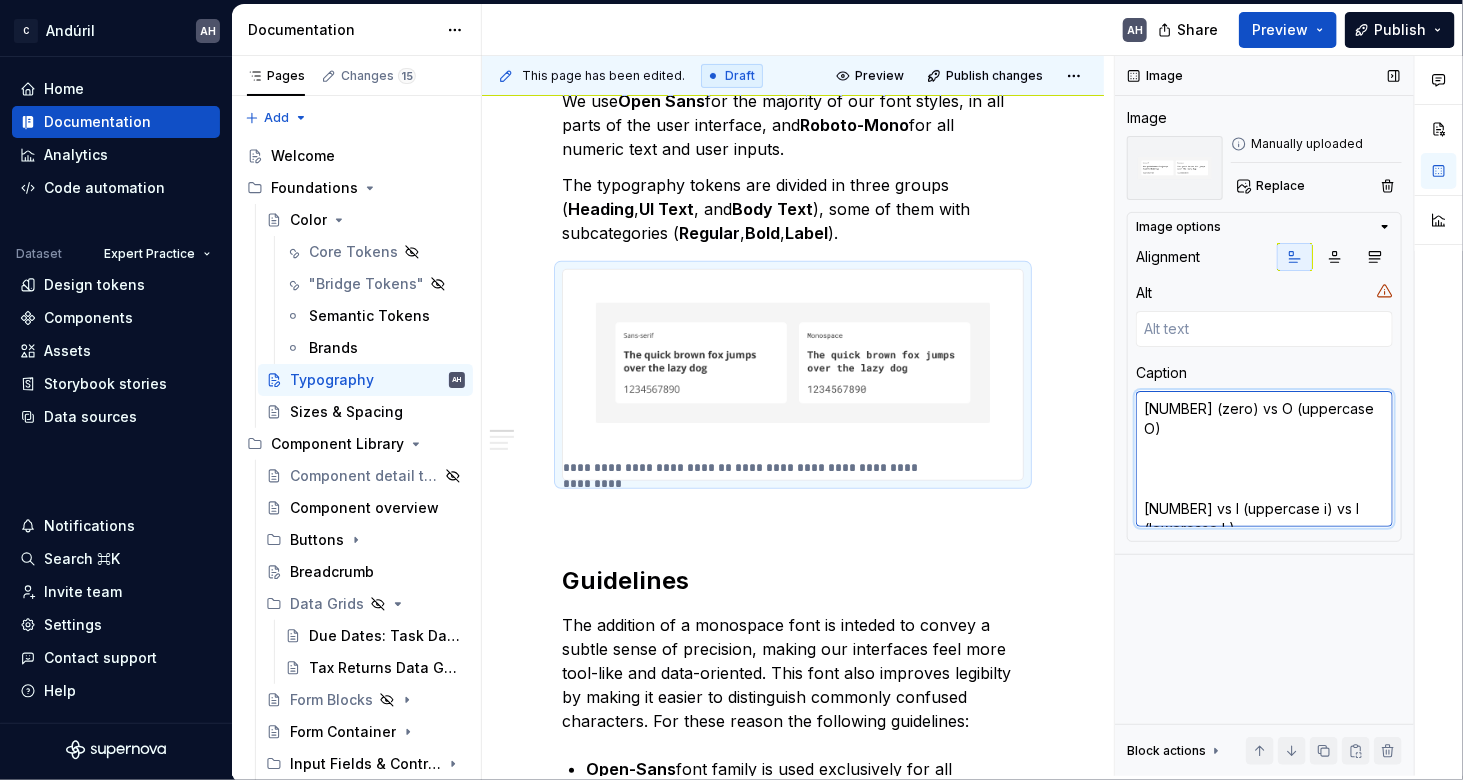 type on "*" 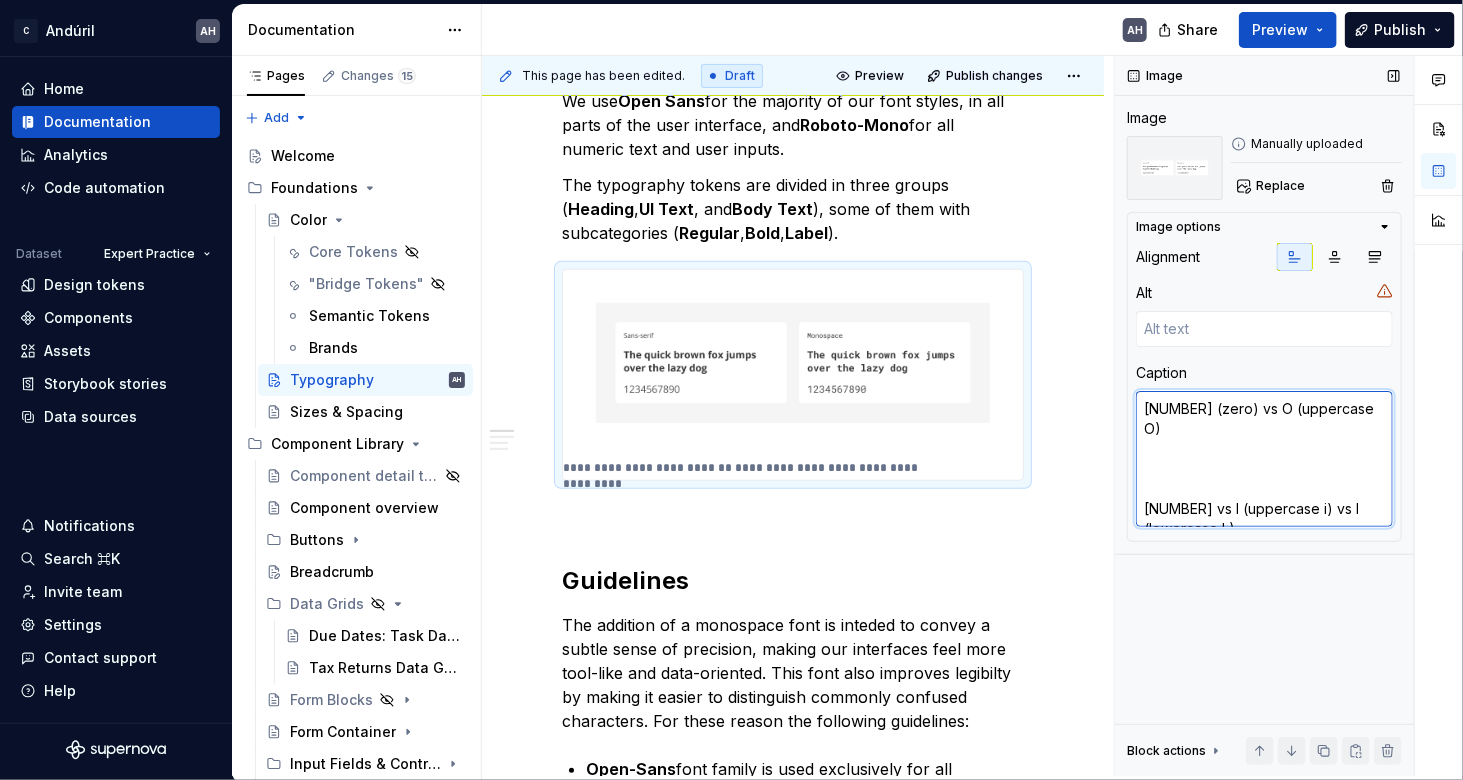 click on "[NUMBER] (zero) vs O (uppercase O)
[NUMBER] vs I (uppercase i) vs l (lowercase L)" at bounding box center [1264, 459] 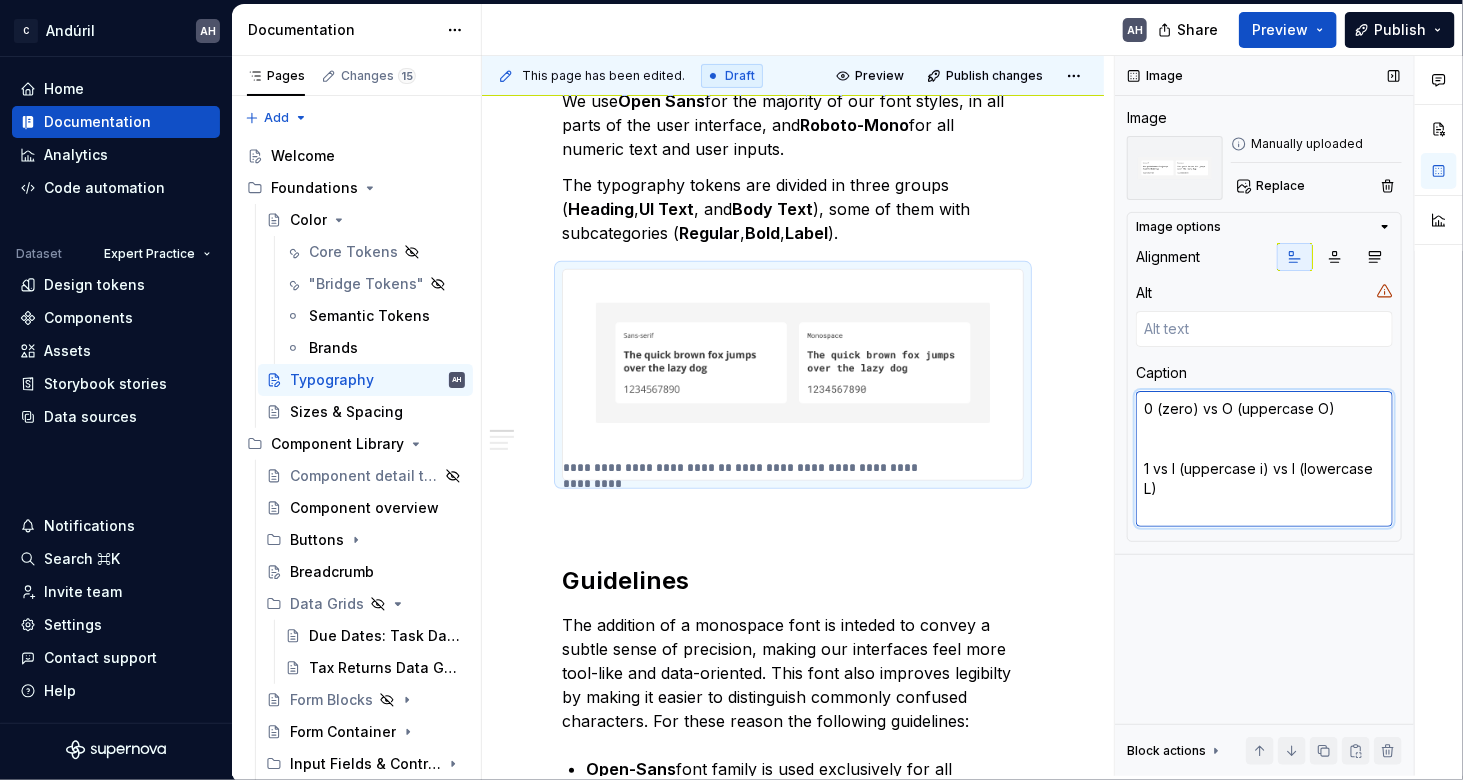 type on "0 (zero) vs O (uppercase O)
\1 vs I (uppercase i) vs l (lowercase L)" 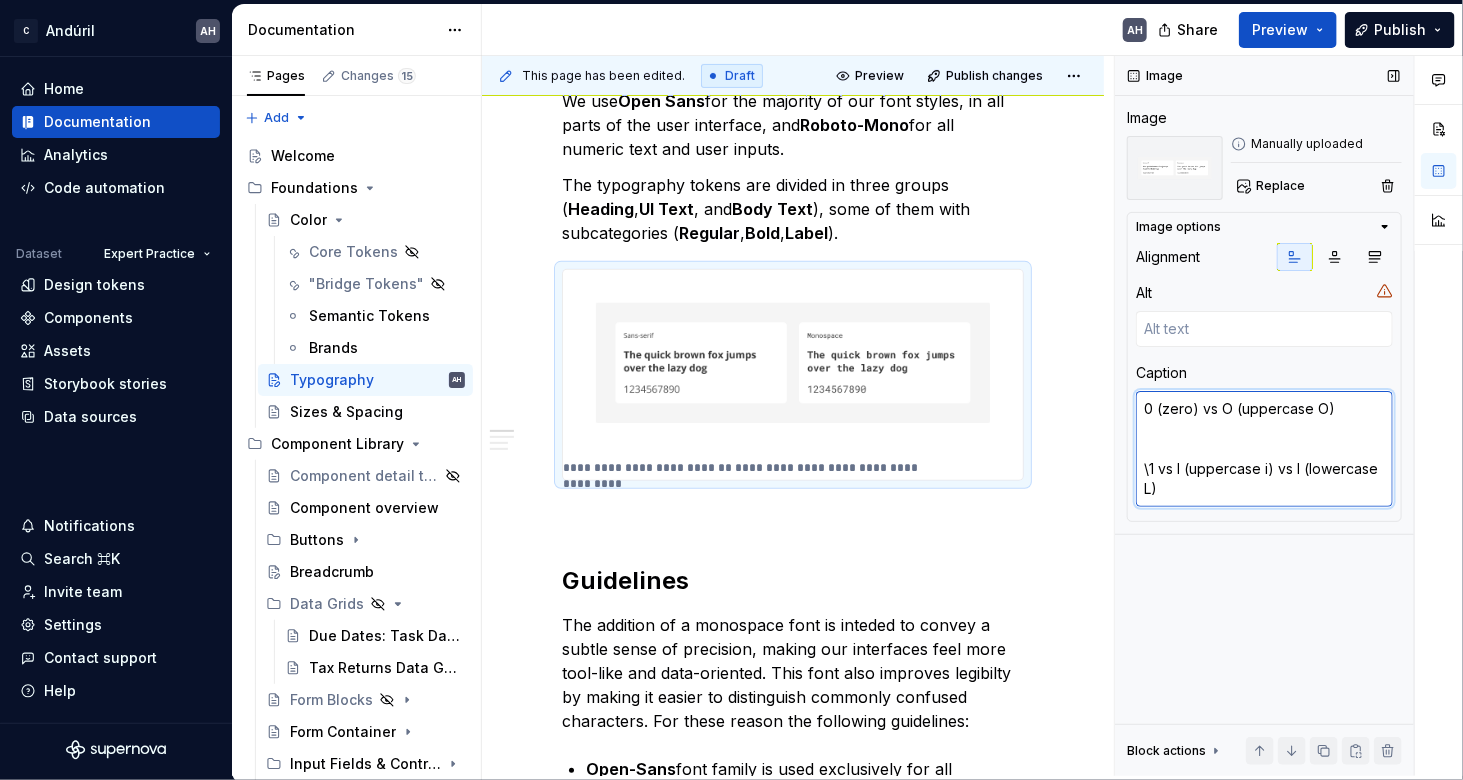 type on "*" 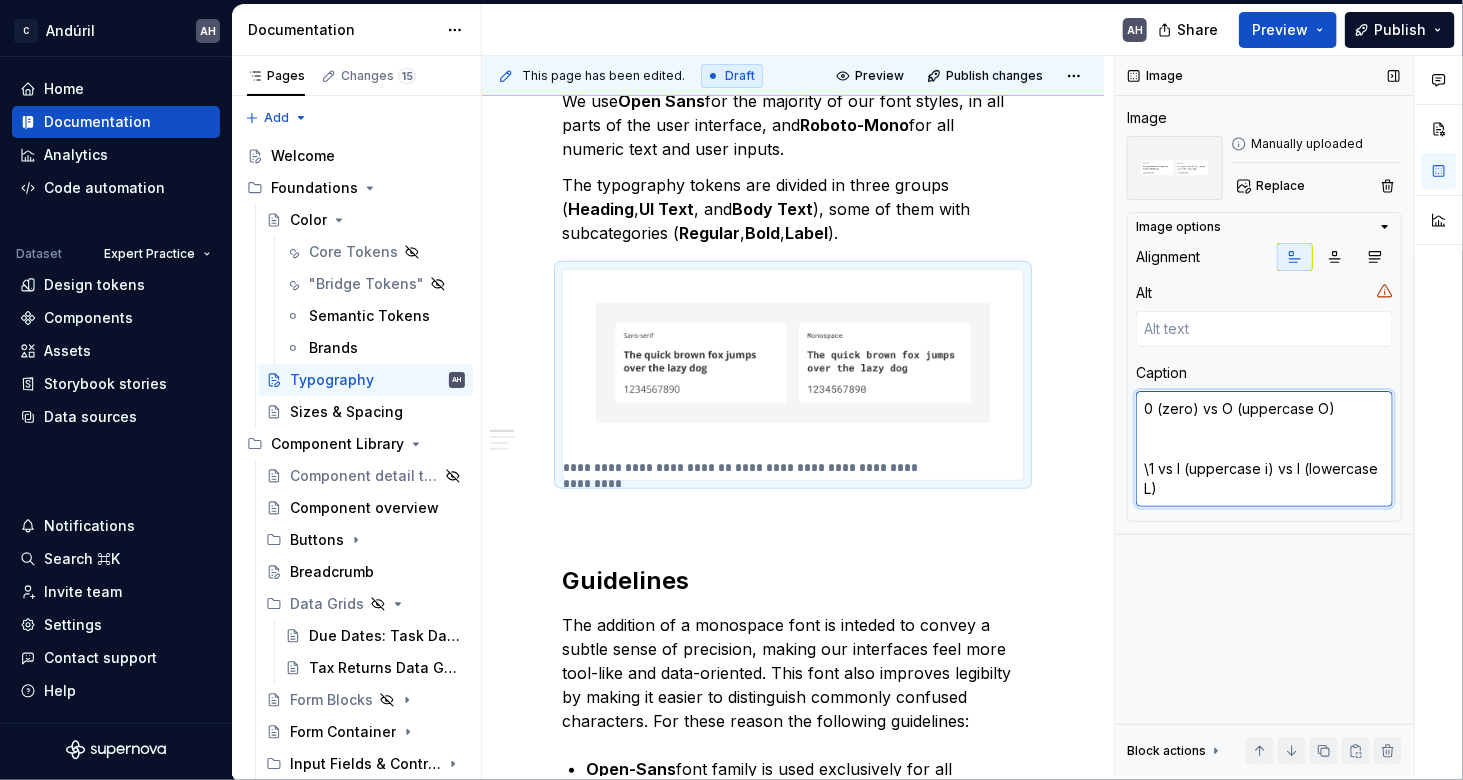 type on "0 (zero) vs O (uppercase O)
1 vs I (uppercase i) vs l (lowercase L)" 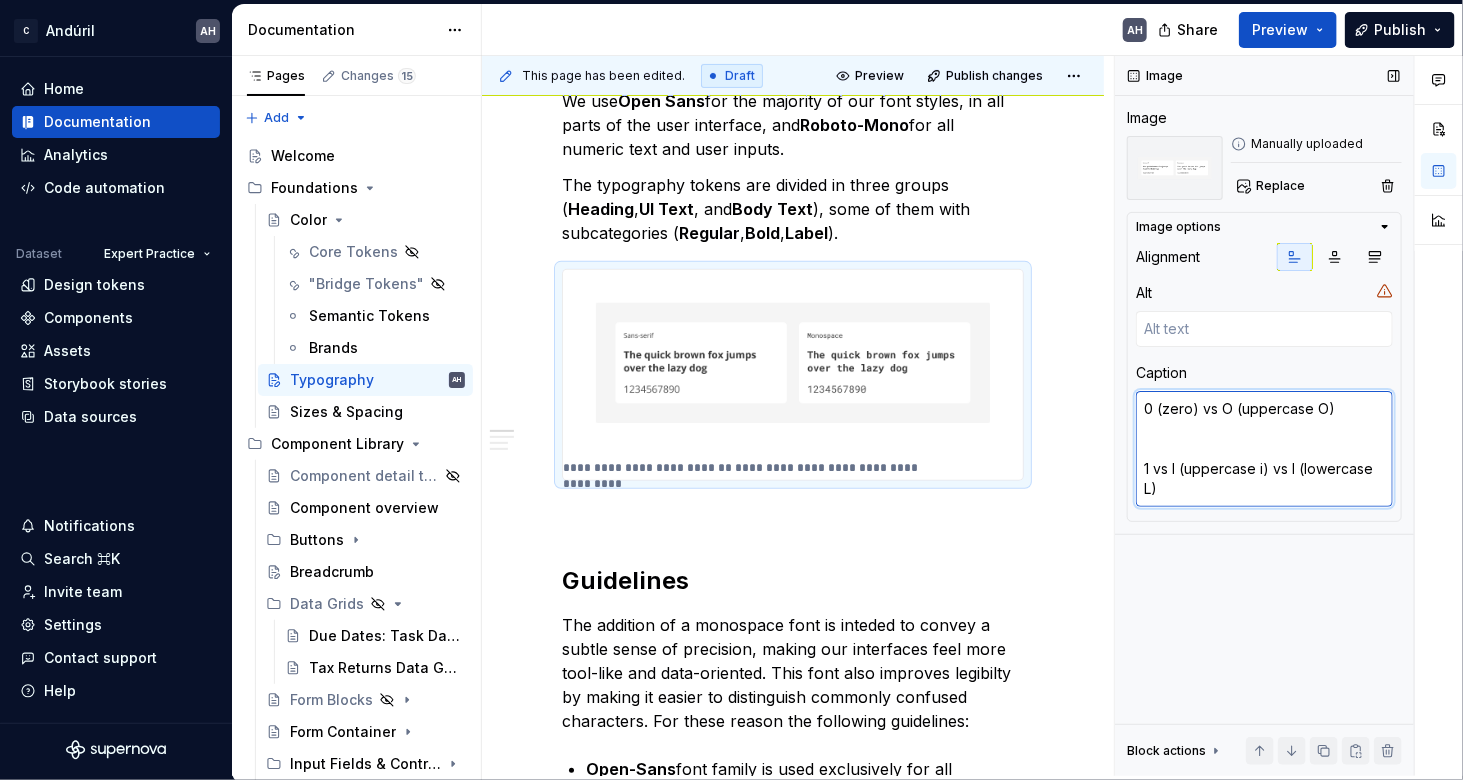 type on "*" 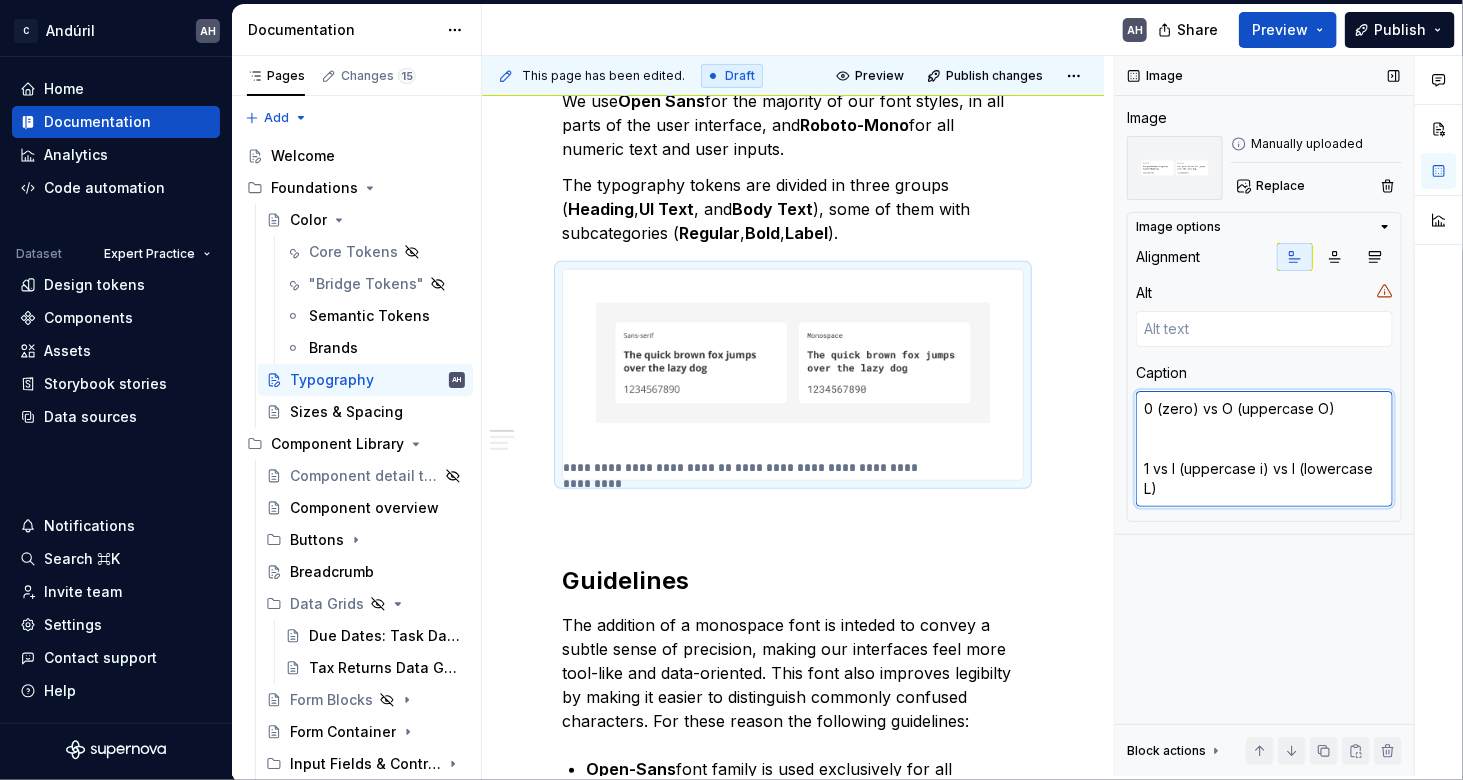 type on "[NUMBER] (zero) vs O (uppercase O)
[NUMBER] vs I (uppercase i) vs l (lowercase L)" 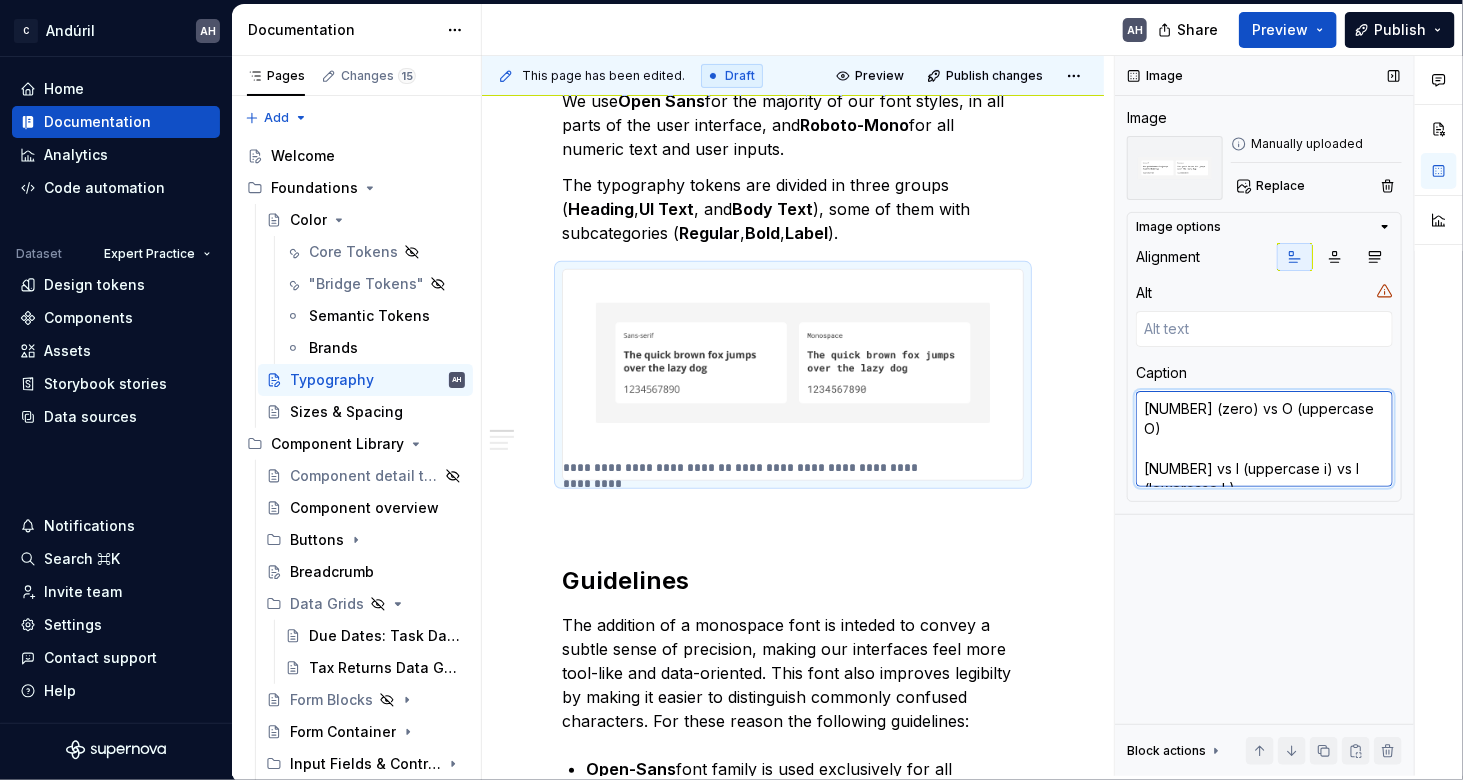 type on "*" 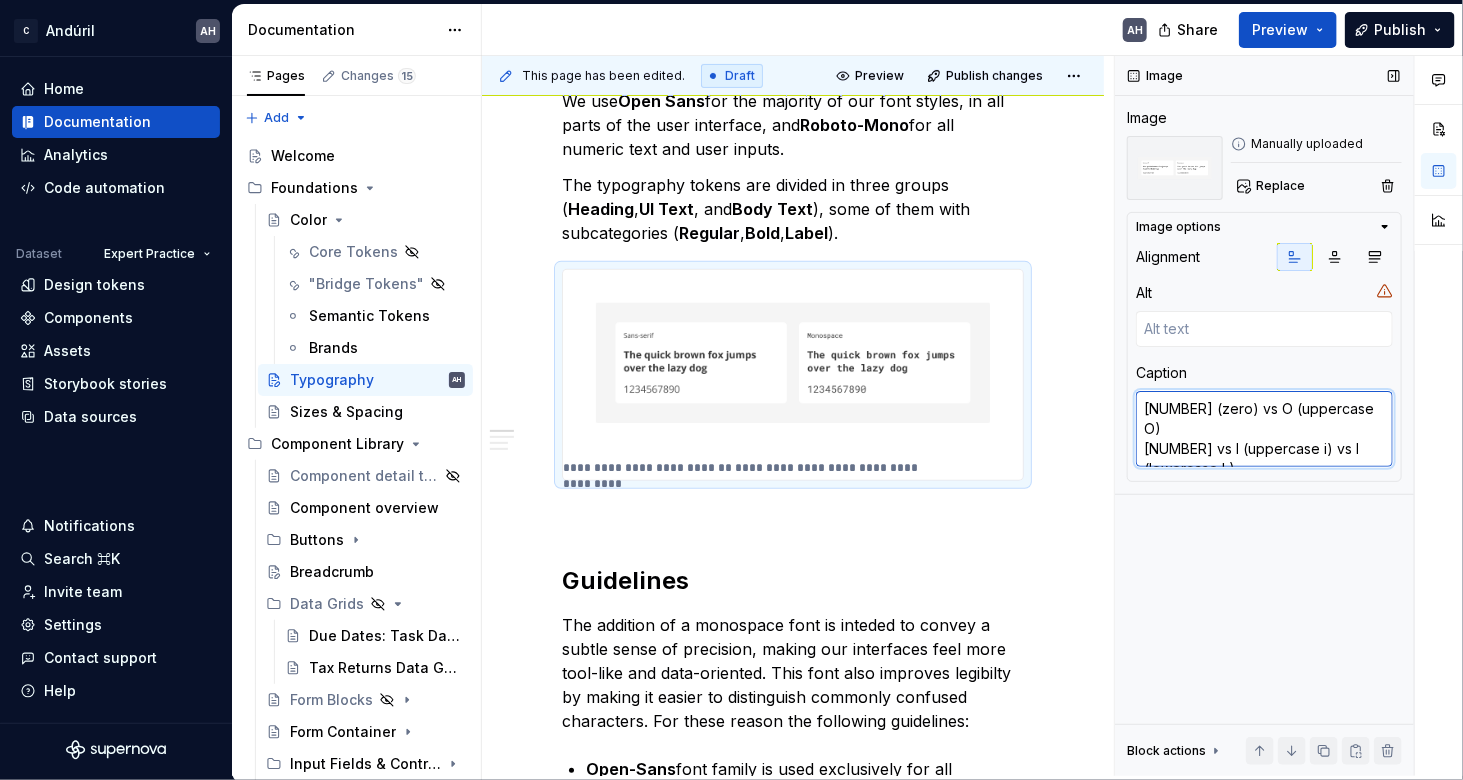 type on "[NUMBER] (zero) vs O (uppercase O)
[NUMBER] vs I (uppercase i) vs l (lowercase L)" 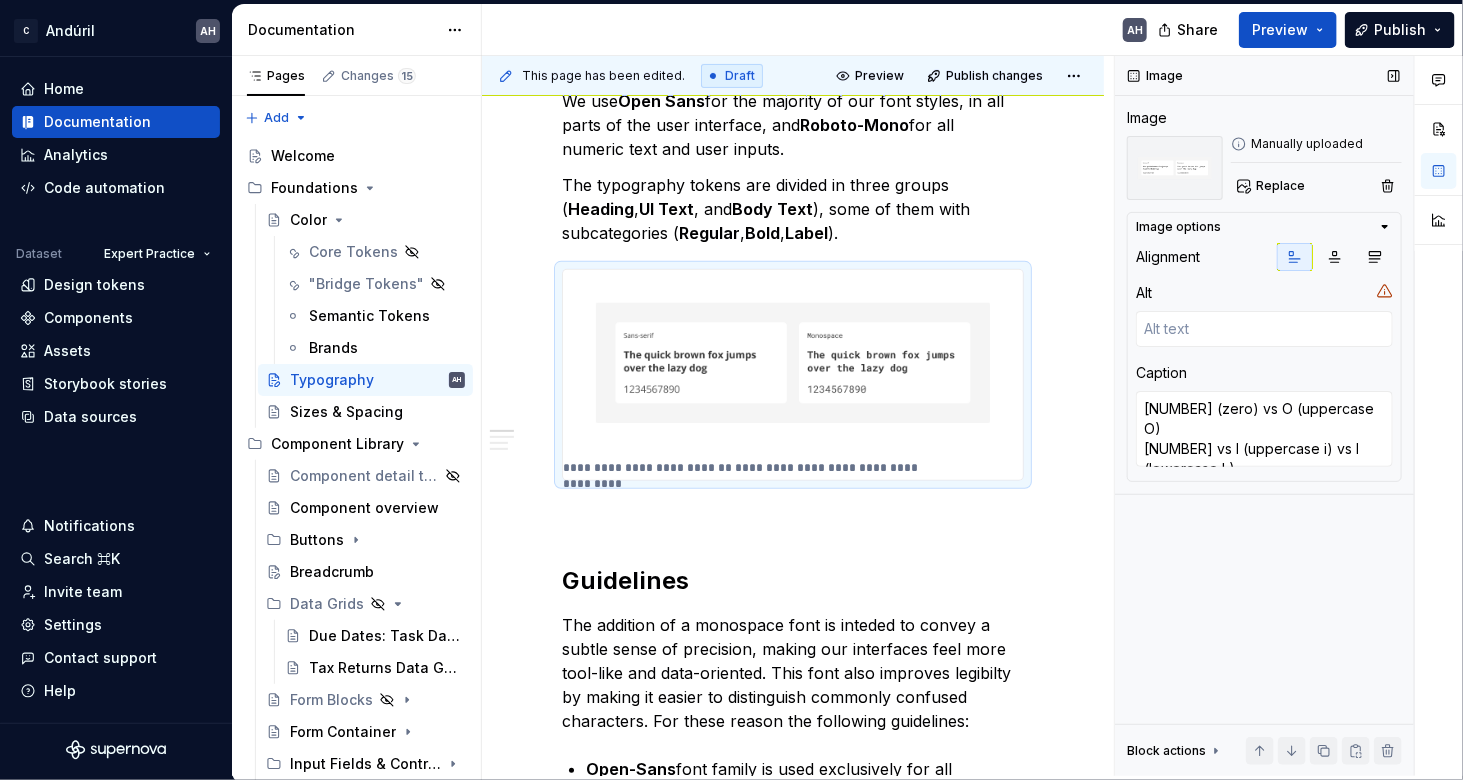 click on "Image Image Manually uploaded Replace Image options Alignment Alt Caption 0 (zero) vs O (uppercase O)
1 vs I (uppercase i) vs l (lowercase L) Block actions Move up Move down Duplicate Copy (⌘C) Cut (⌘X) Delete" at bounding box center [1264, 416] 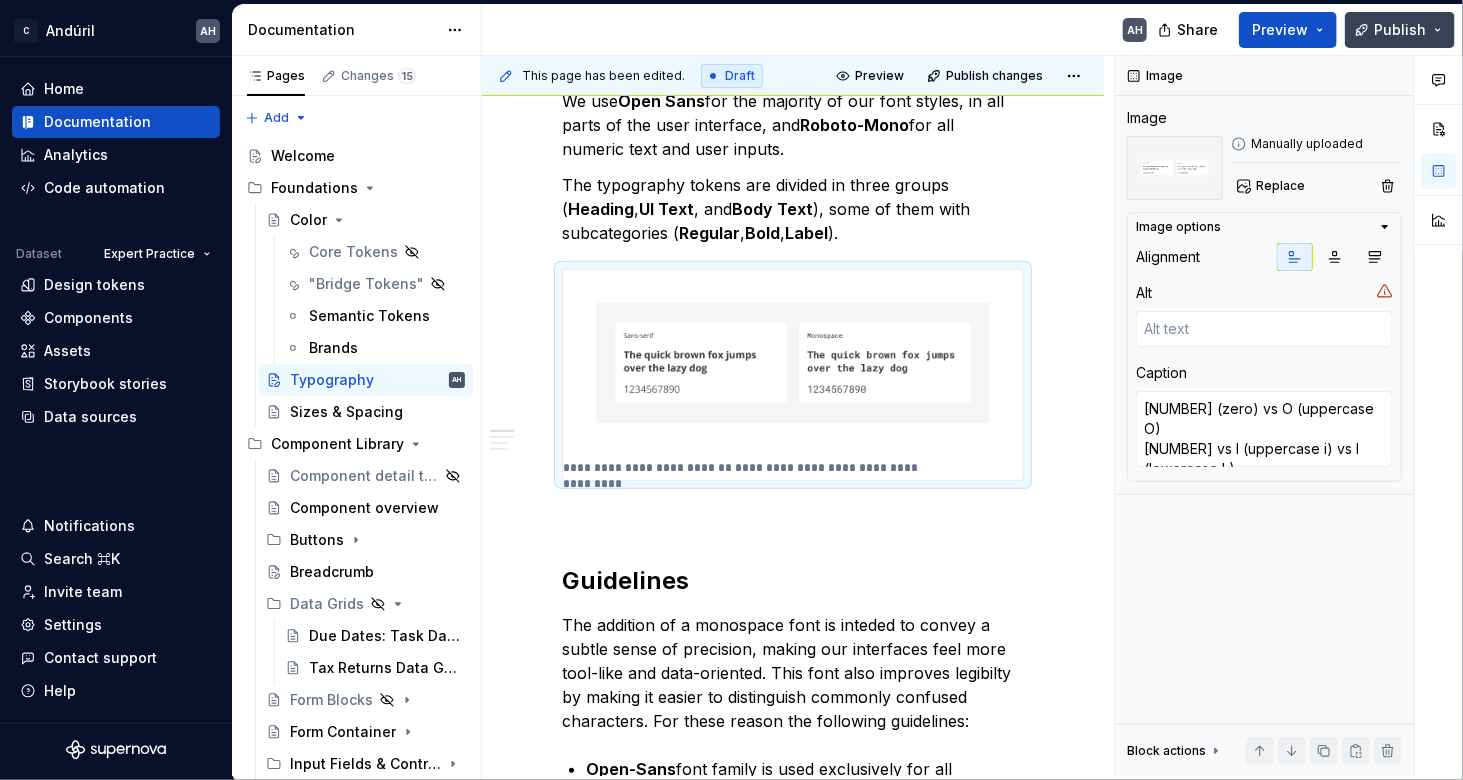 click on "Publish" at bounding box center [1400, 30] 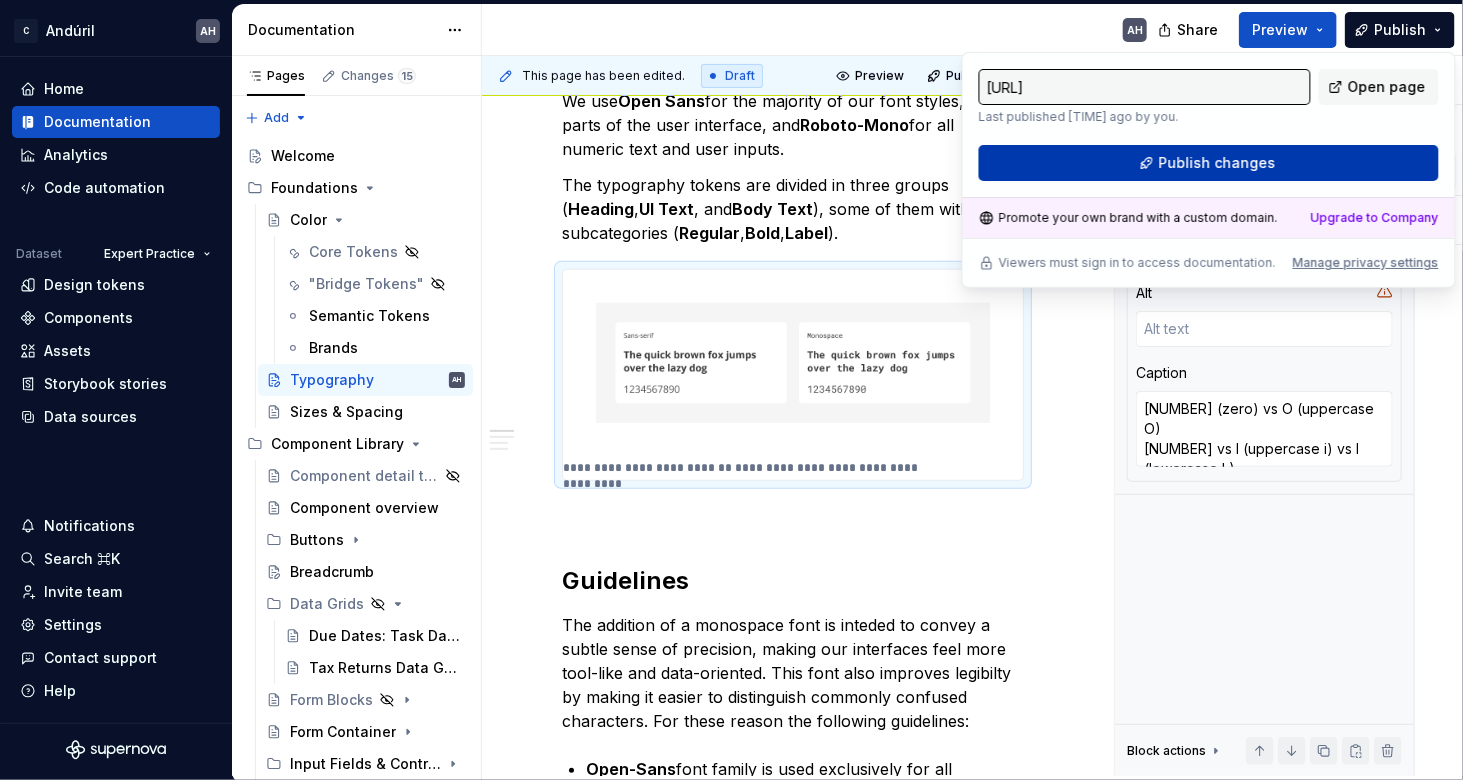 click on "Publish changes" at bounding box center (1216, 163) 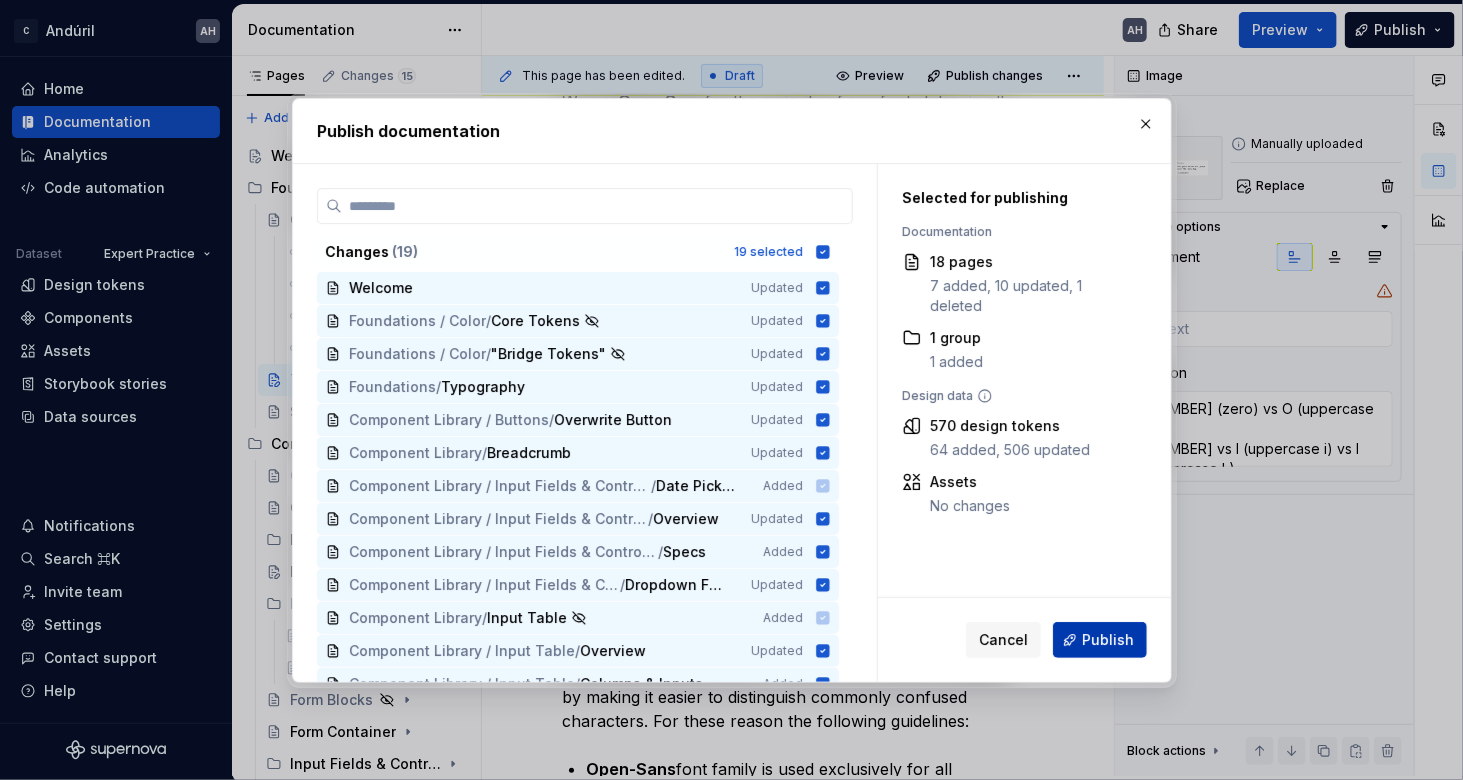 click on "Publish" at bounding box center [1108, 640] 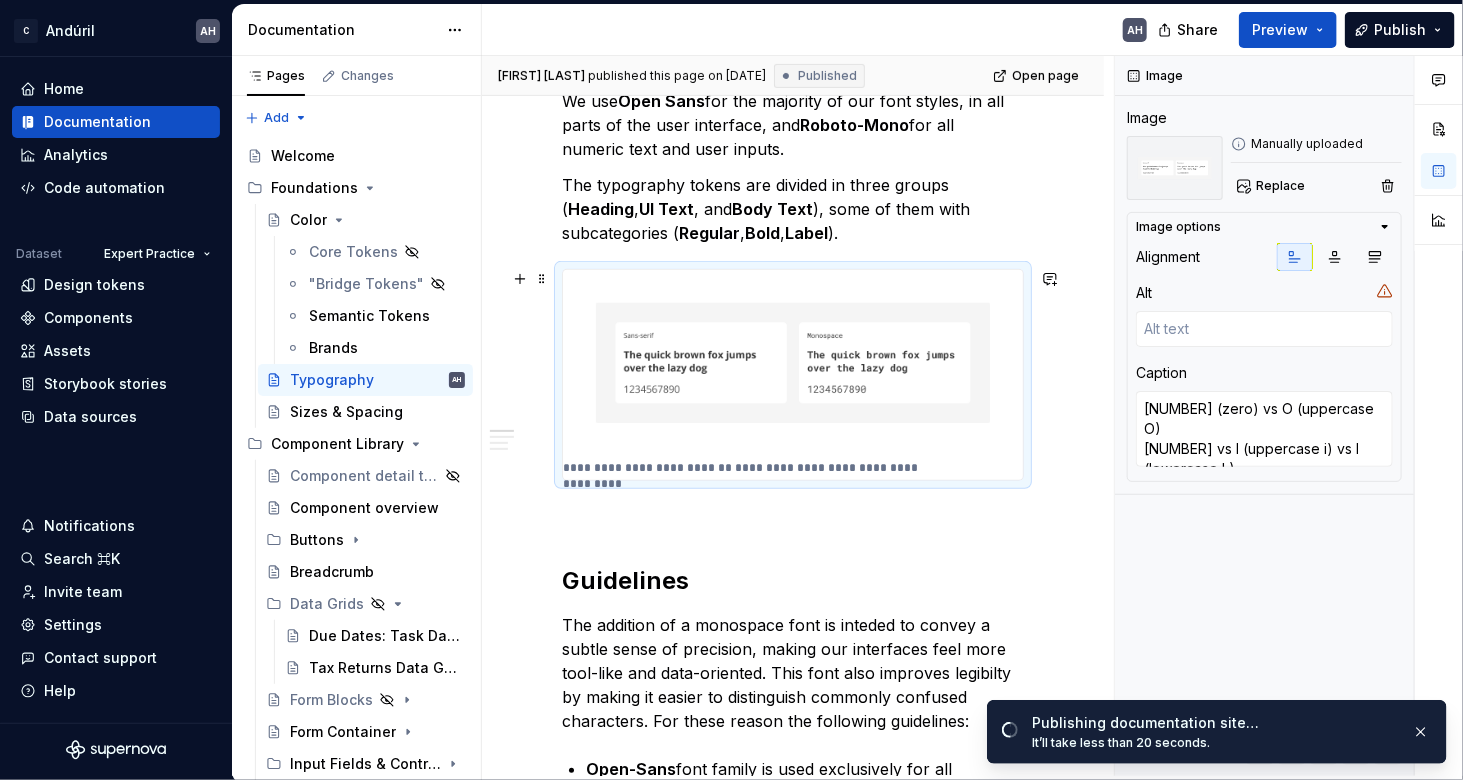 scroll, scrollTop: 0, scrollLeft: 0, axis: both 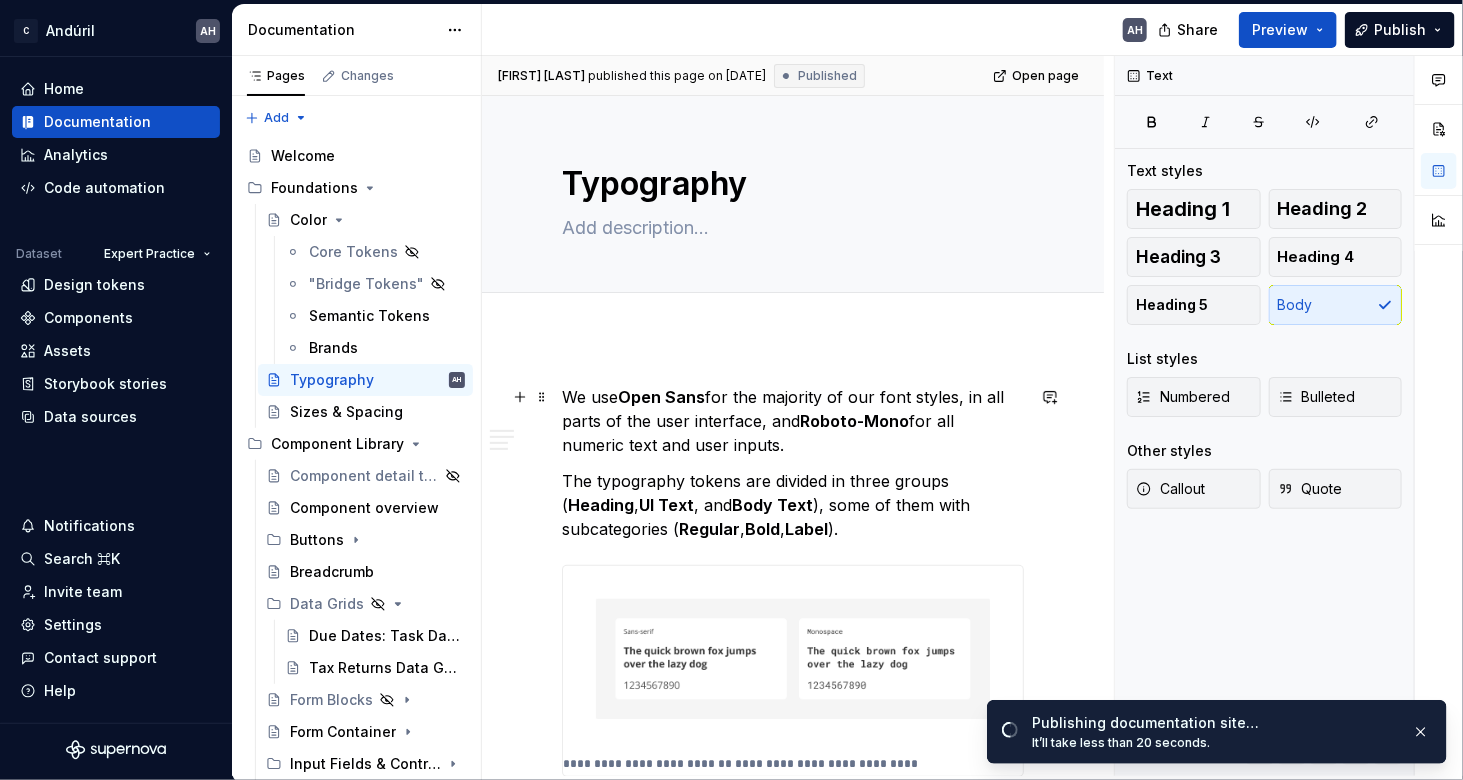 click on "We use  Open Sans  for the majority of our font styles, in all parts of the user interface, and  Roboto-Mono  for all numeric text and user inputs." at bounding box center [793, 421] 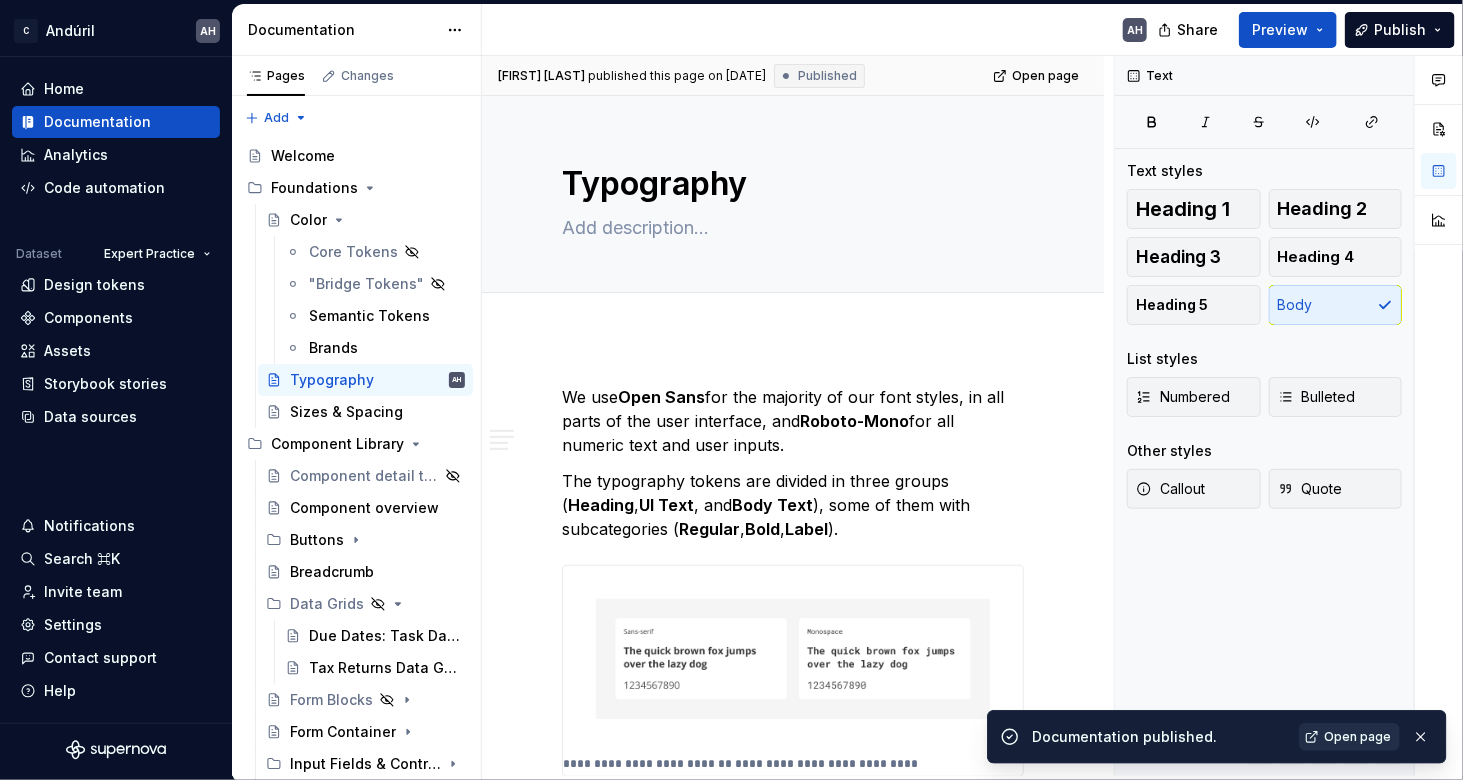 click on "Open page" at bounding box center (1357, 737) 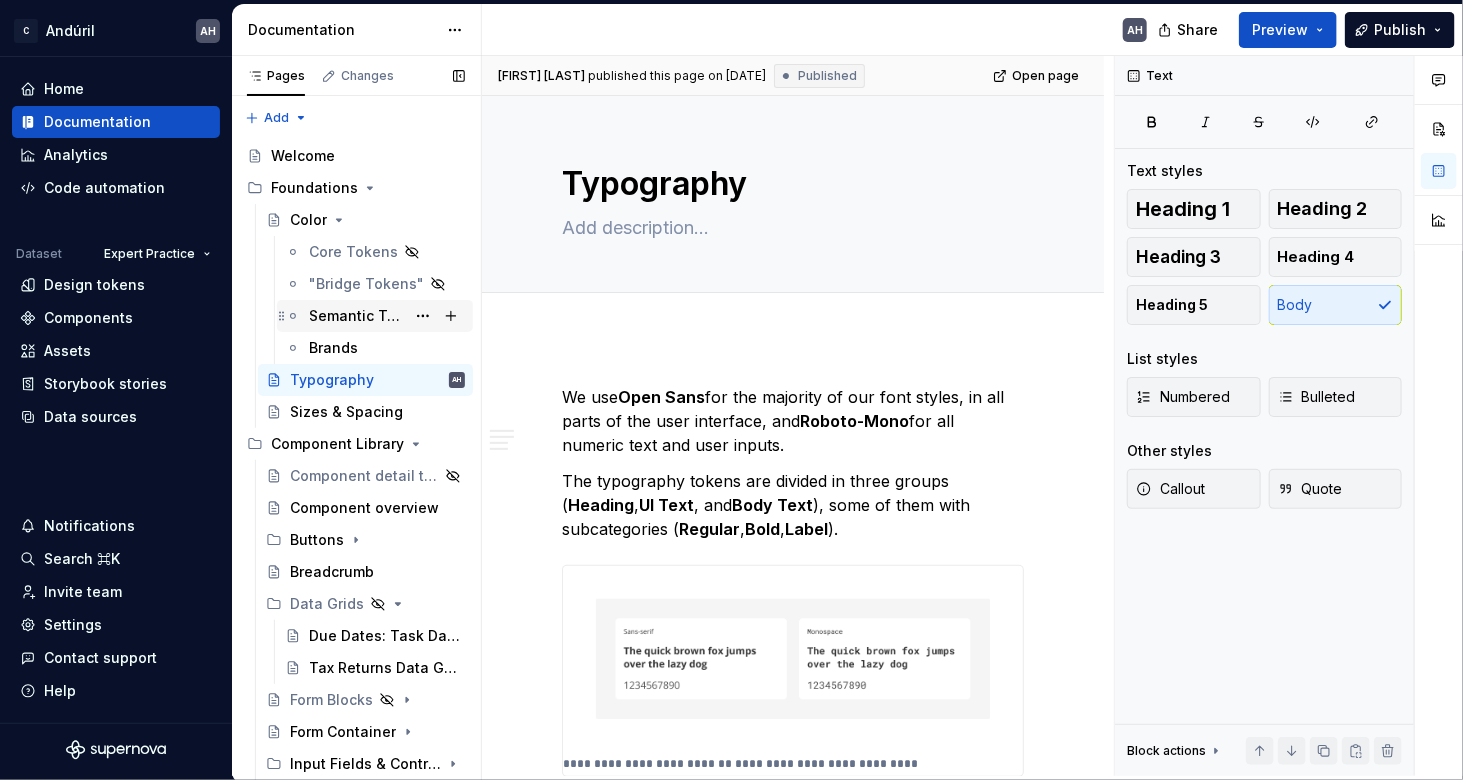 type on "*" 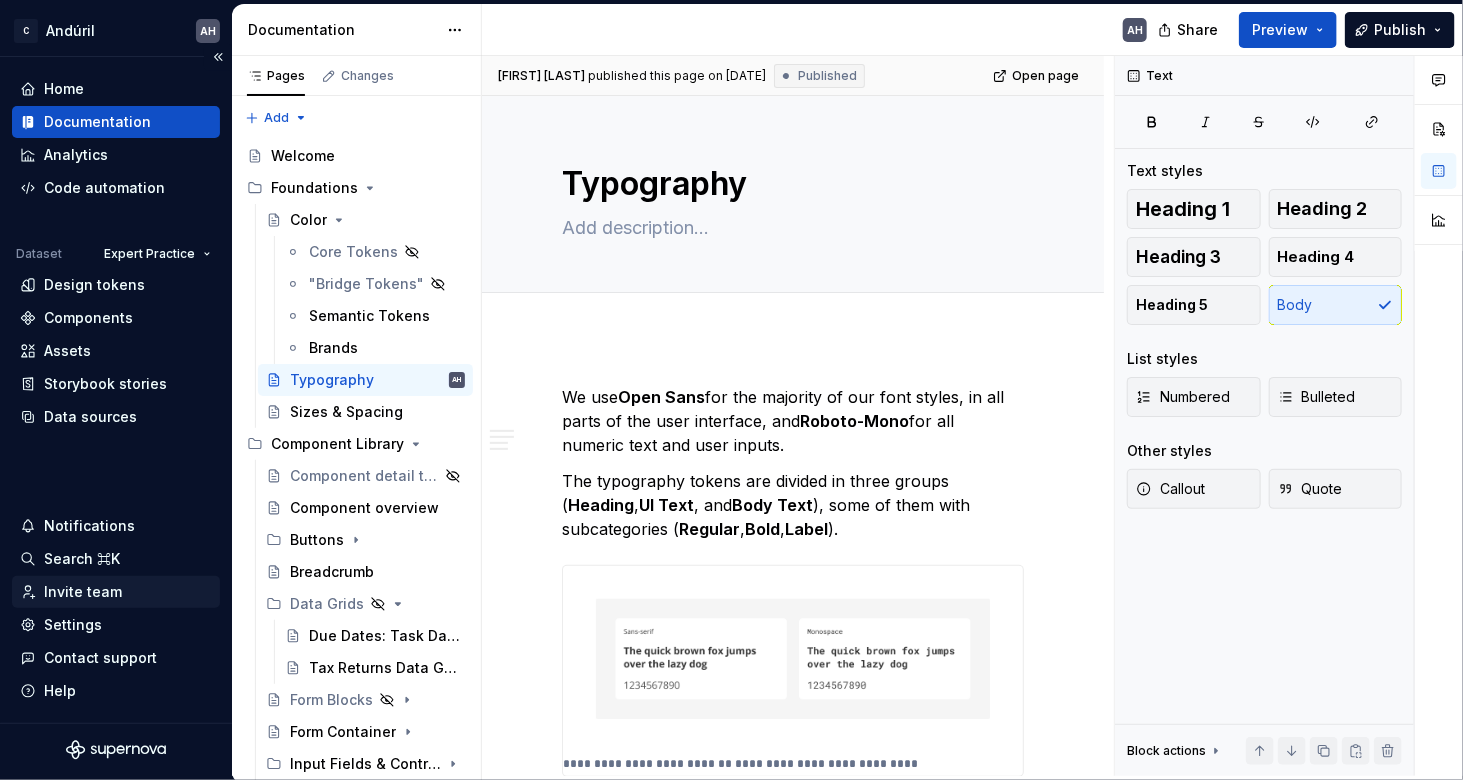click on "Invite team" at bounding box center [83, 592] 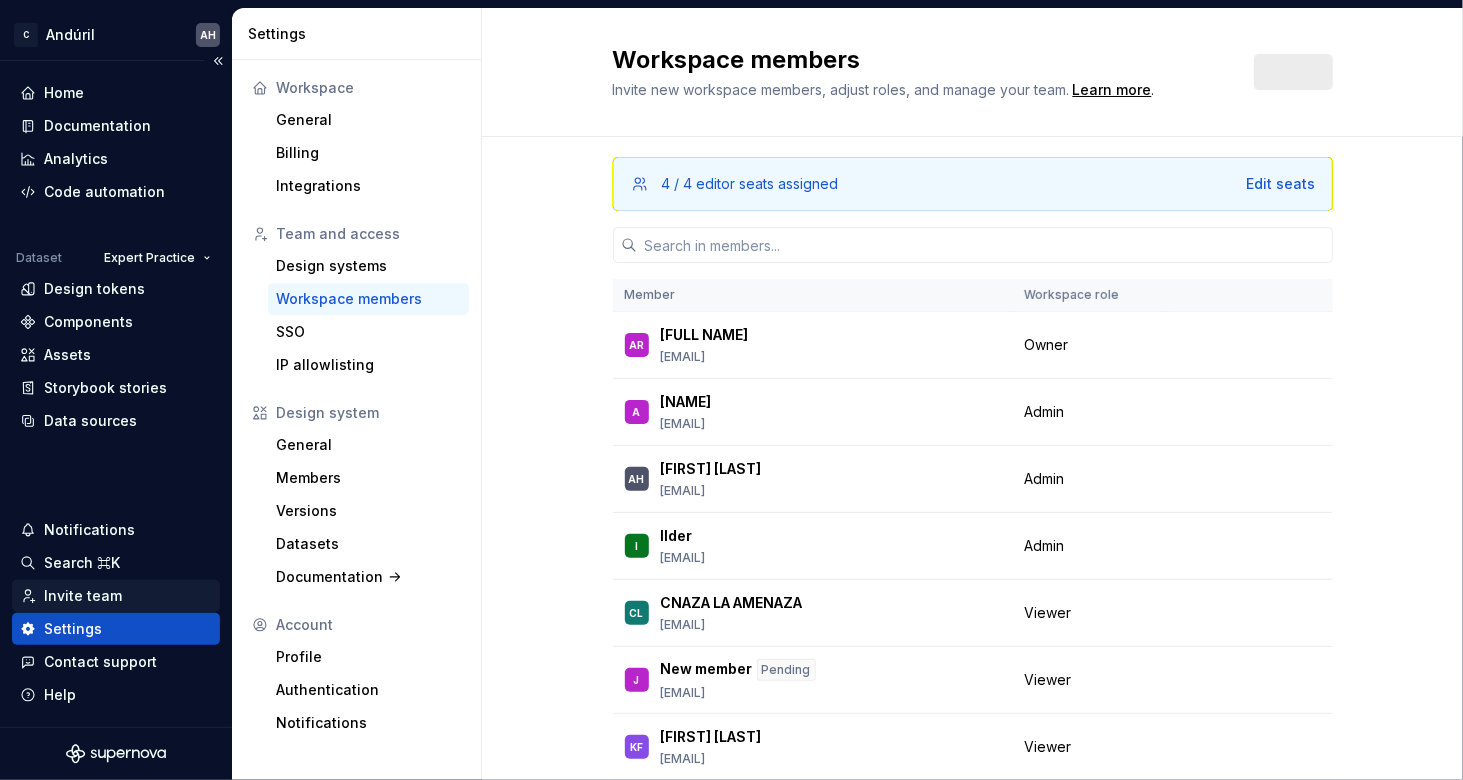 scroll, scrollTop: 0, scrollLeft: 0, axis: both 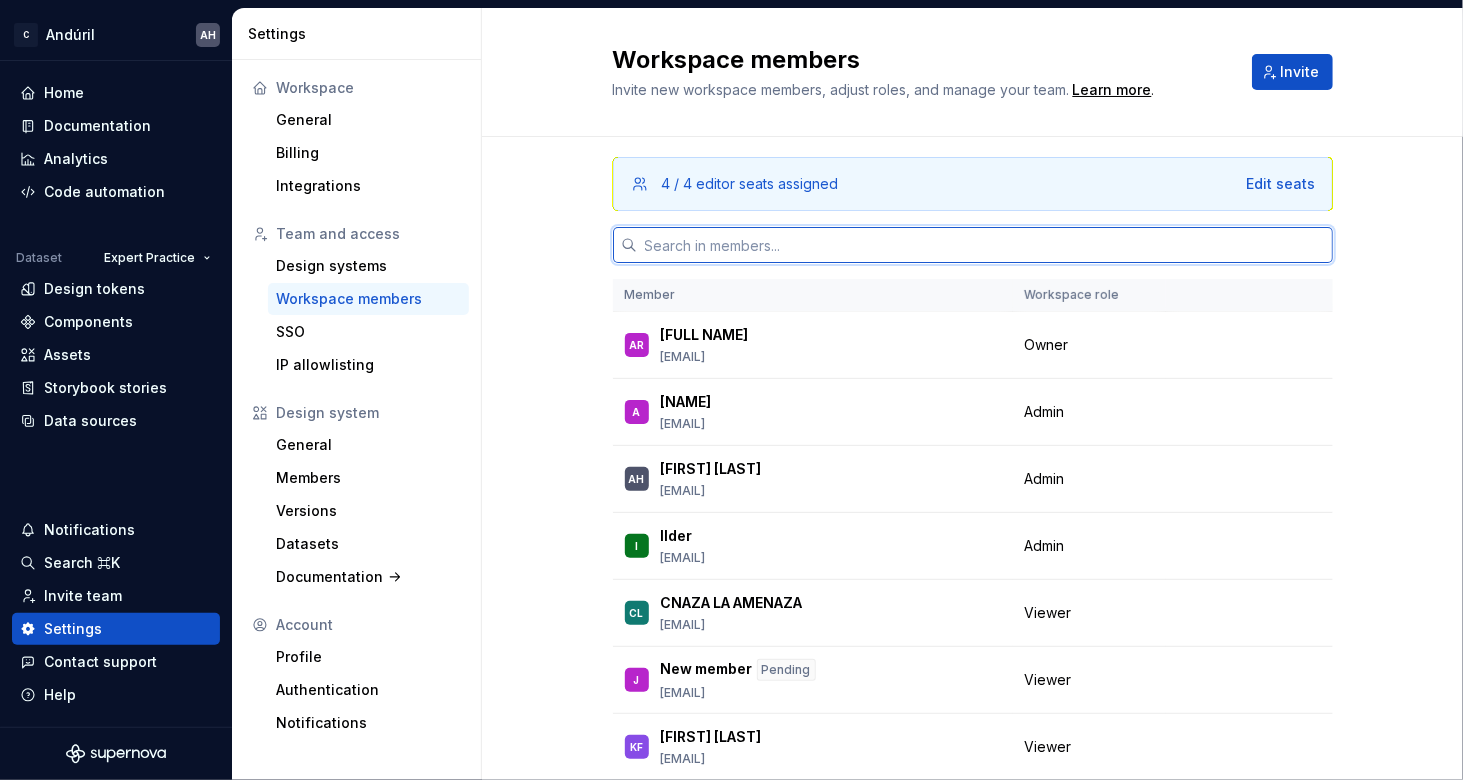 click at bounding box center (985, 245) 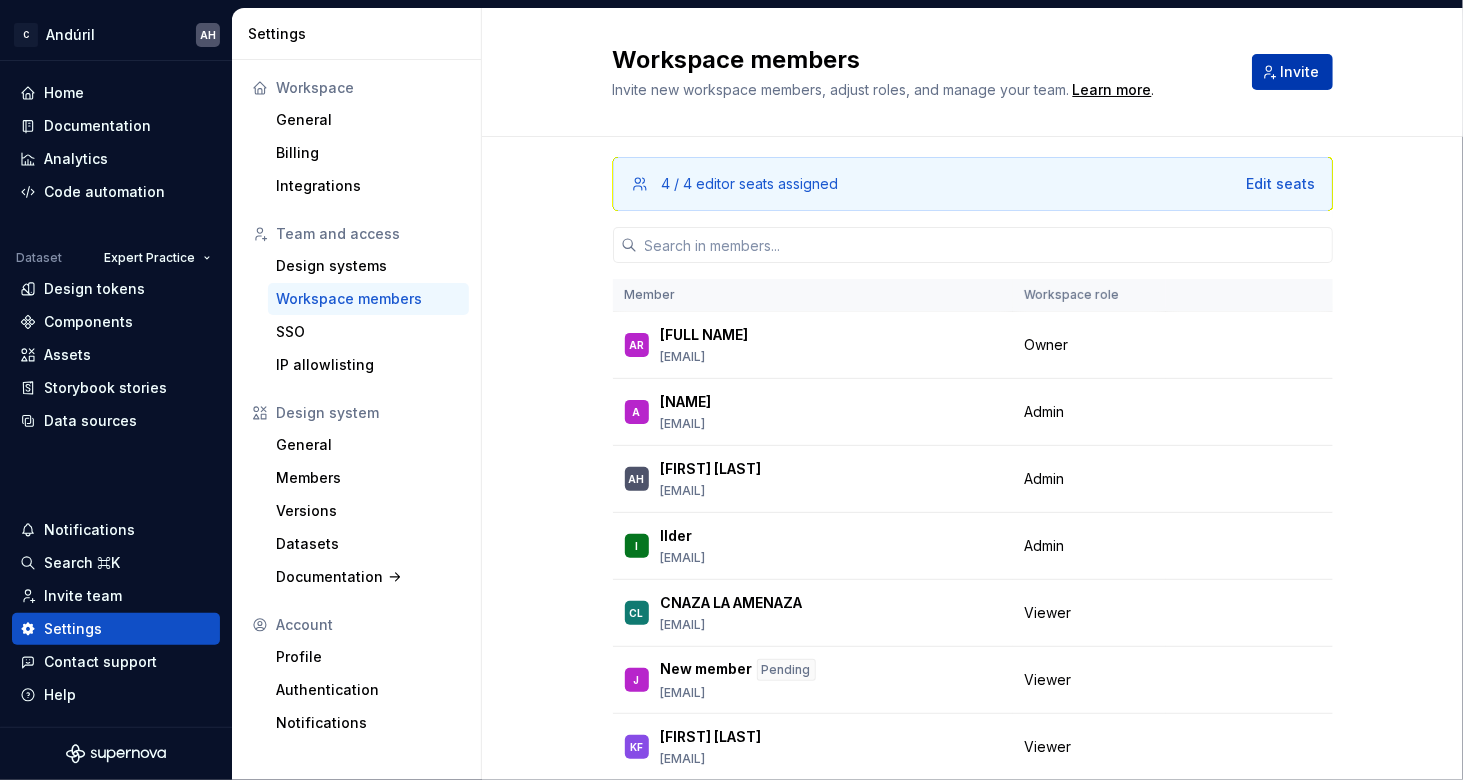 click on "Invite" at bounding box center (1300, 72) 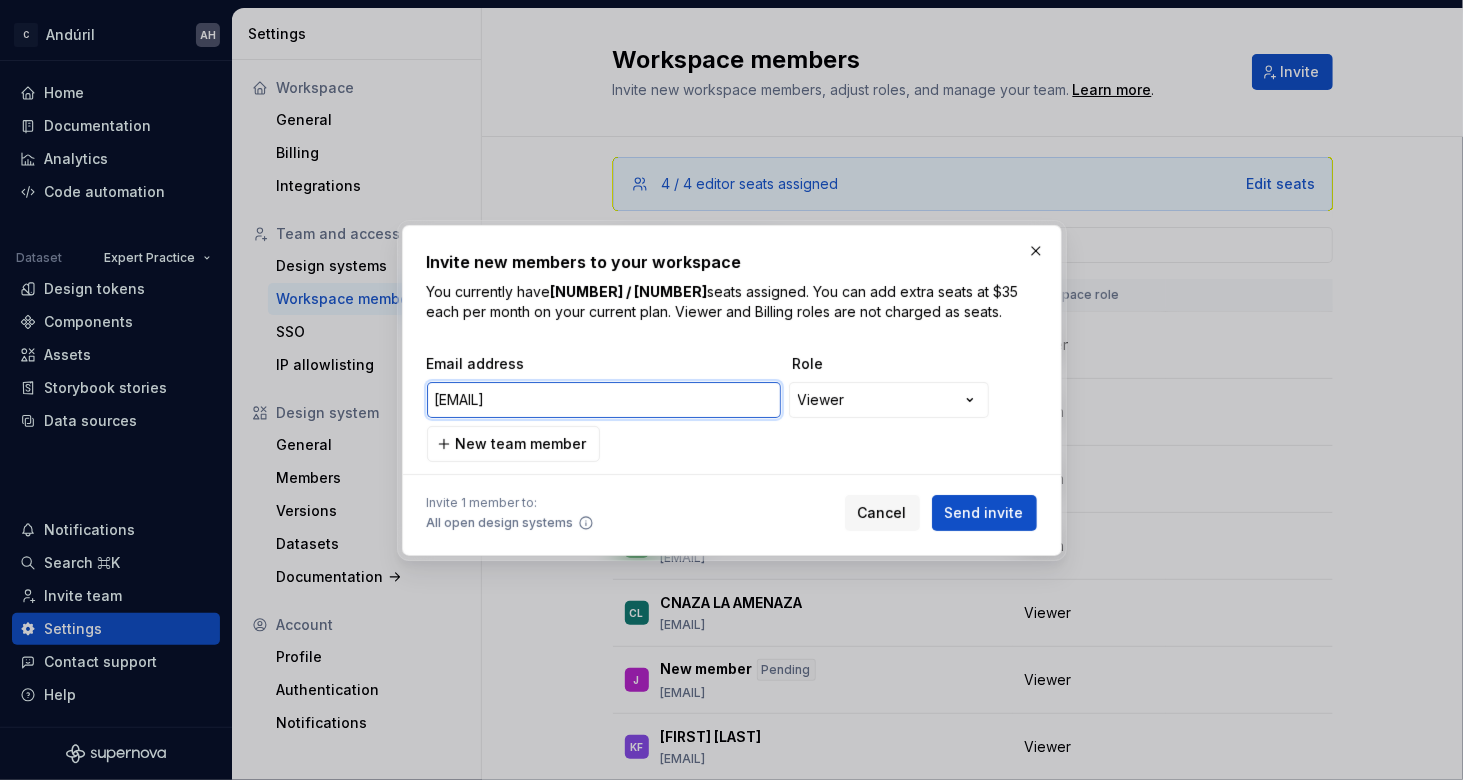 type on "[EMAIL]" 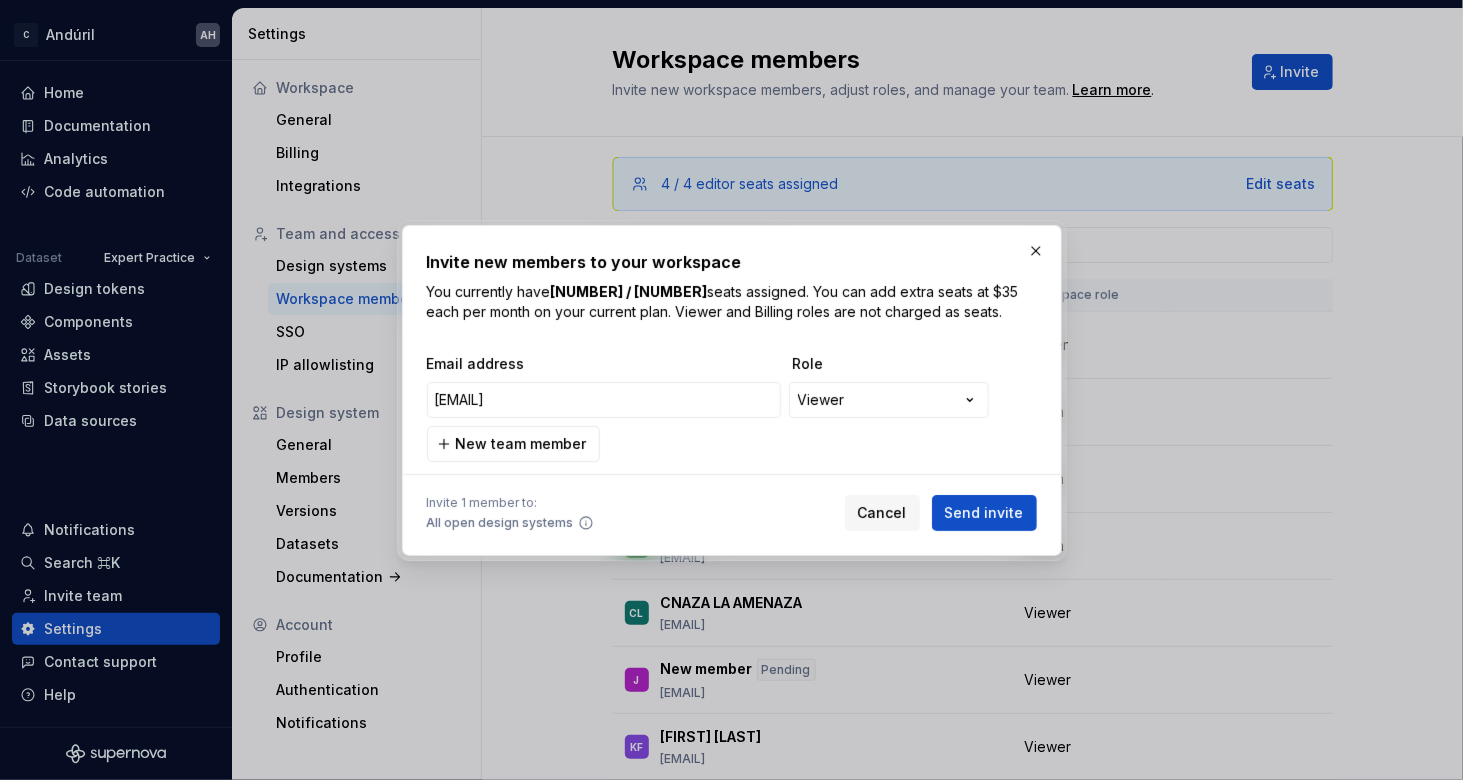 click at bounding box center [732, 474] 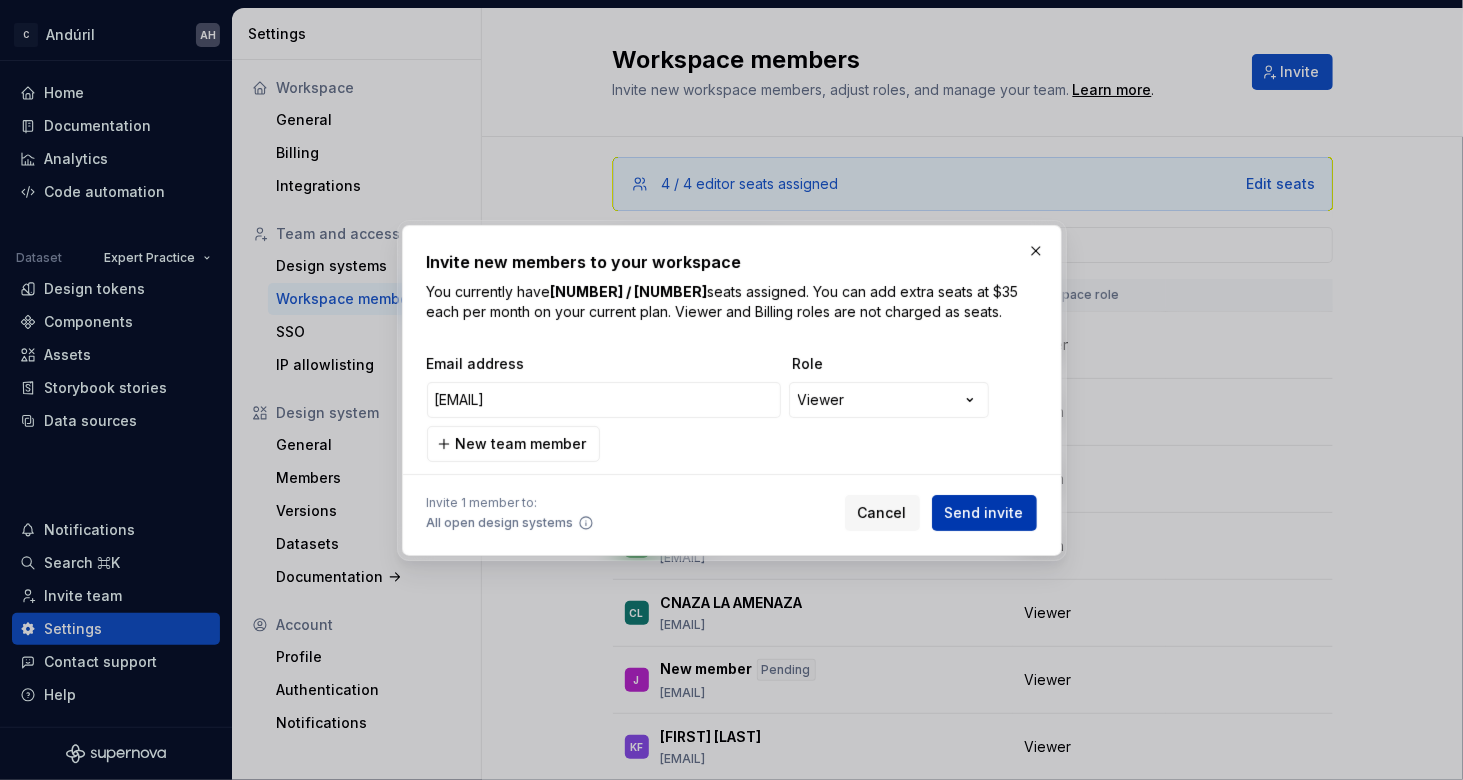 click on "Send invite" at bounding box center [984, 513] 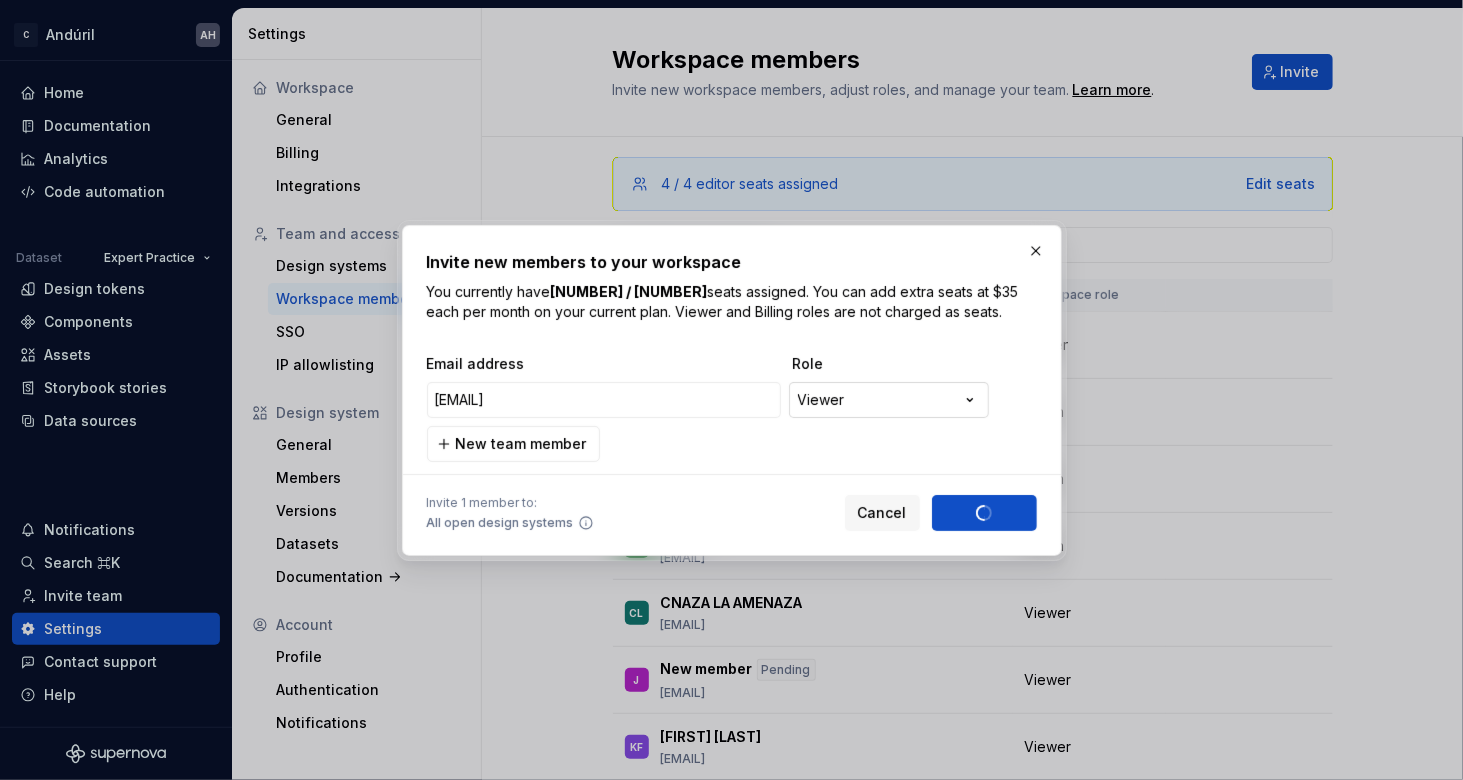 click on "**********" at bounding box center [731, 390] 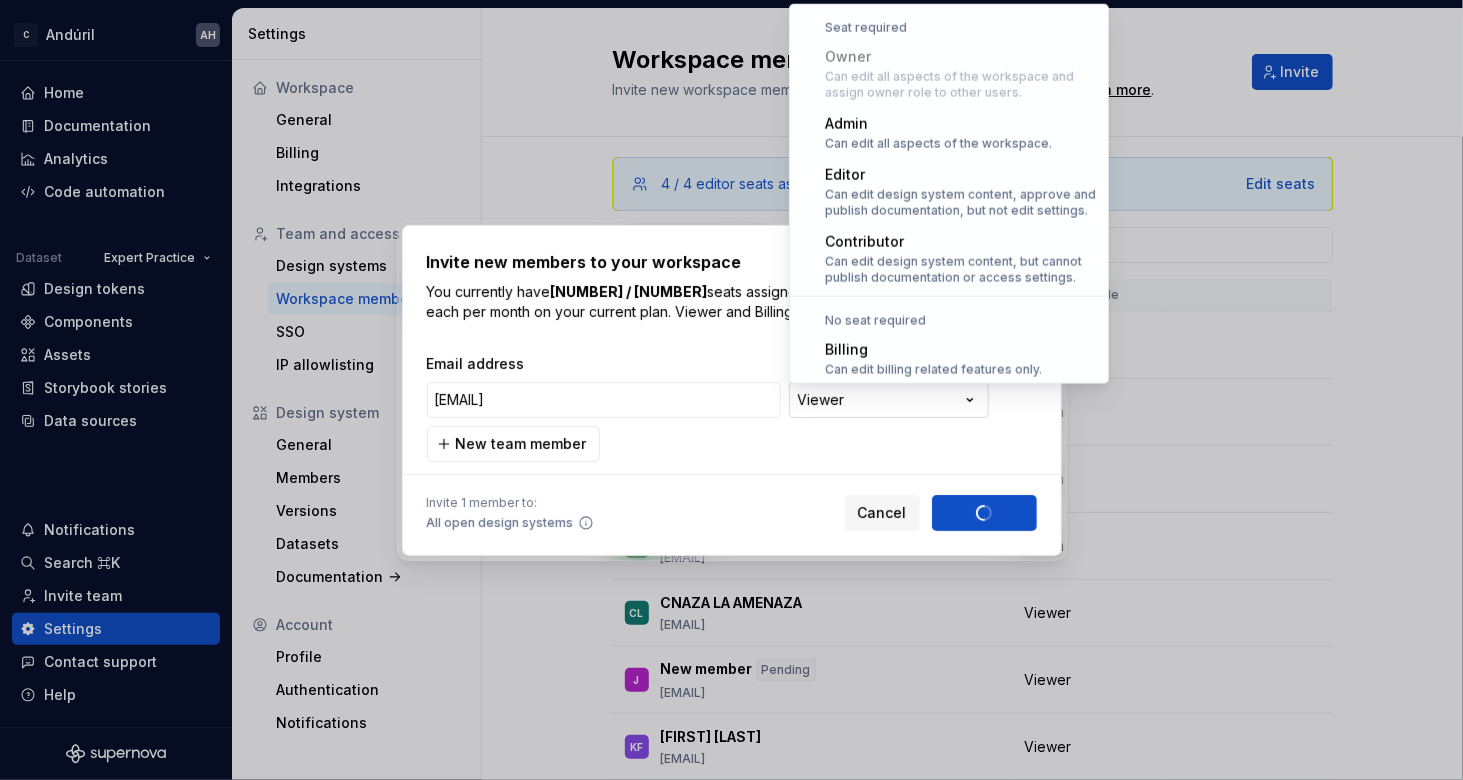 scroll, scrollTop: 54, scrollLeft: 0, axis: vertical 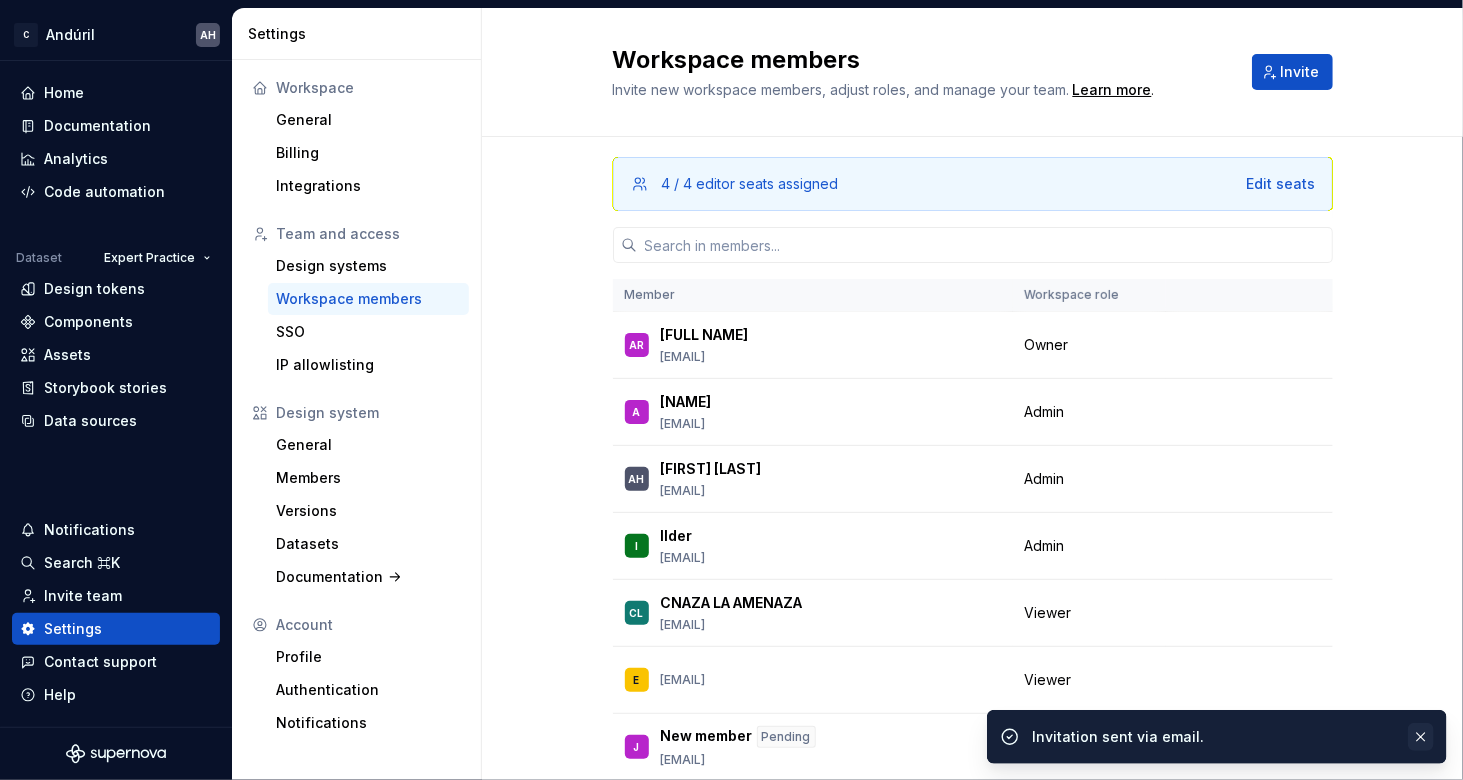 click at bounding box center (1421, 737) 